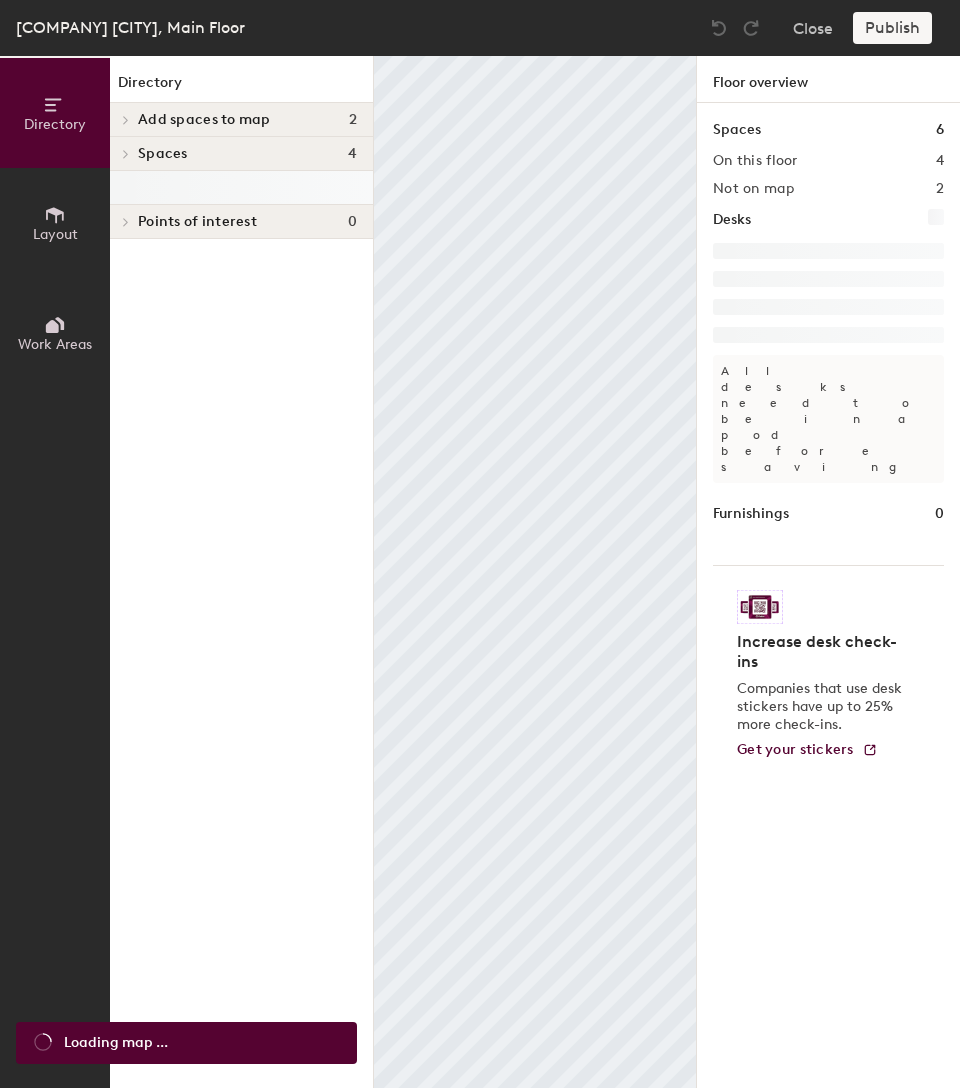 scroll, scrollTop: 0, scrollLeft: 0, axis: both 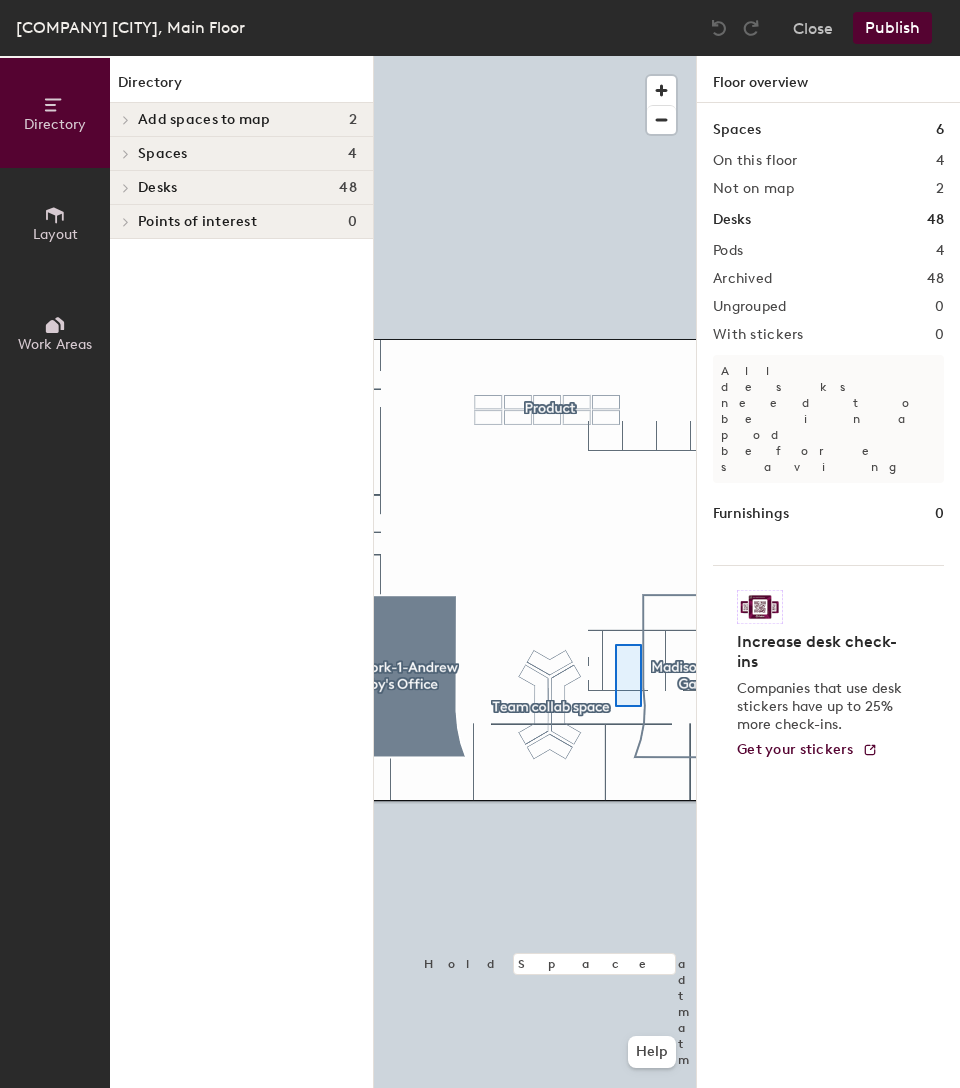 click 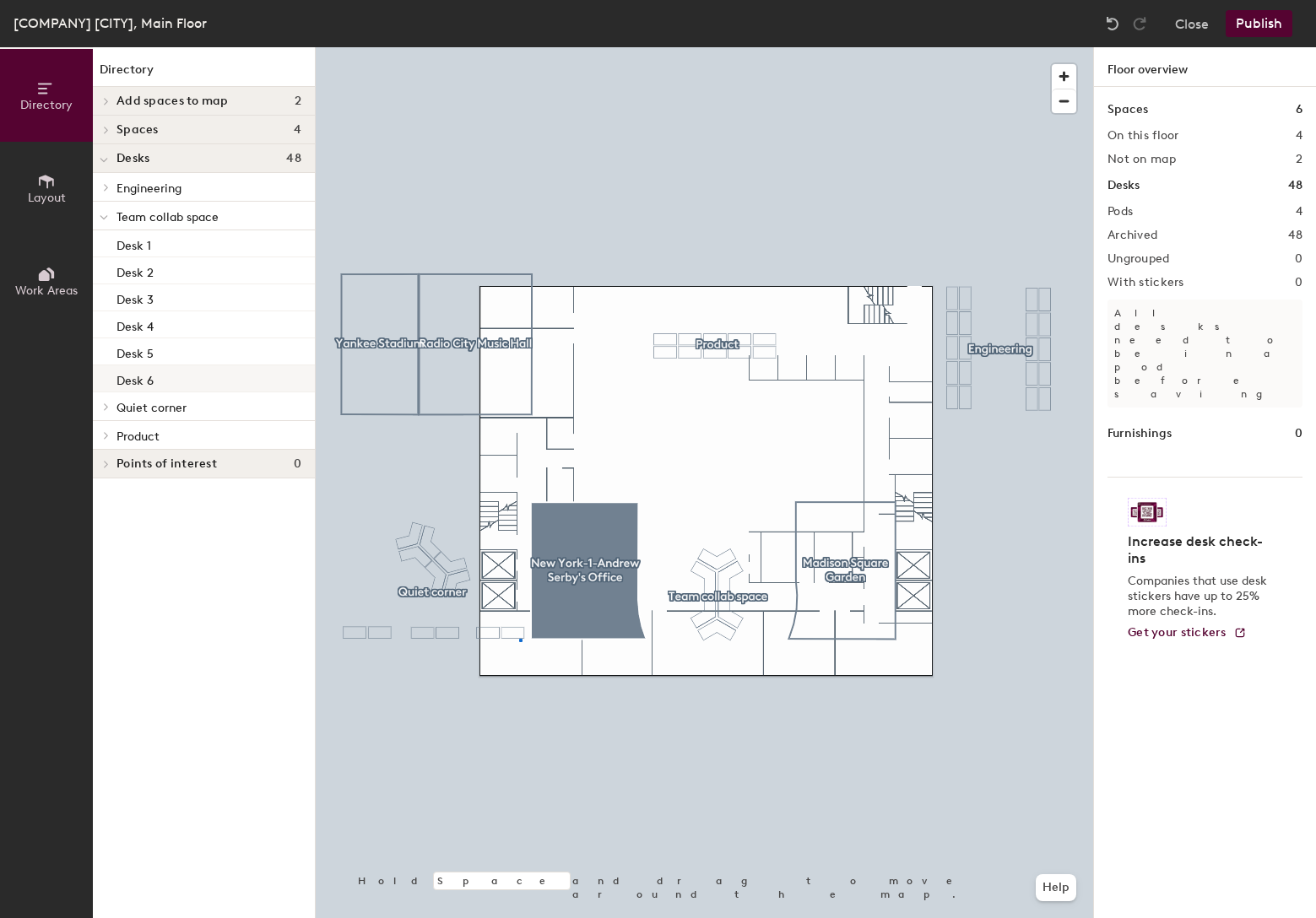 click 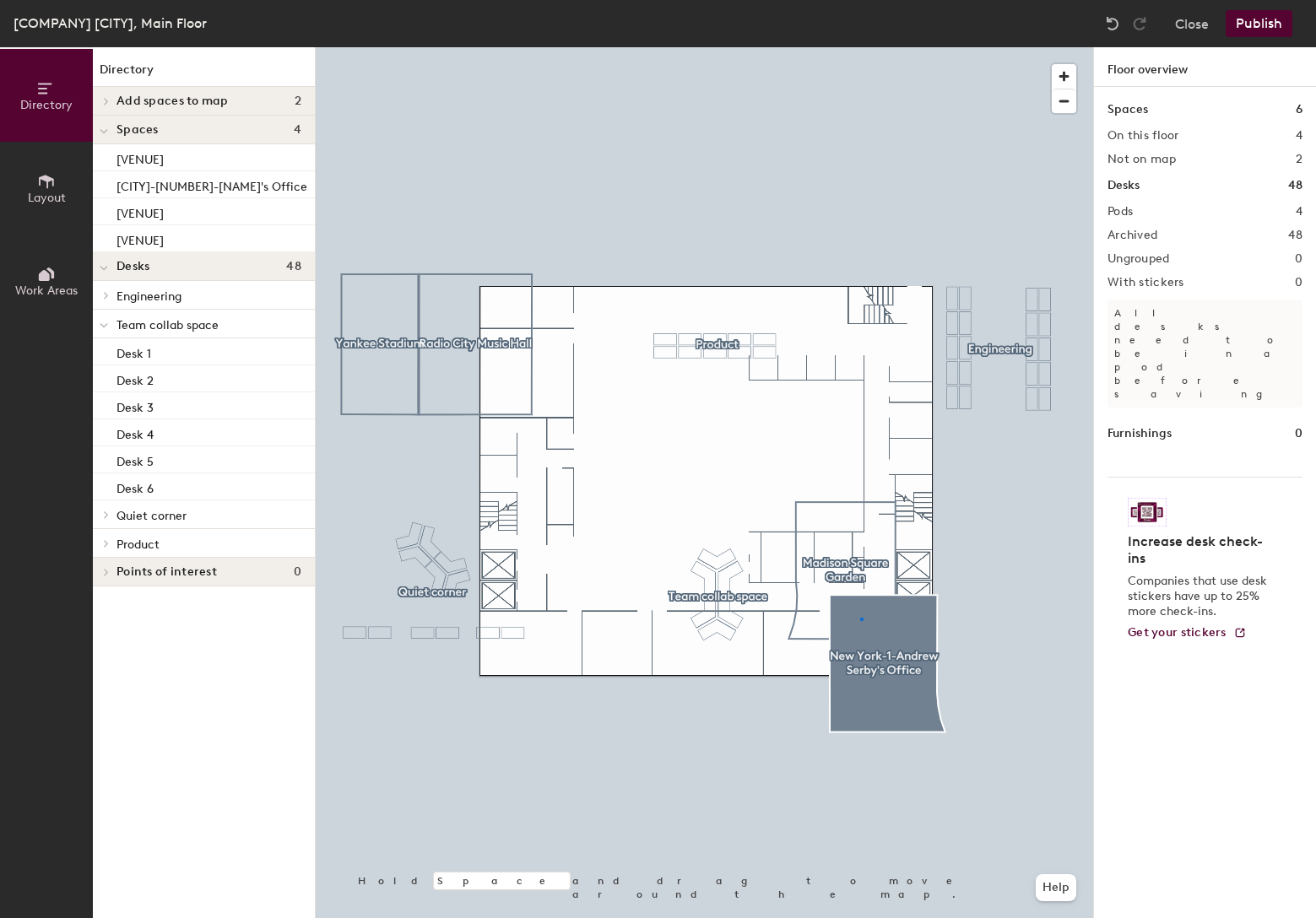 click 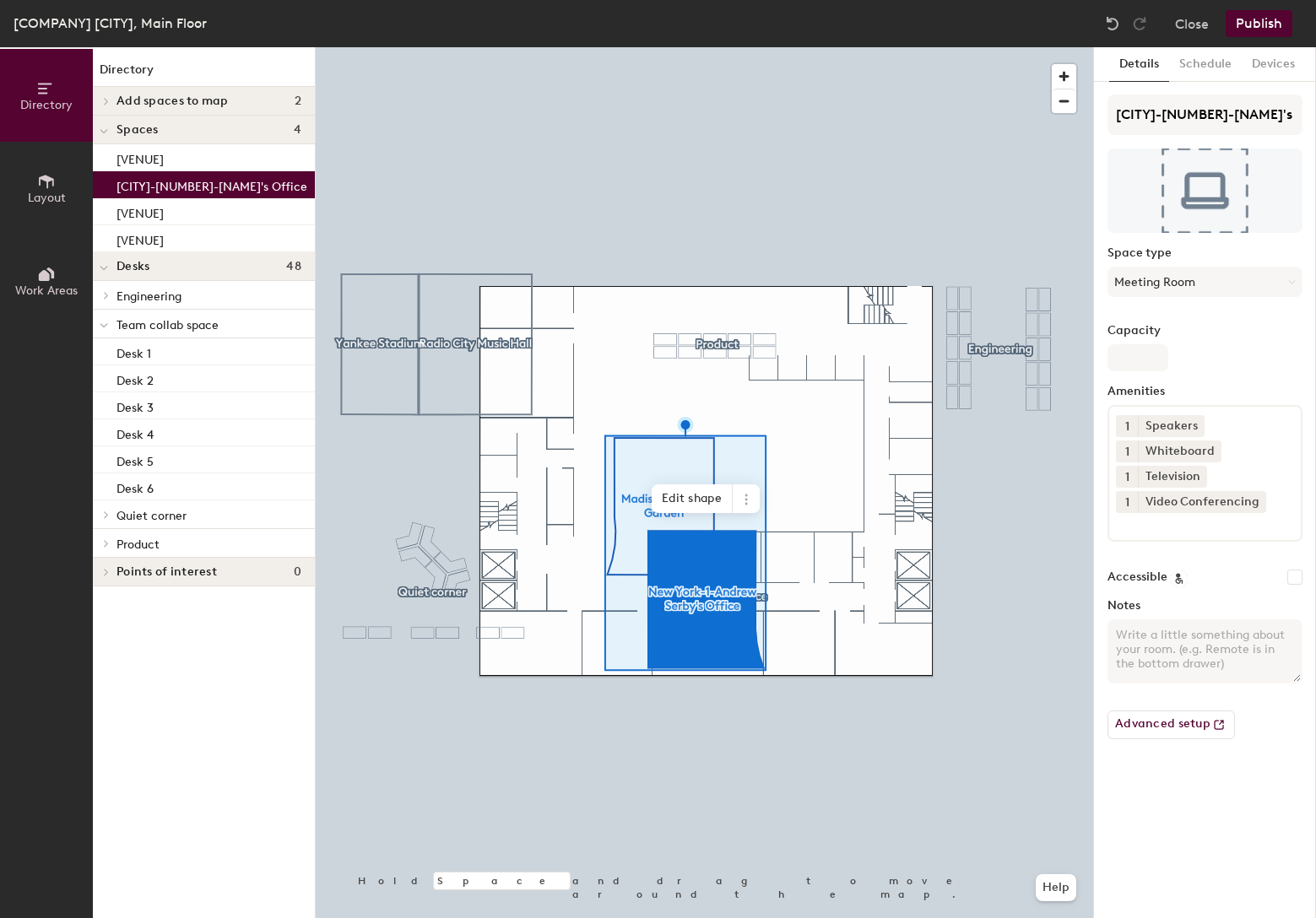 click on "[CITY]-[NUMBER]-[NAME]'s Office" 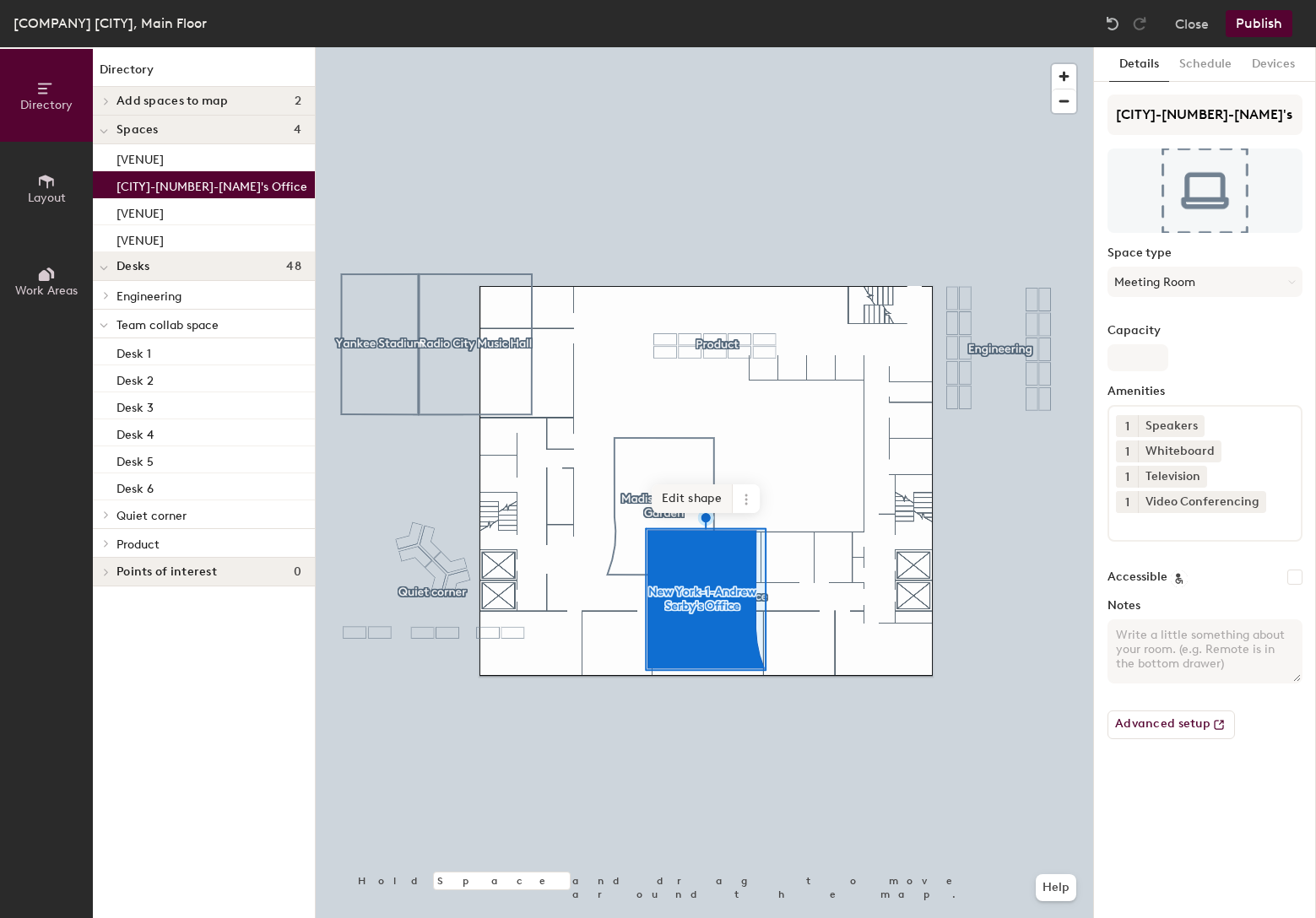 click on "Edit shape" 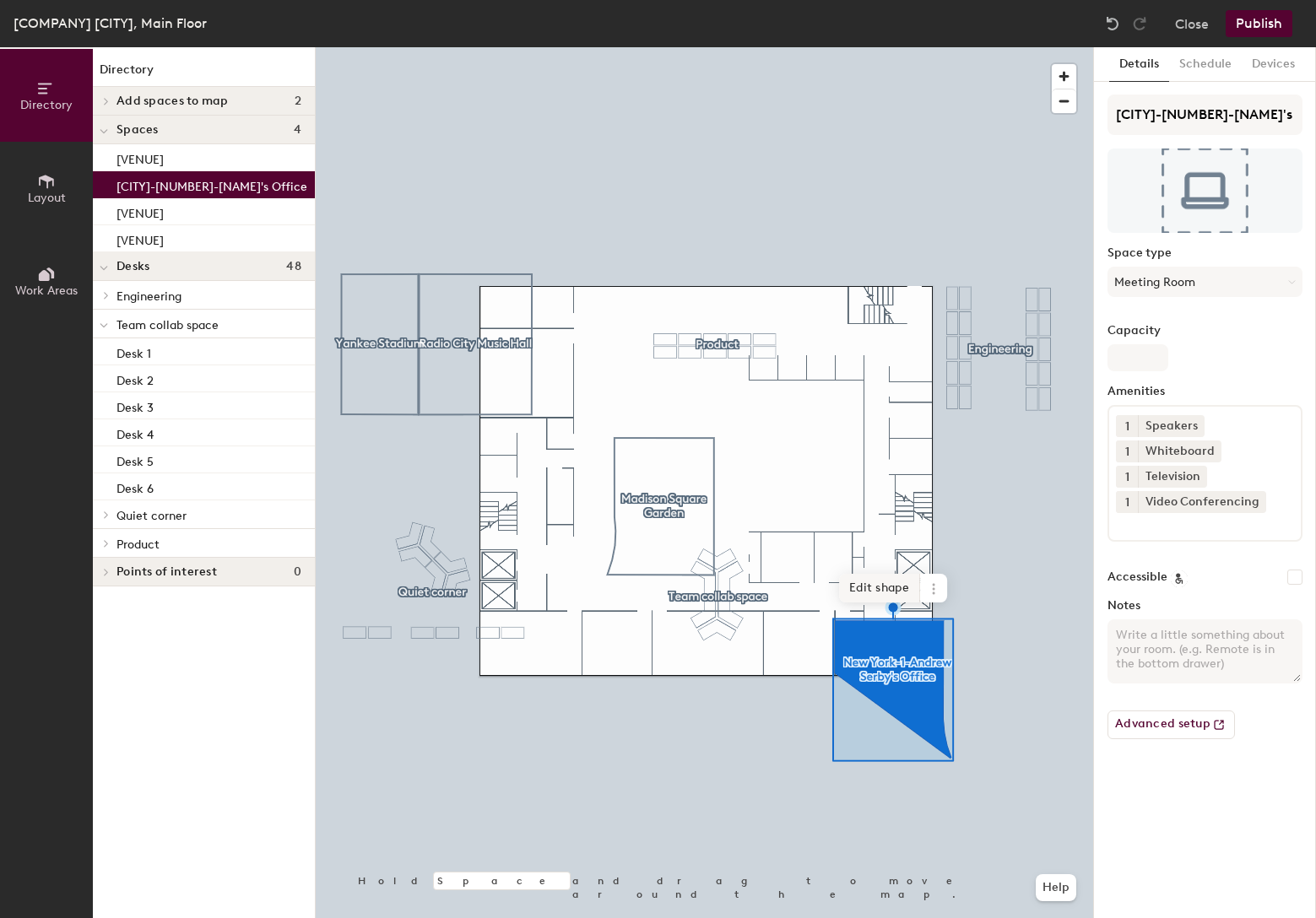 click on "Edit shape" 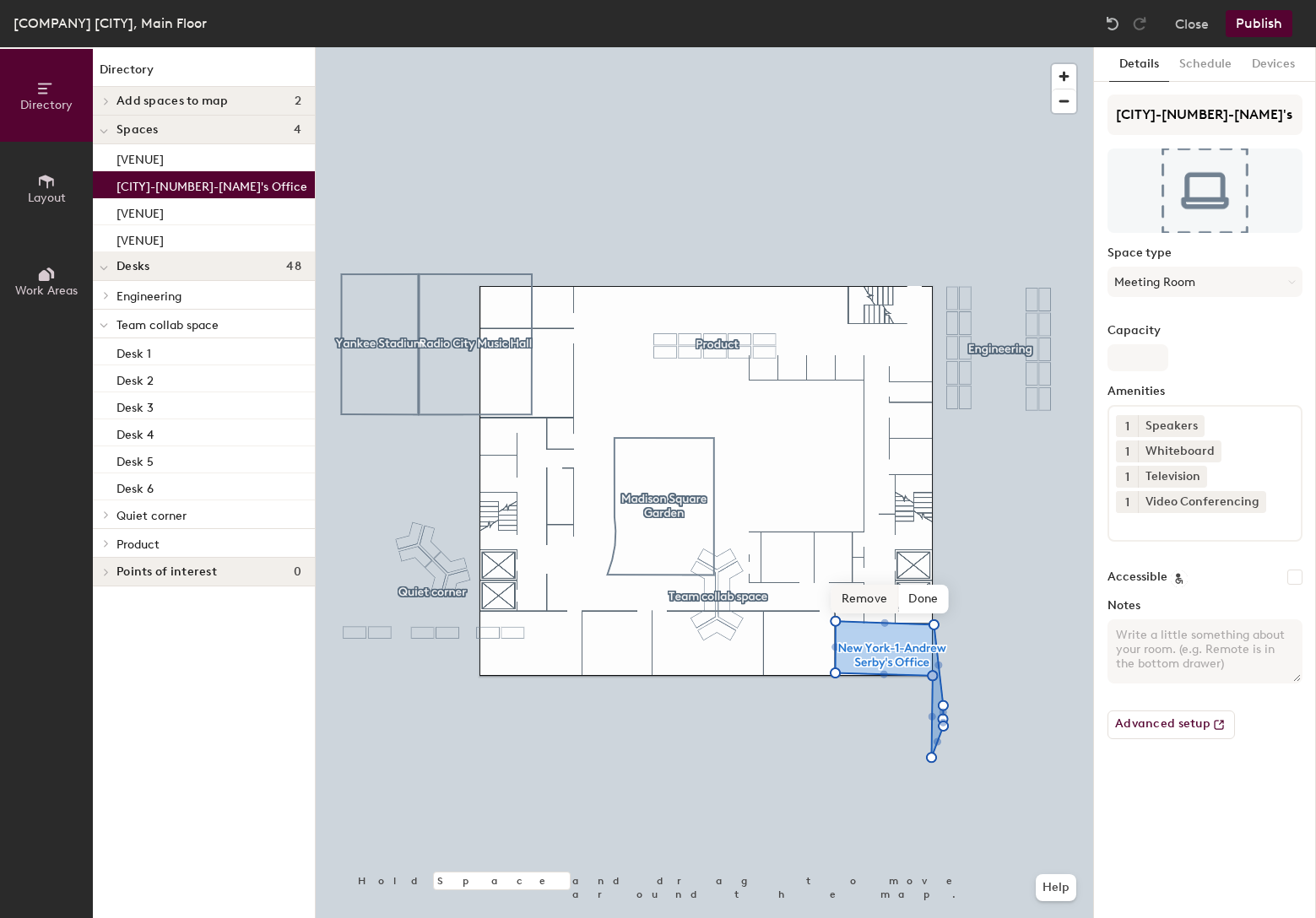 click on "Remove" 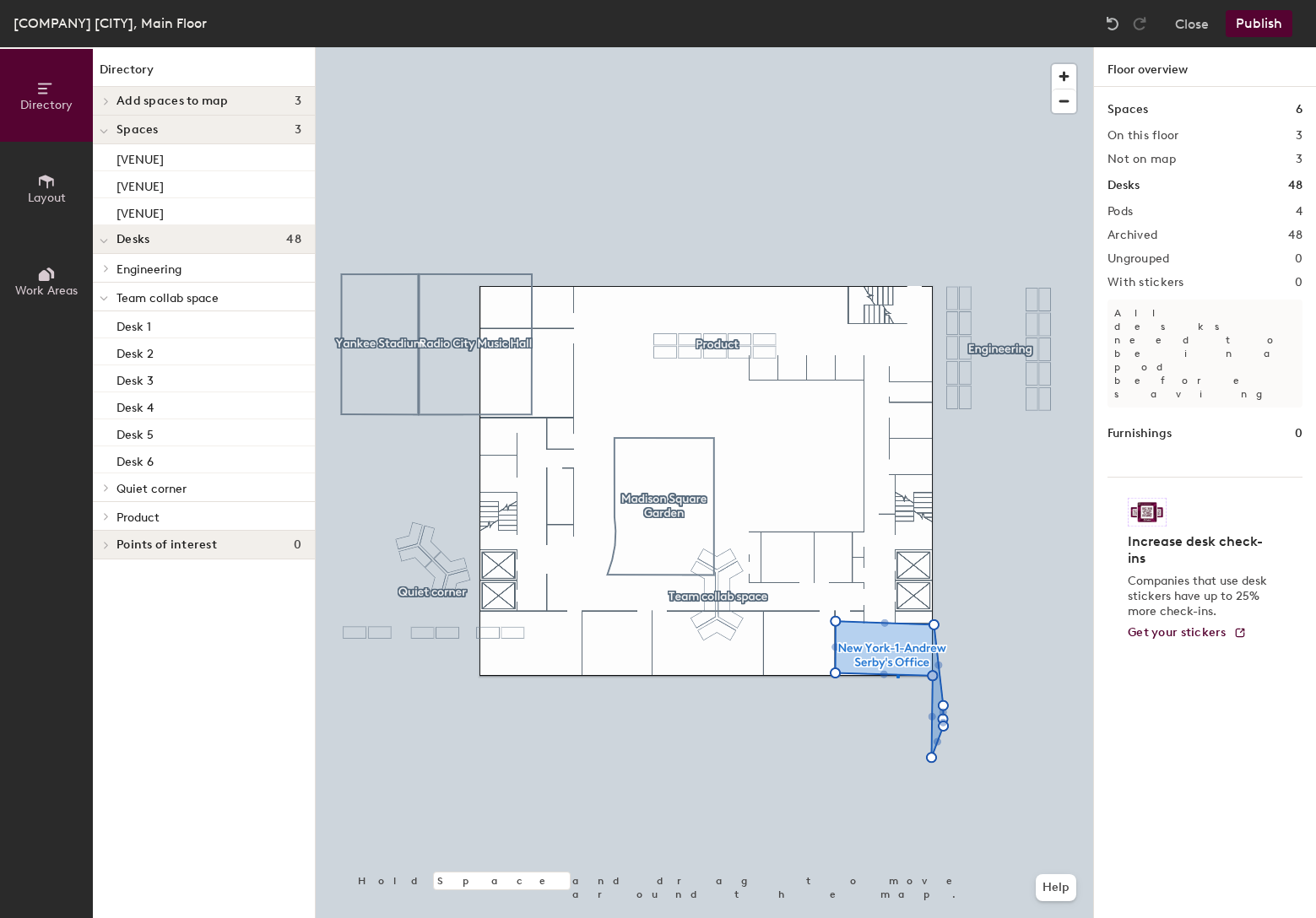click 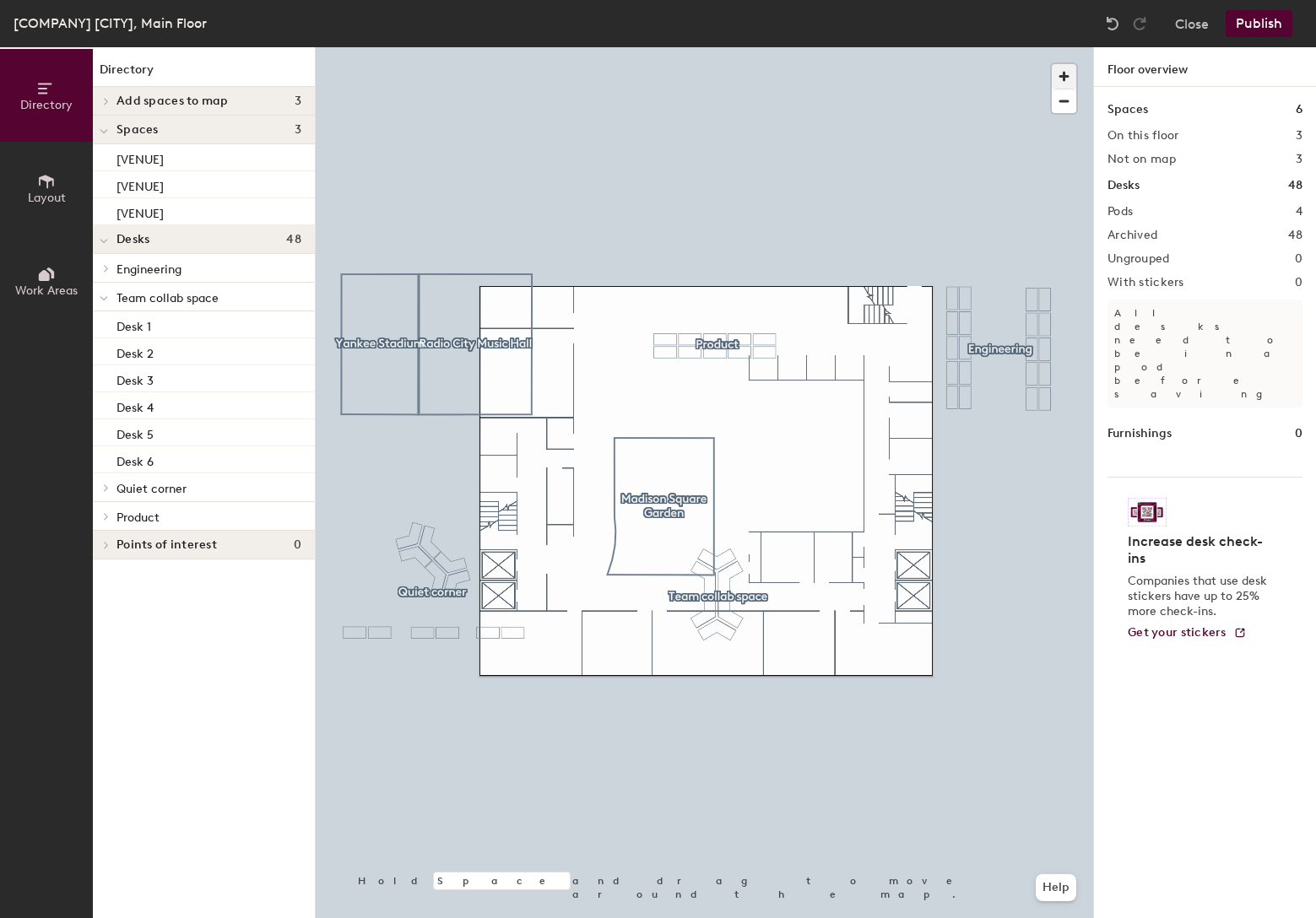click 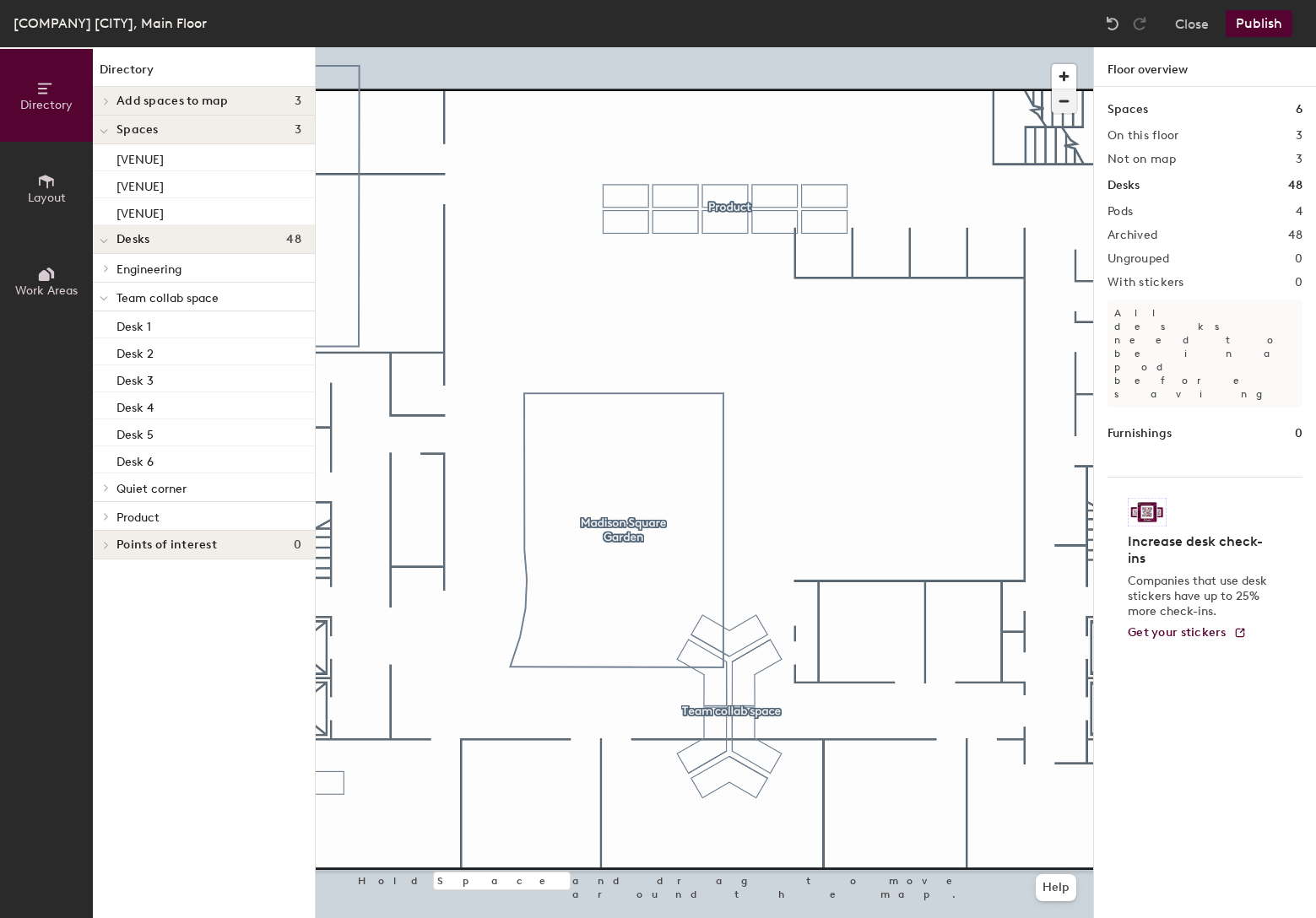 click 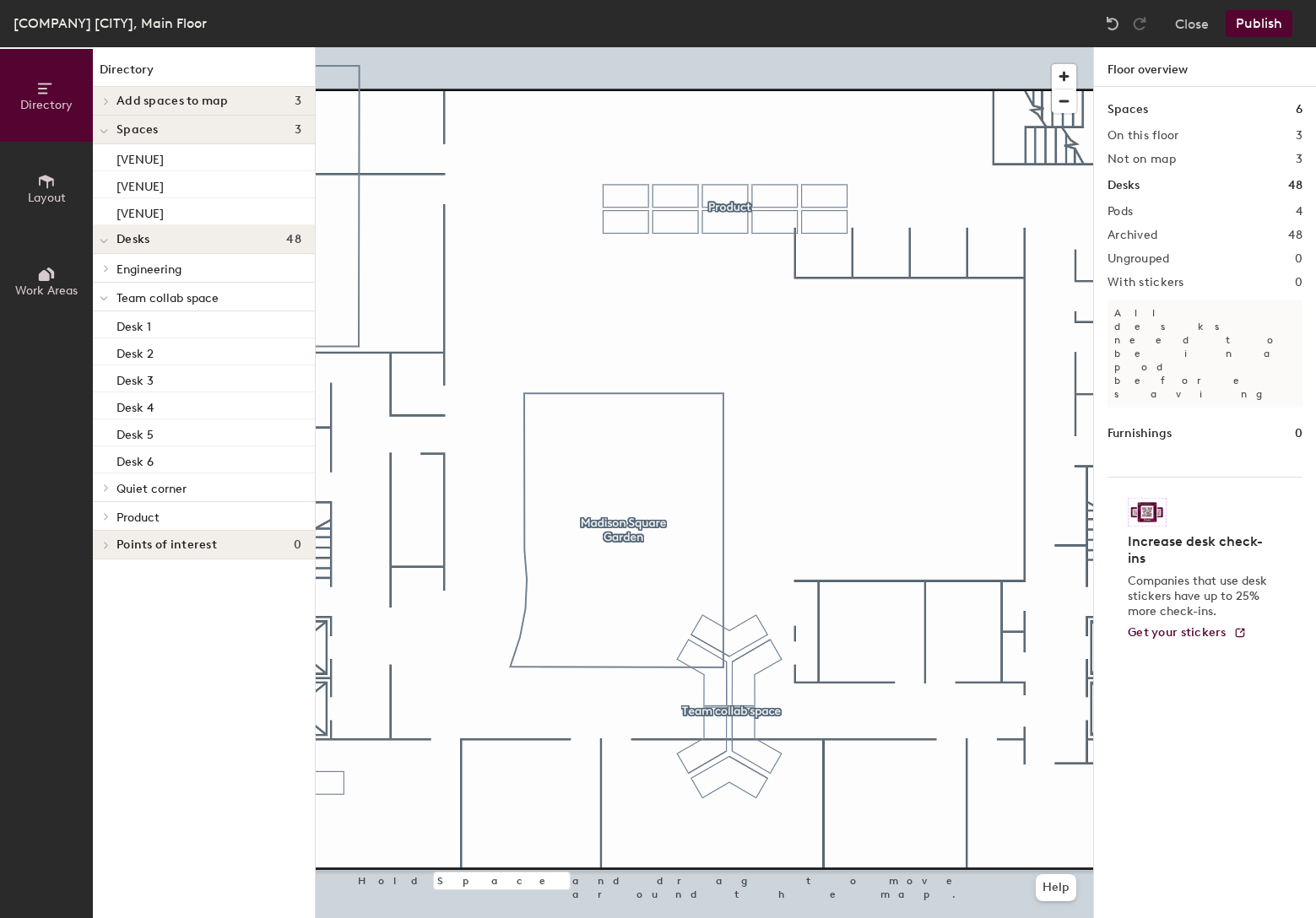 click on "Spaces 6" 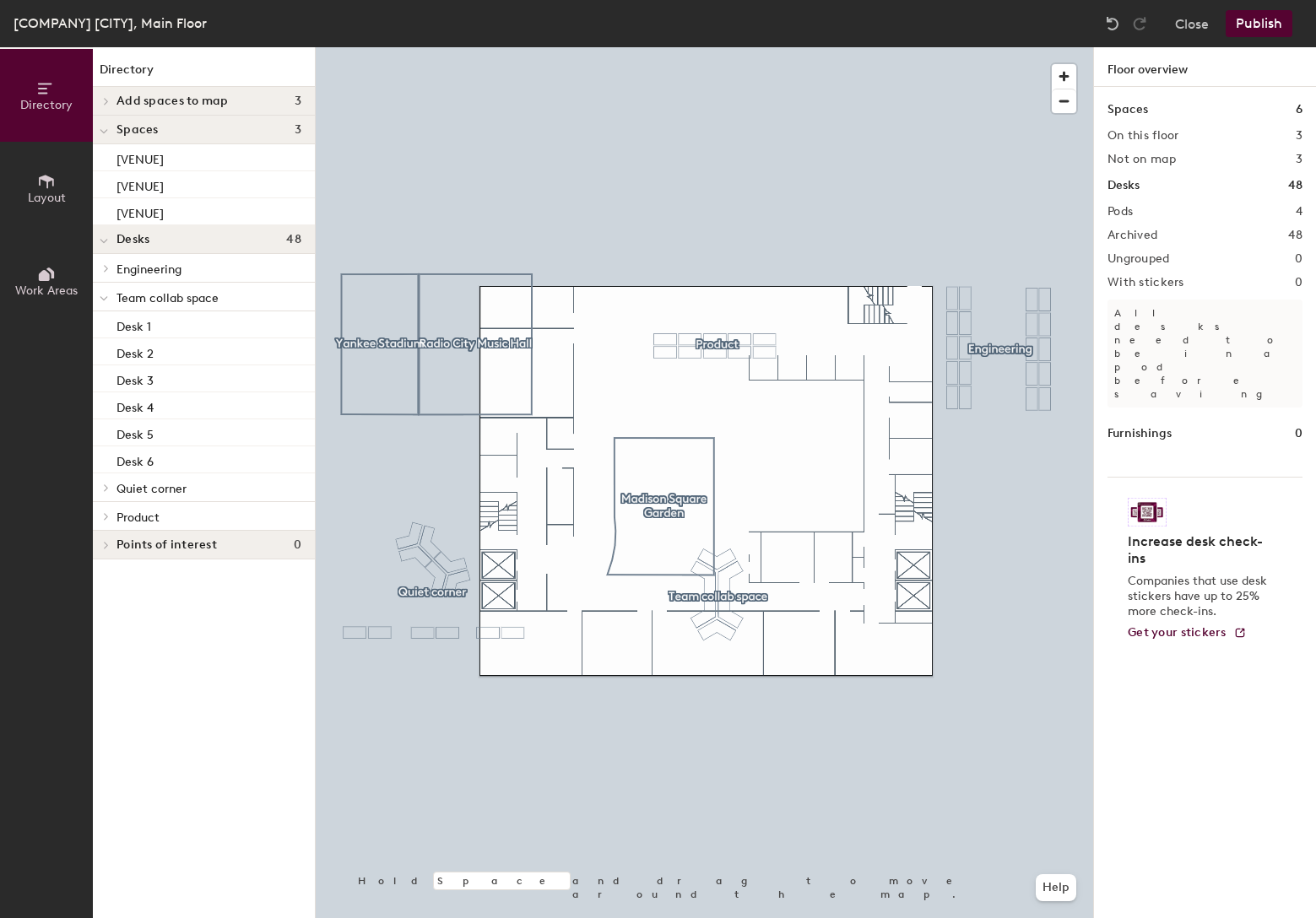 click on "Spaces" 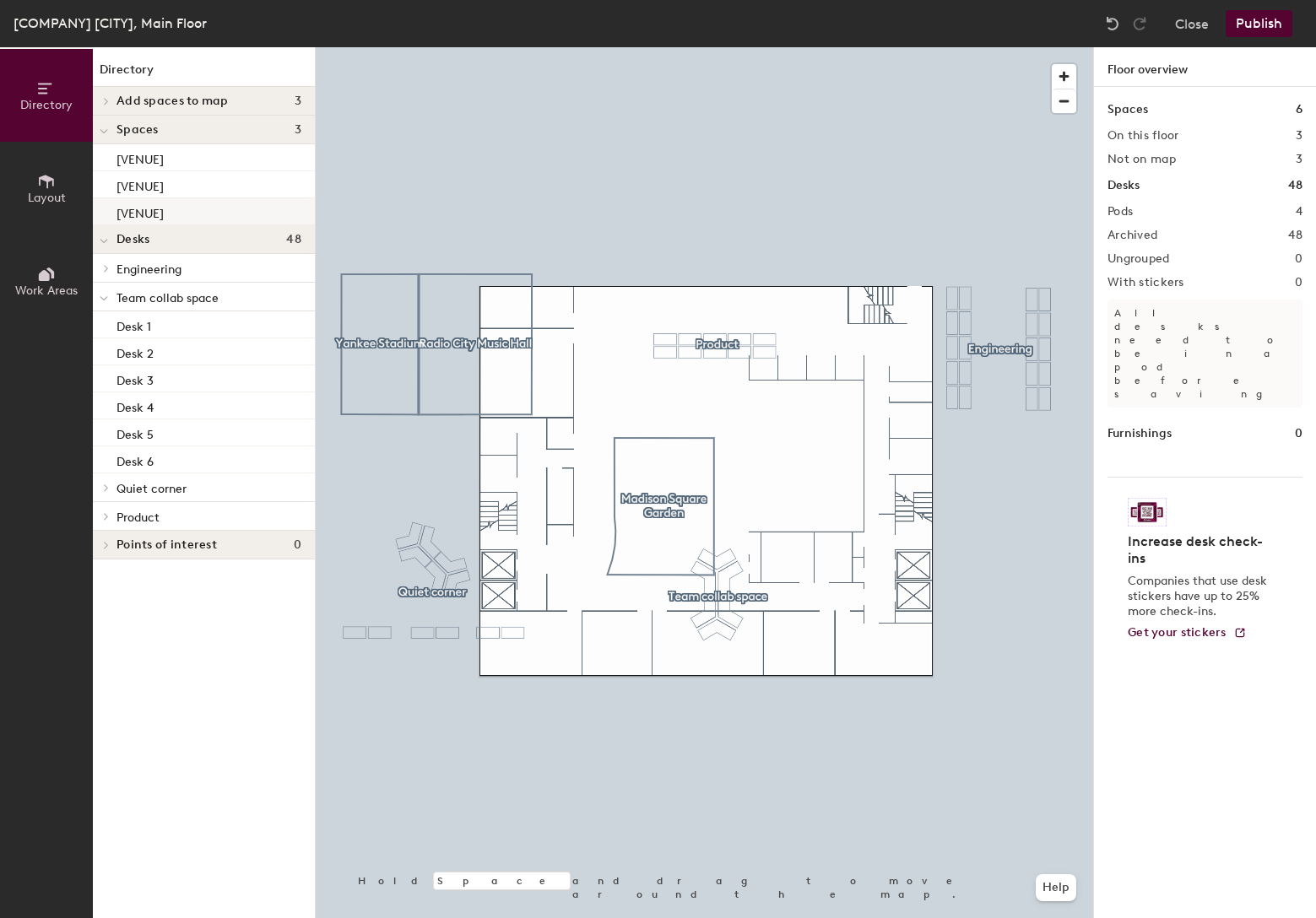 click on "Yankee Stadium" 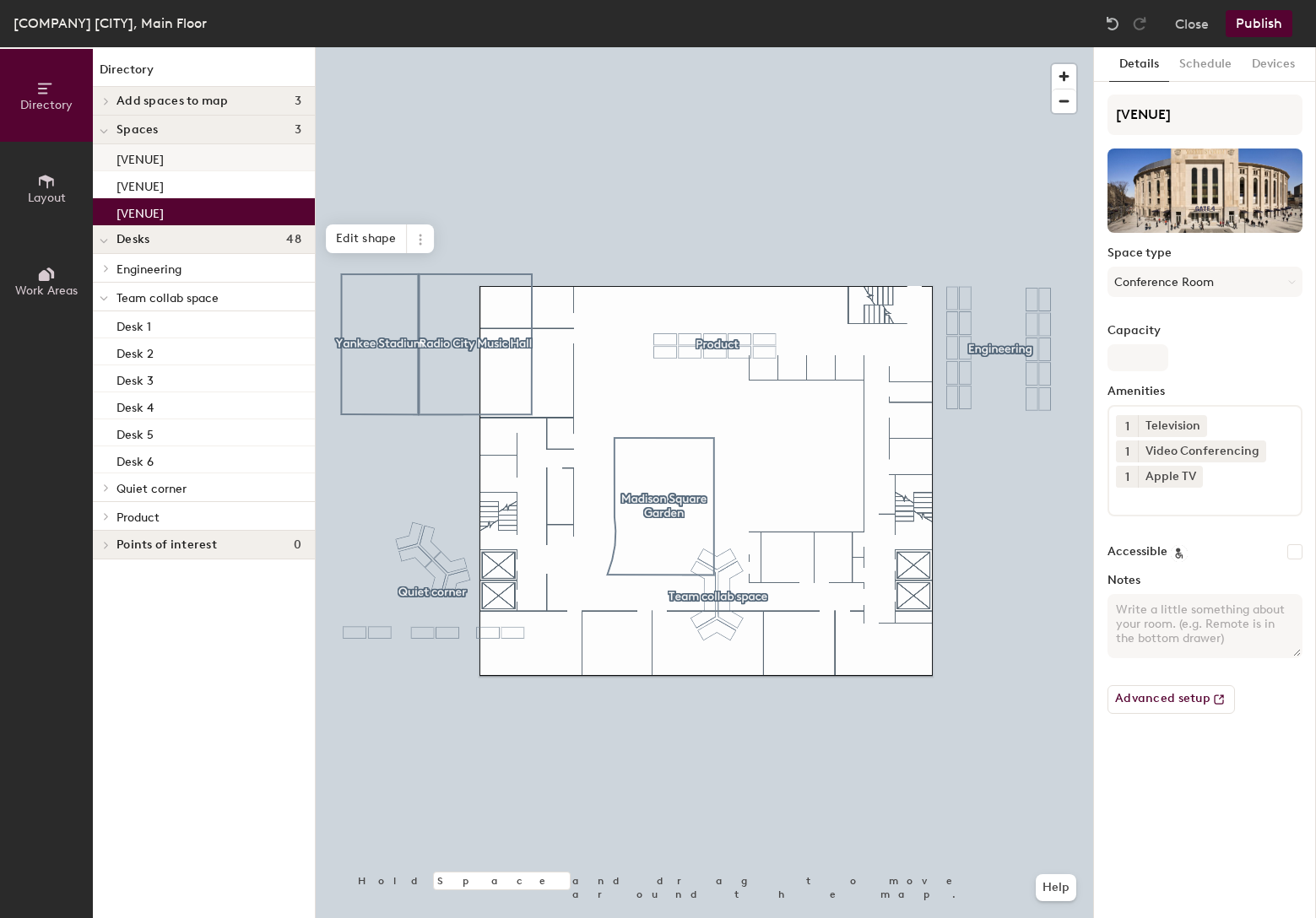 click on "Madison Square Garden" 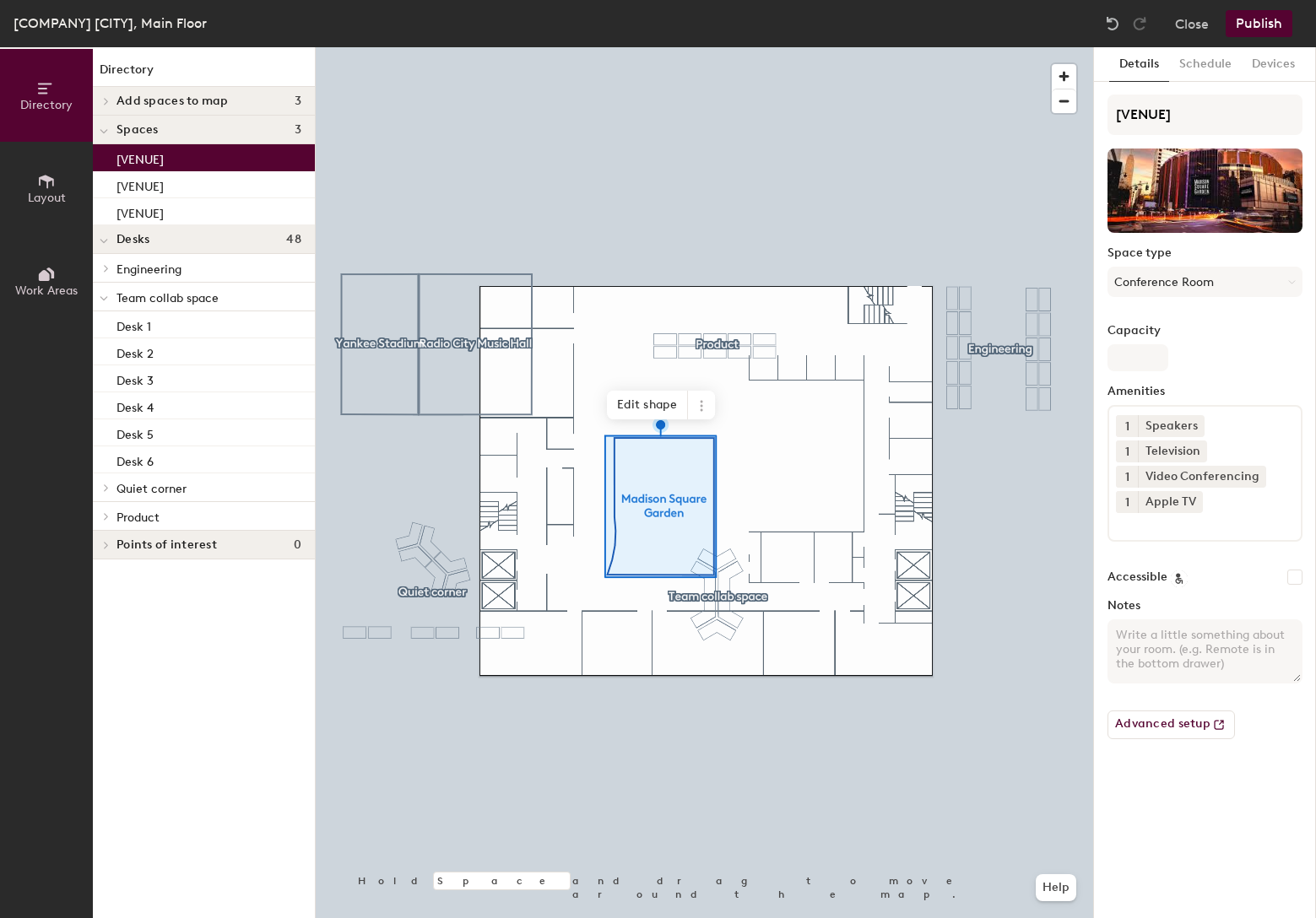 click on "Spaces" 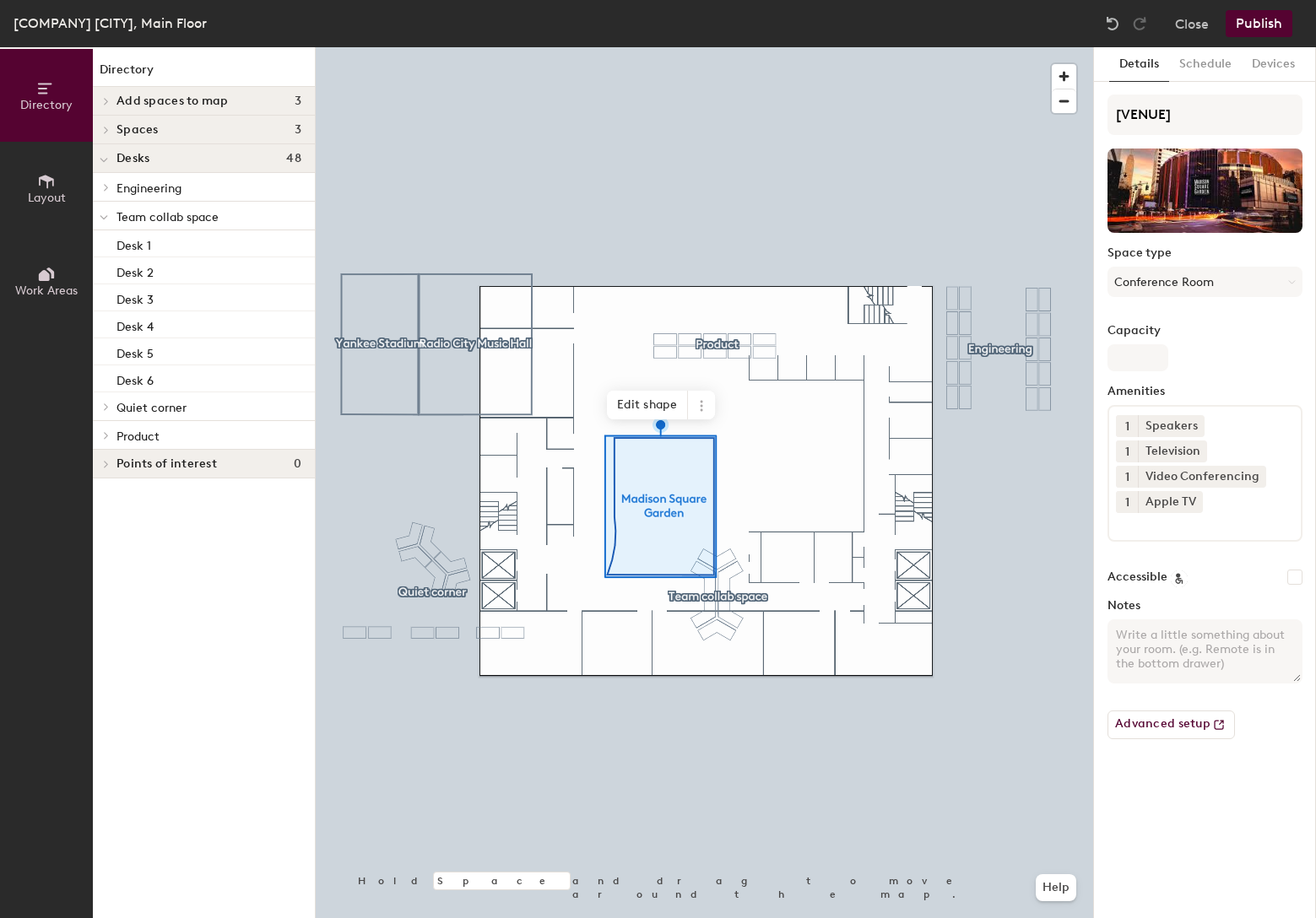 click on "Add spaces to map" 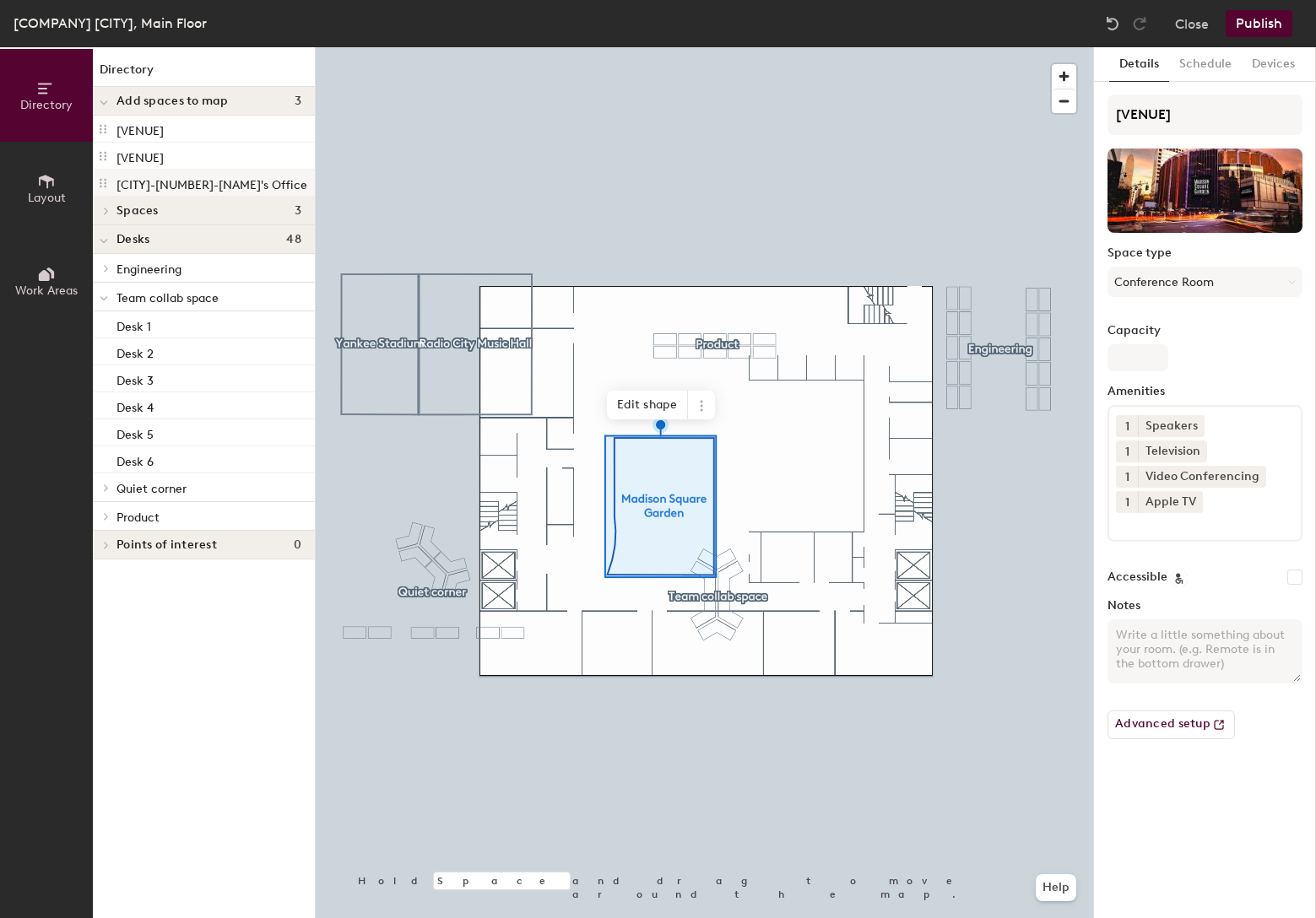 click on "New York-1-Andrew Serby's Office" 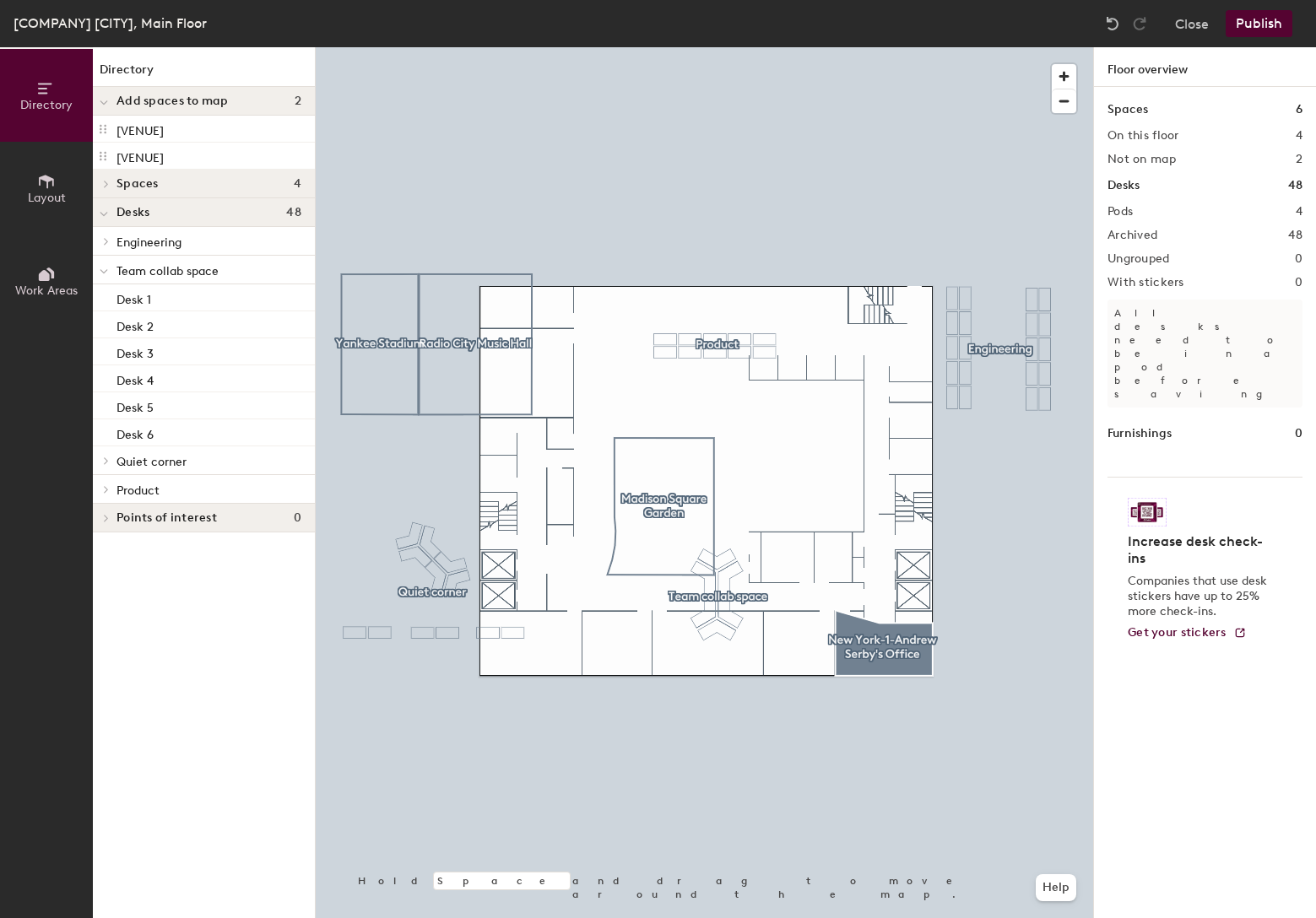 click 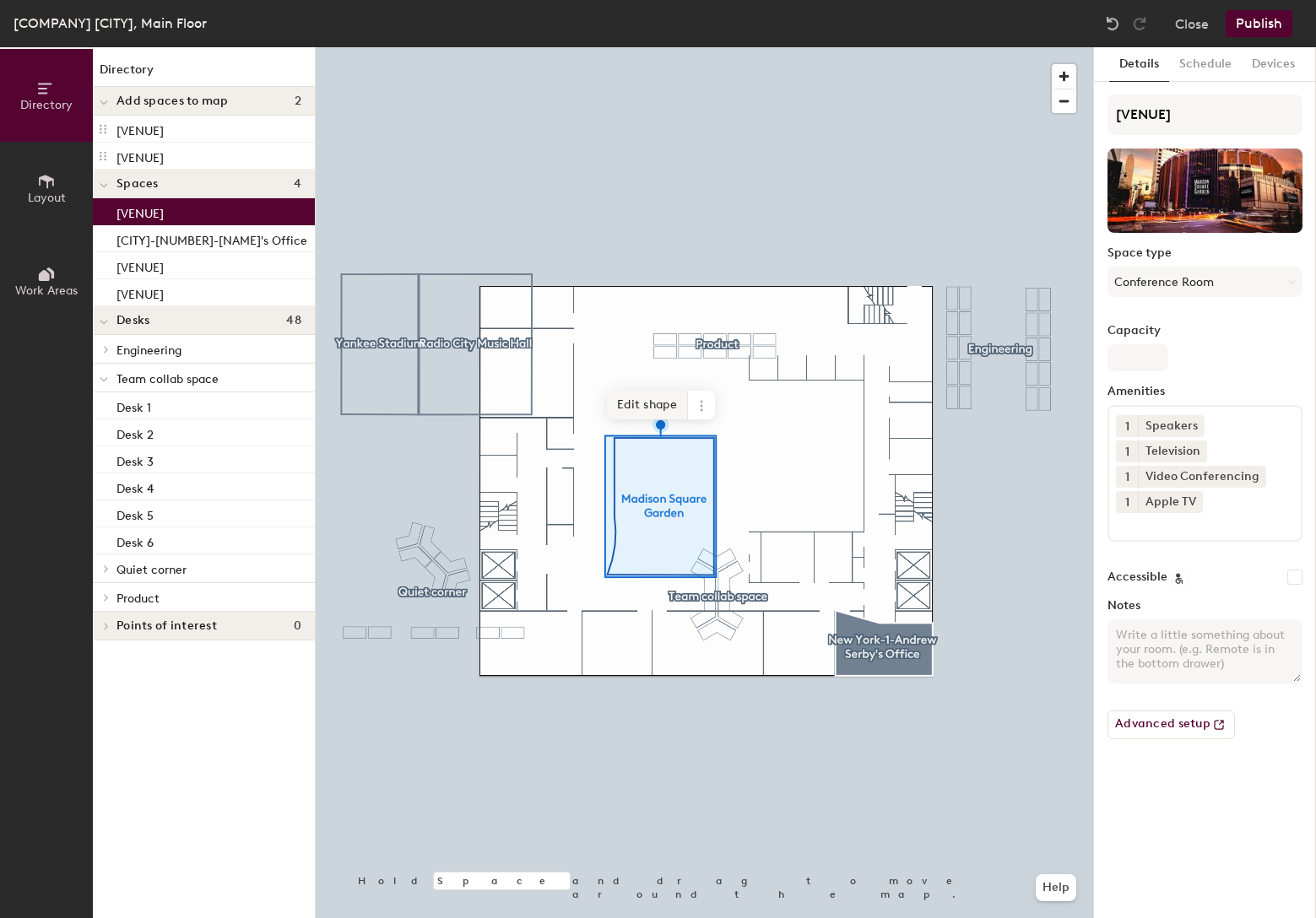 click on "Edit shape" 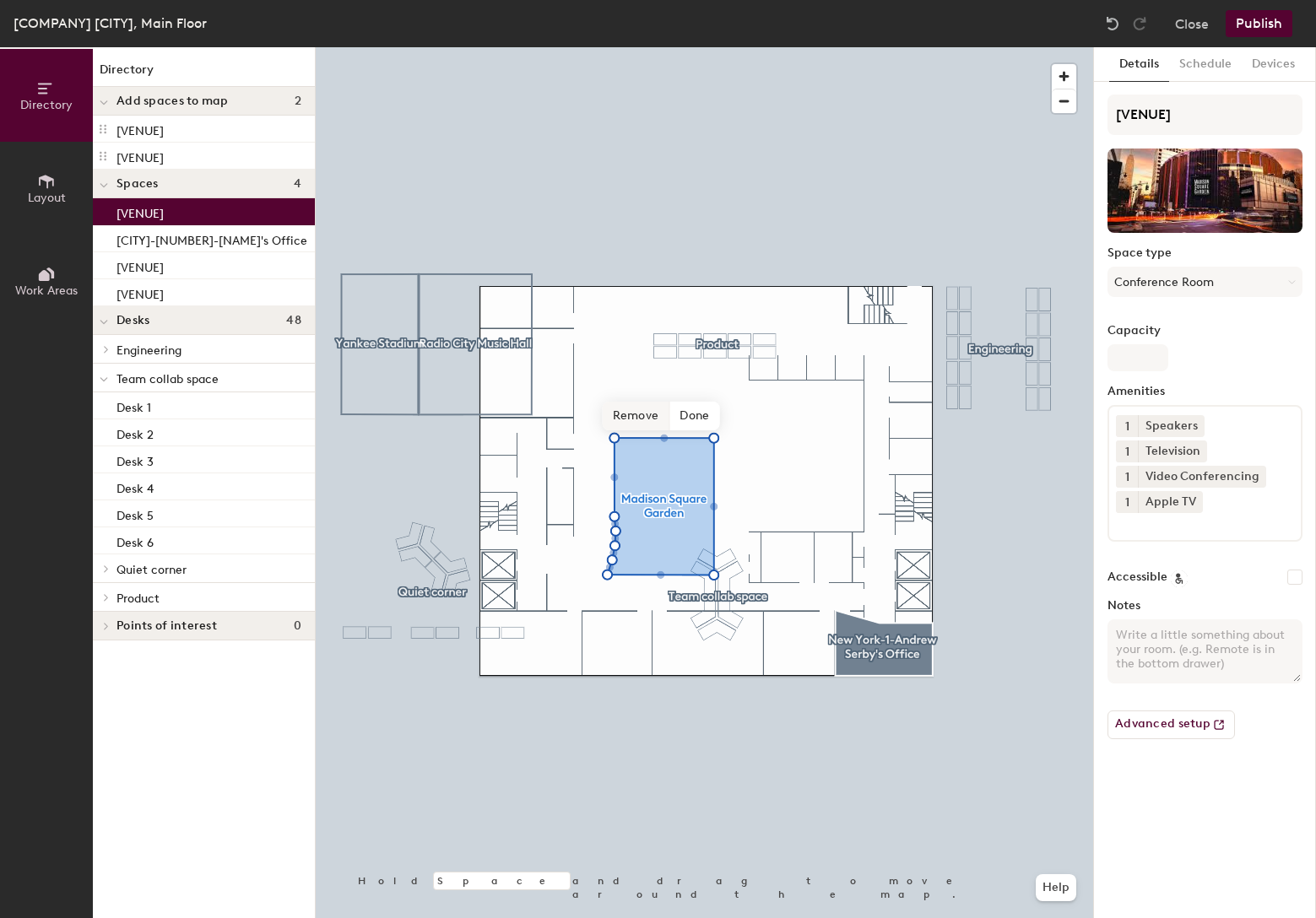 click on "Remove" 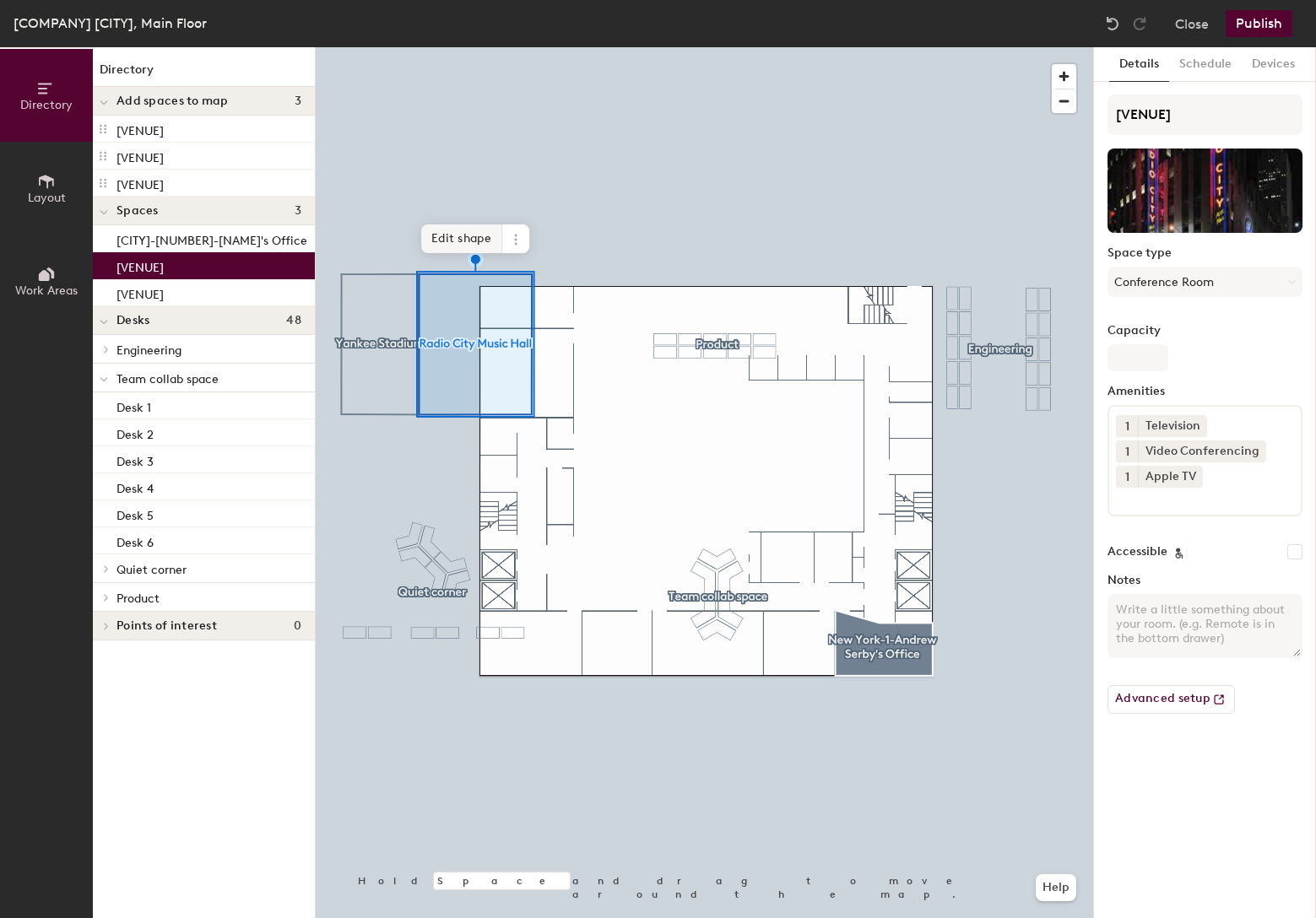 click on "Edit shape" 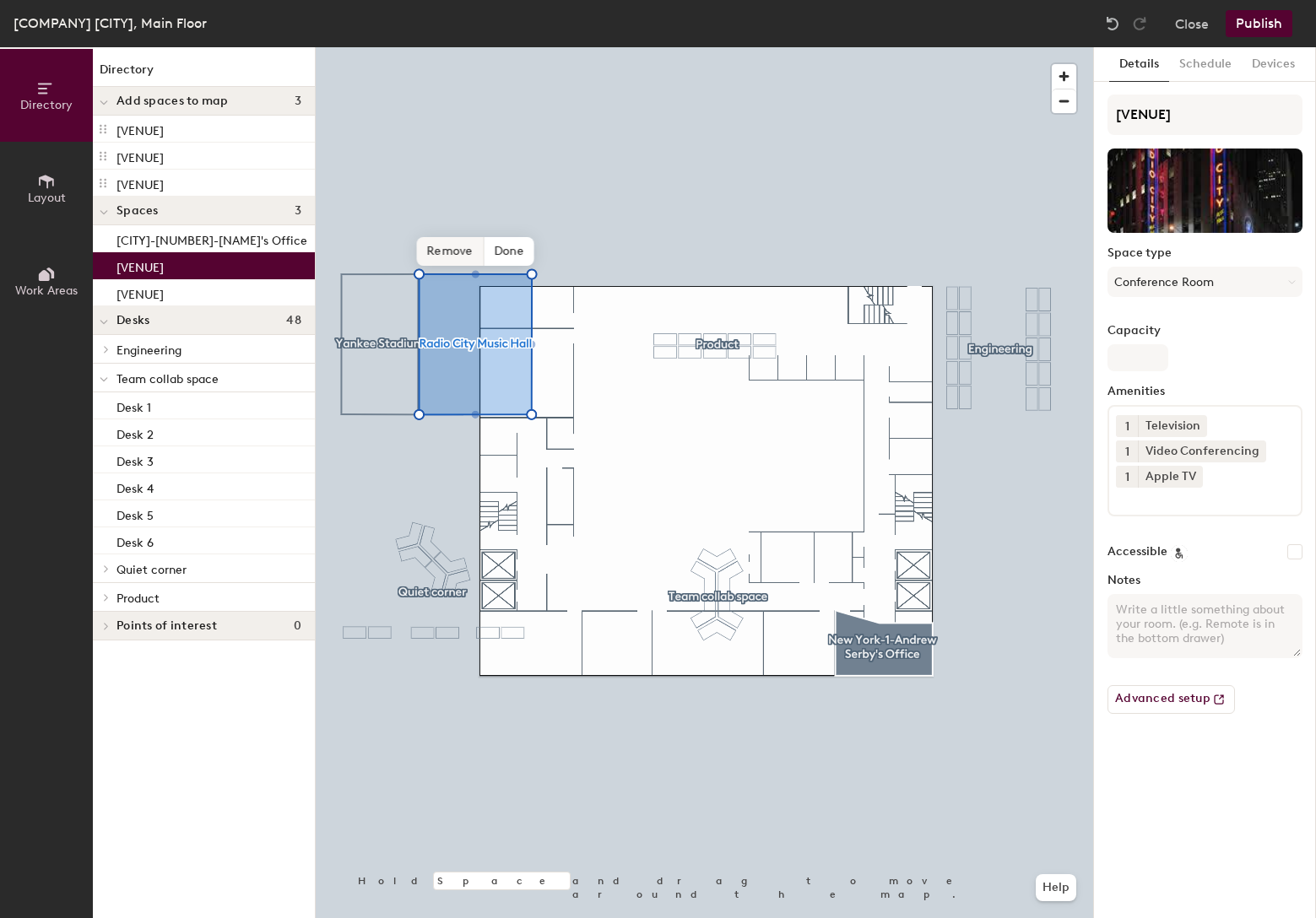 click on "Remove" 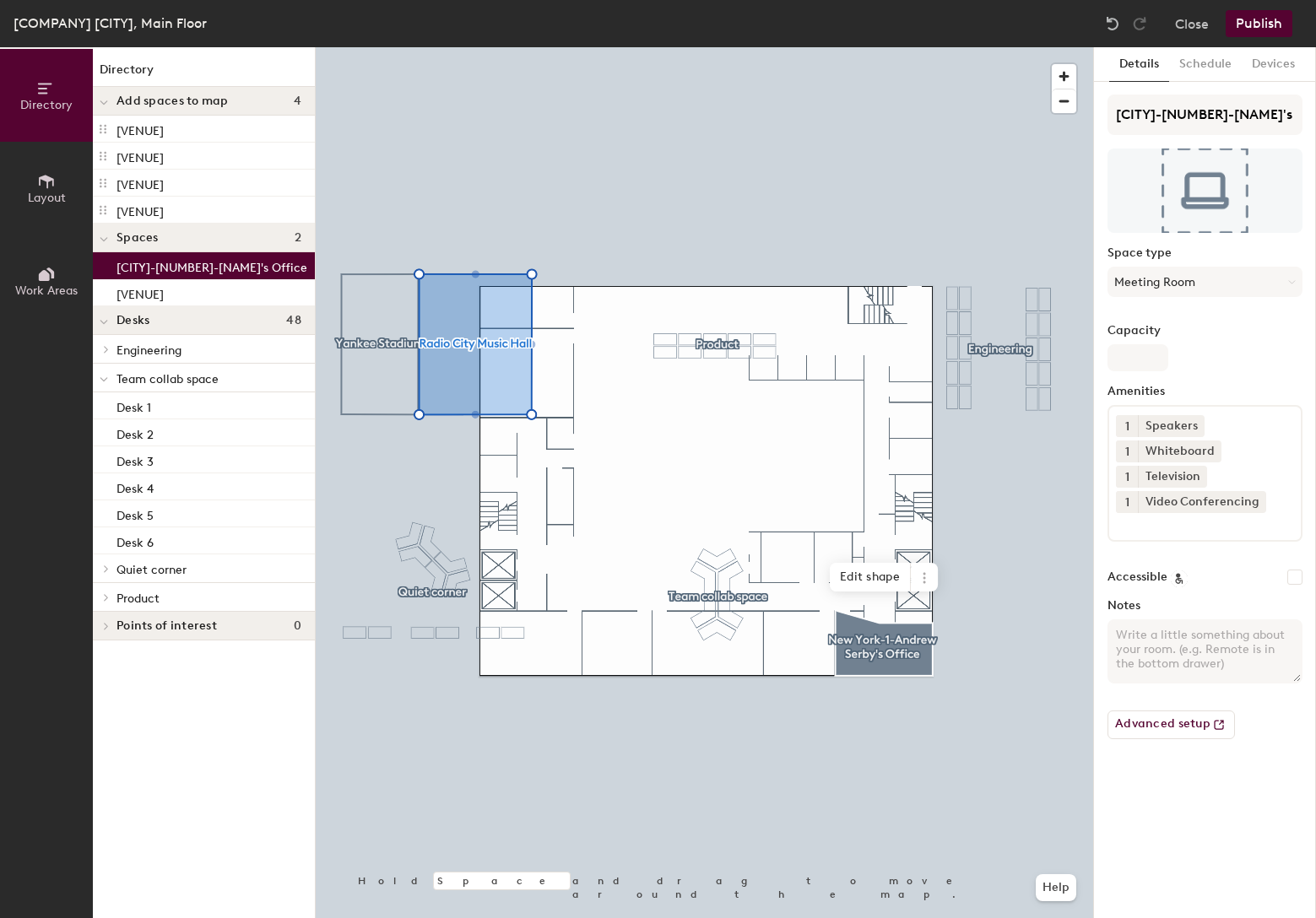 click on "New York-1-Andrew Serby's Office" 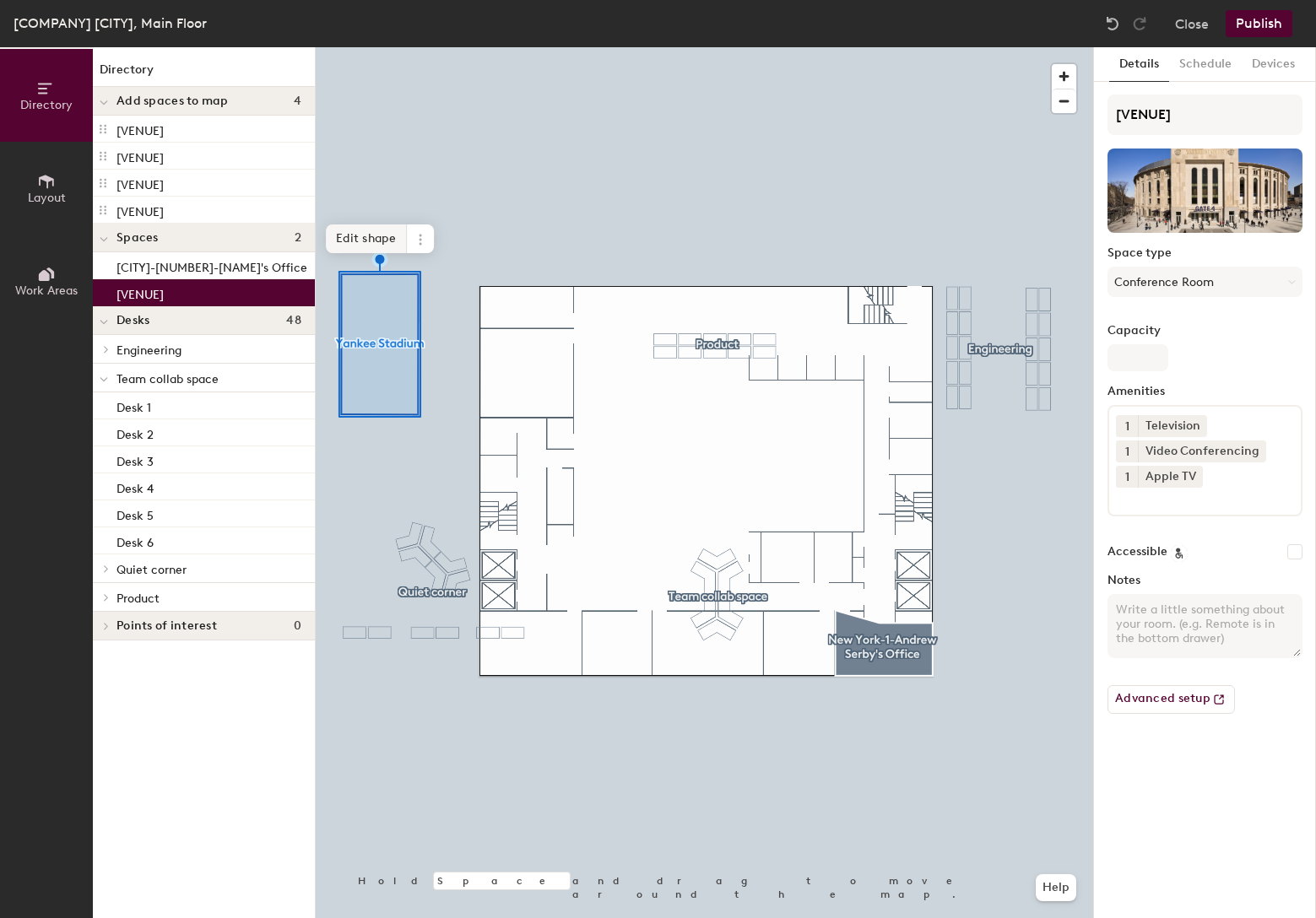 click on "Edit shape" 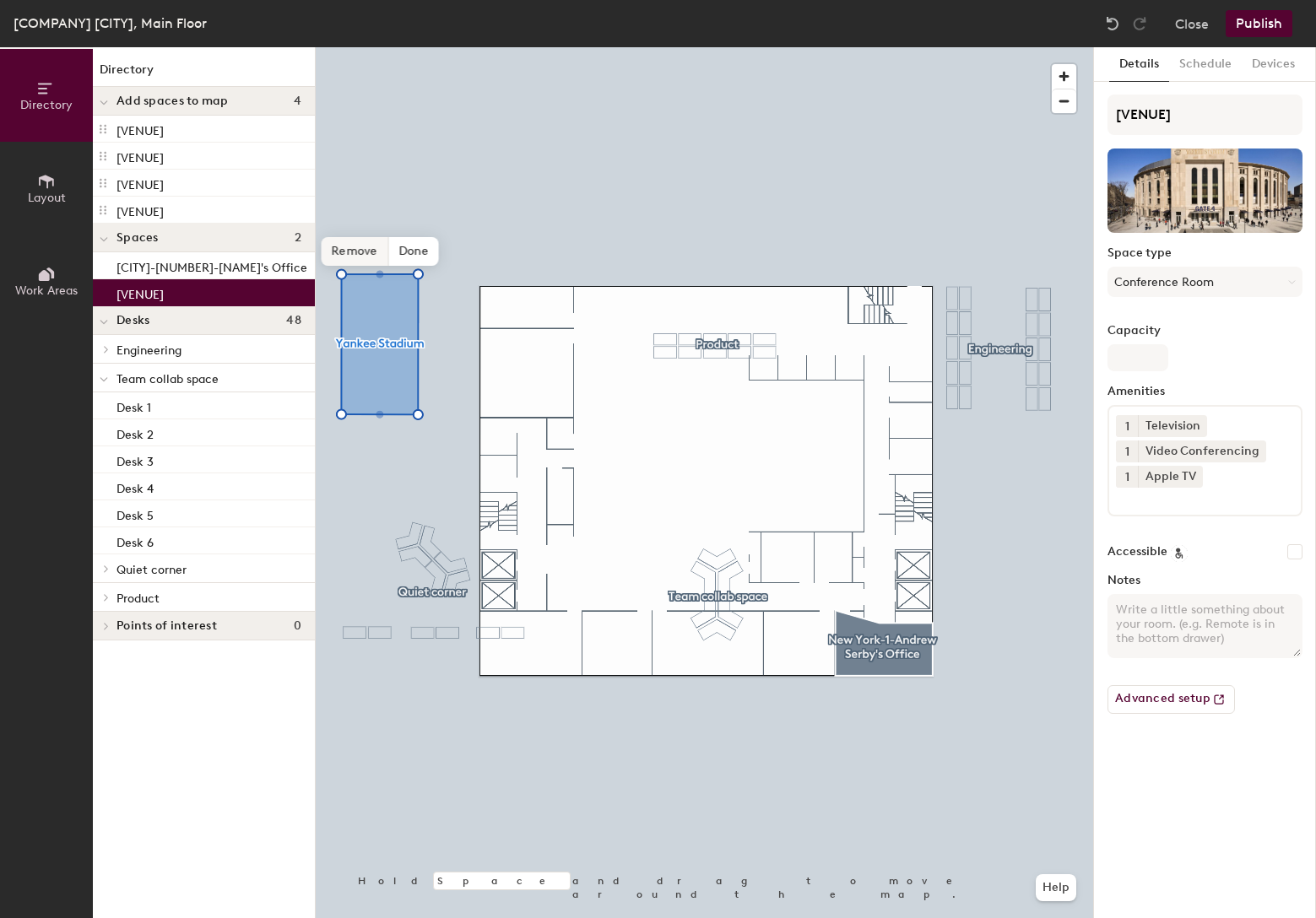 click on "Remove" 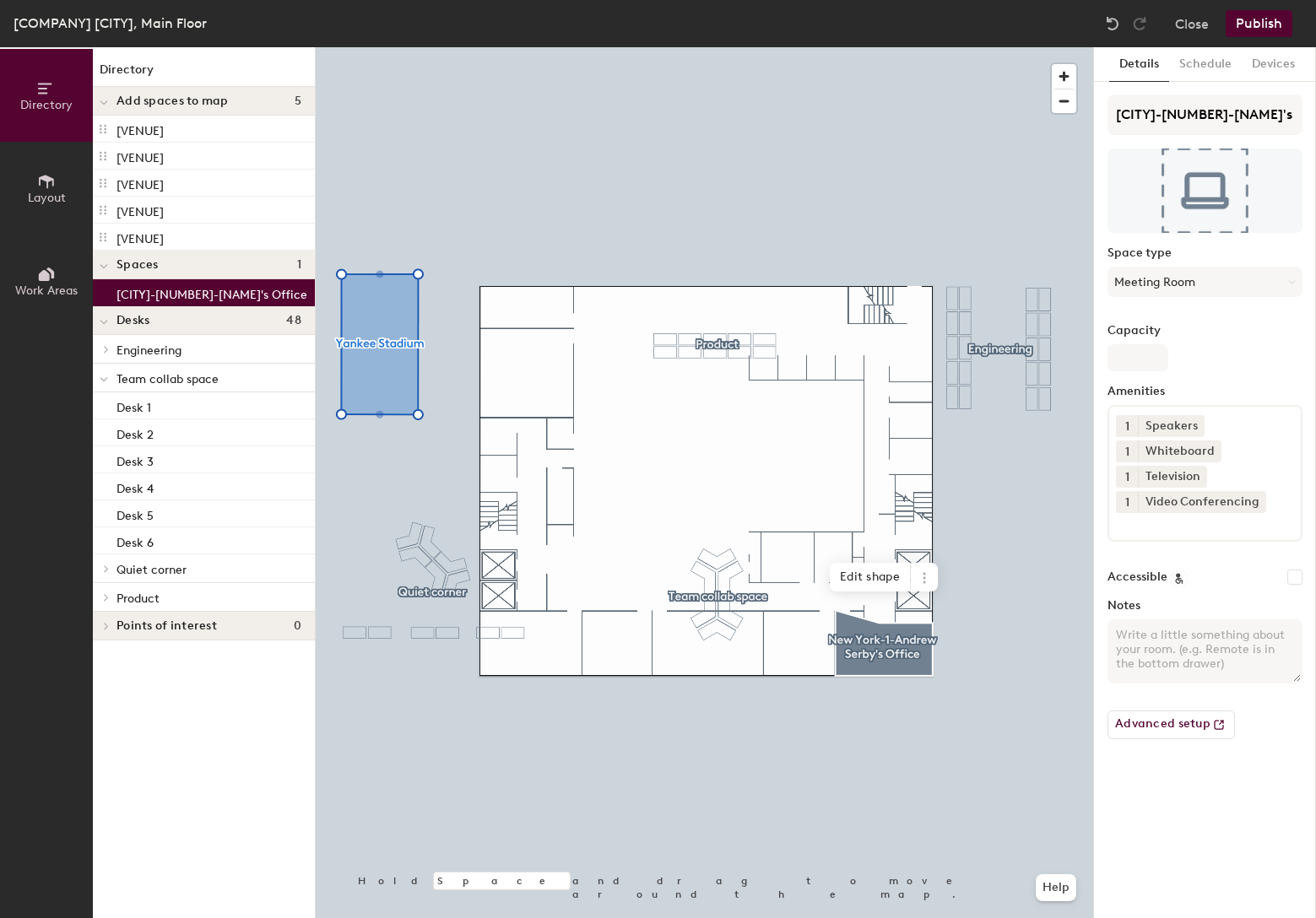 click on "New York-1-Andrew Serby's Office" 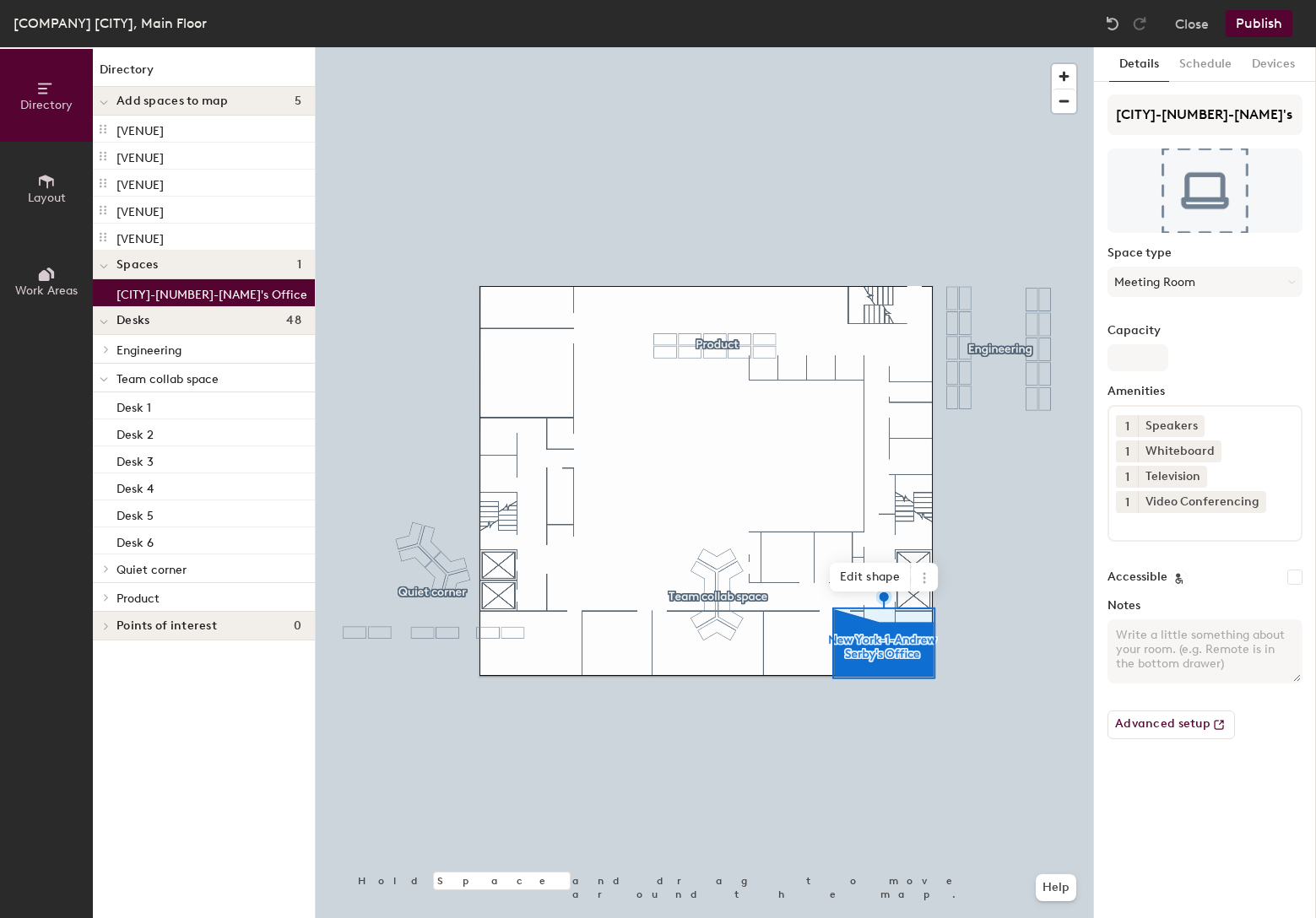 click on "New York-1-Andrew Serby's Office" 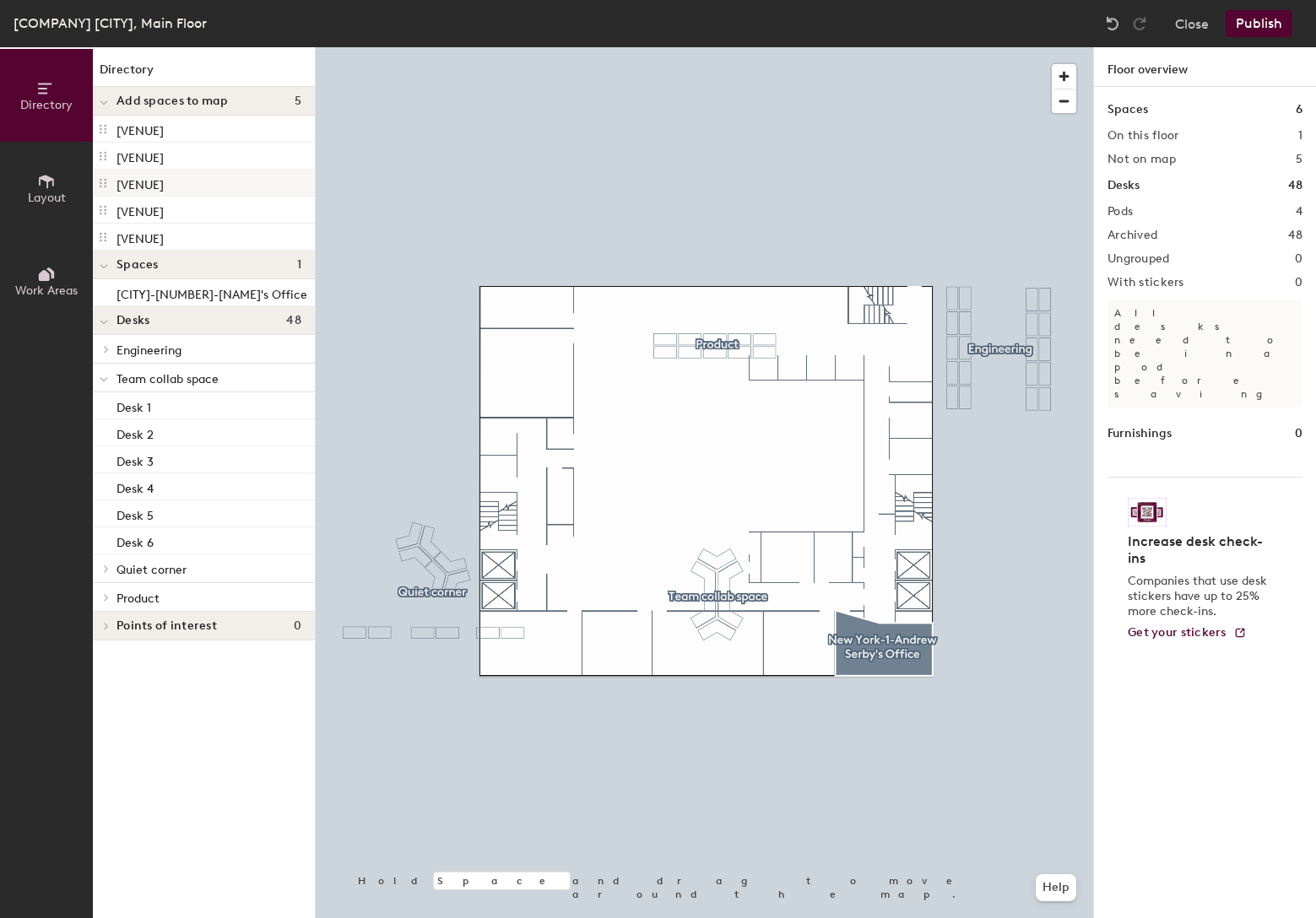 click on "Madison Square Garden" 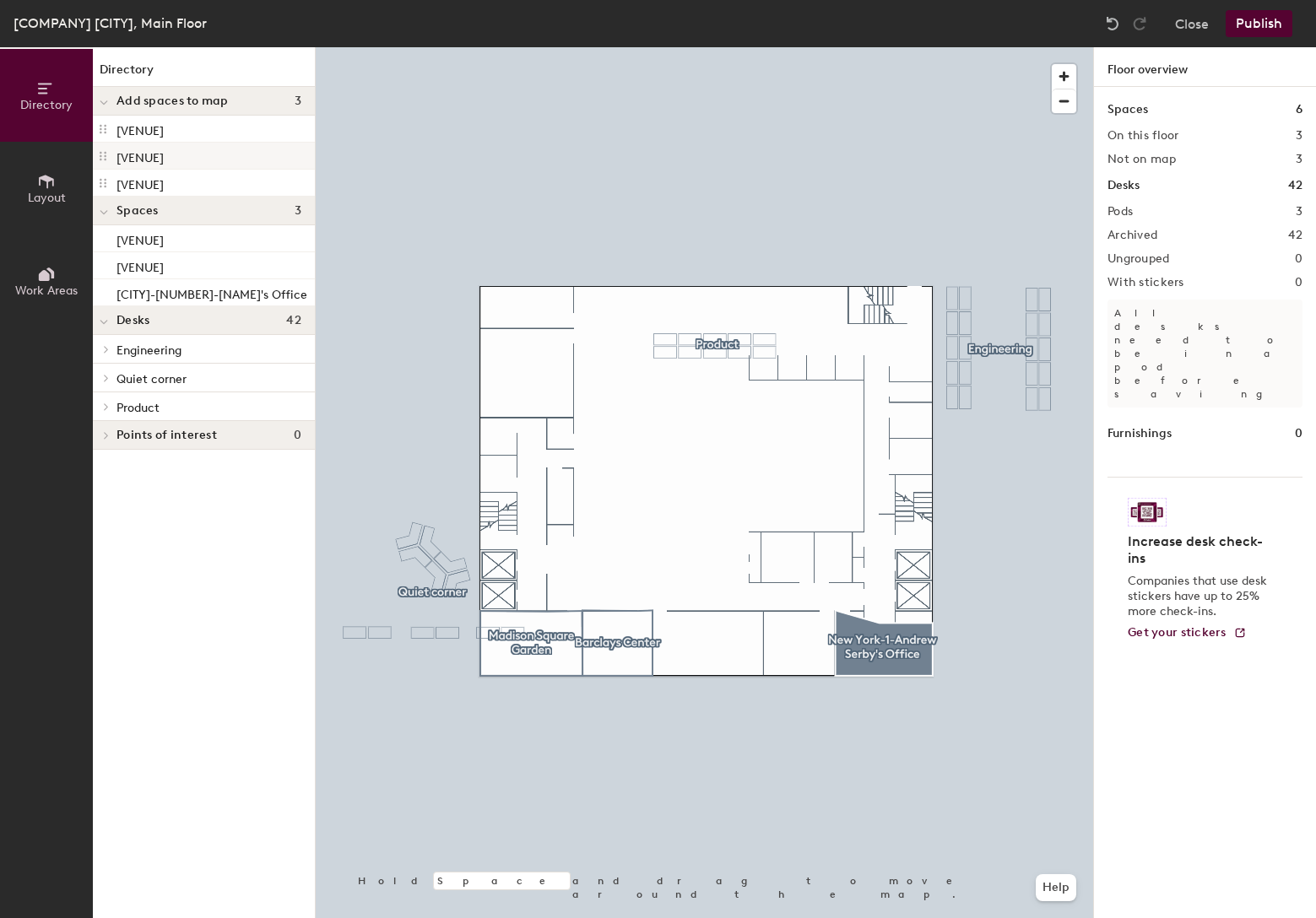 click 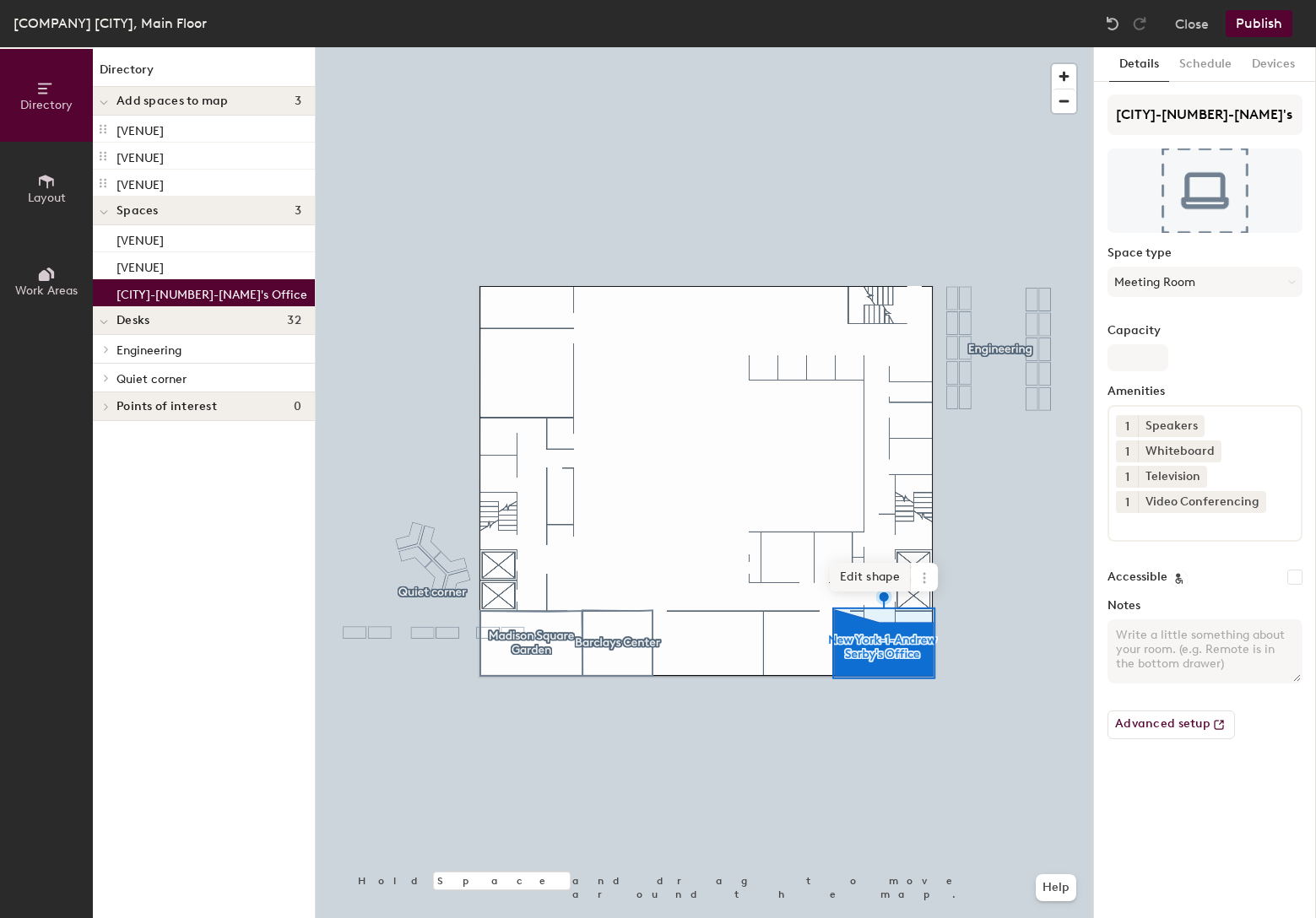 click on "Edit shape" 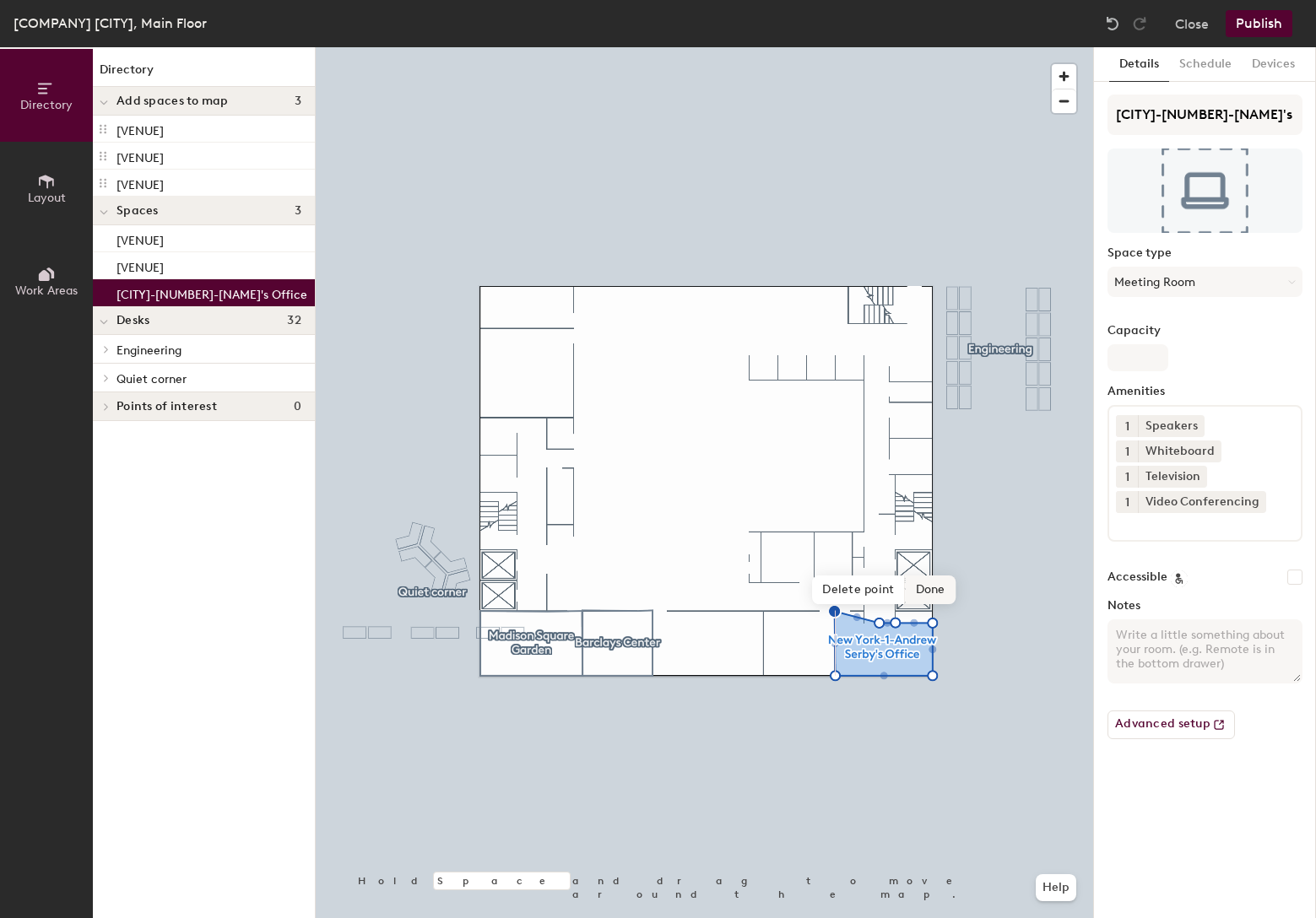 click on "Done" 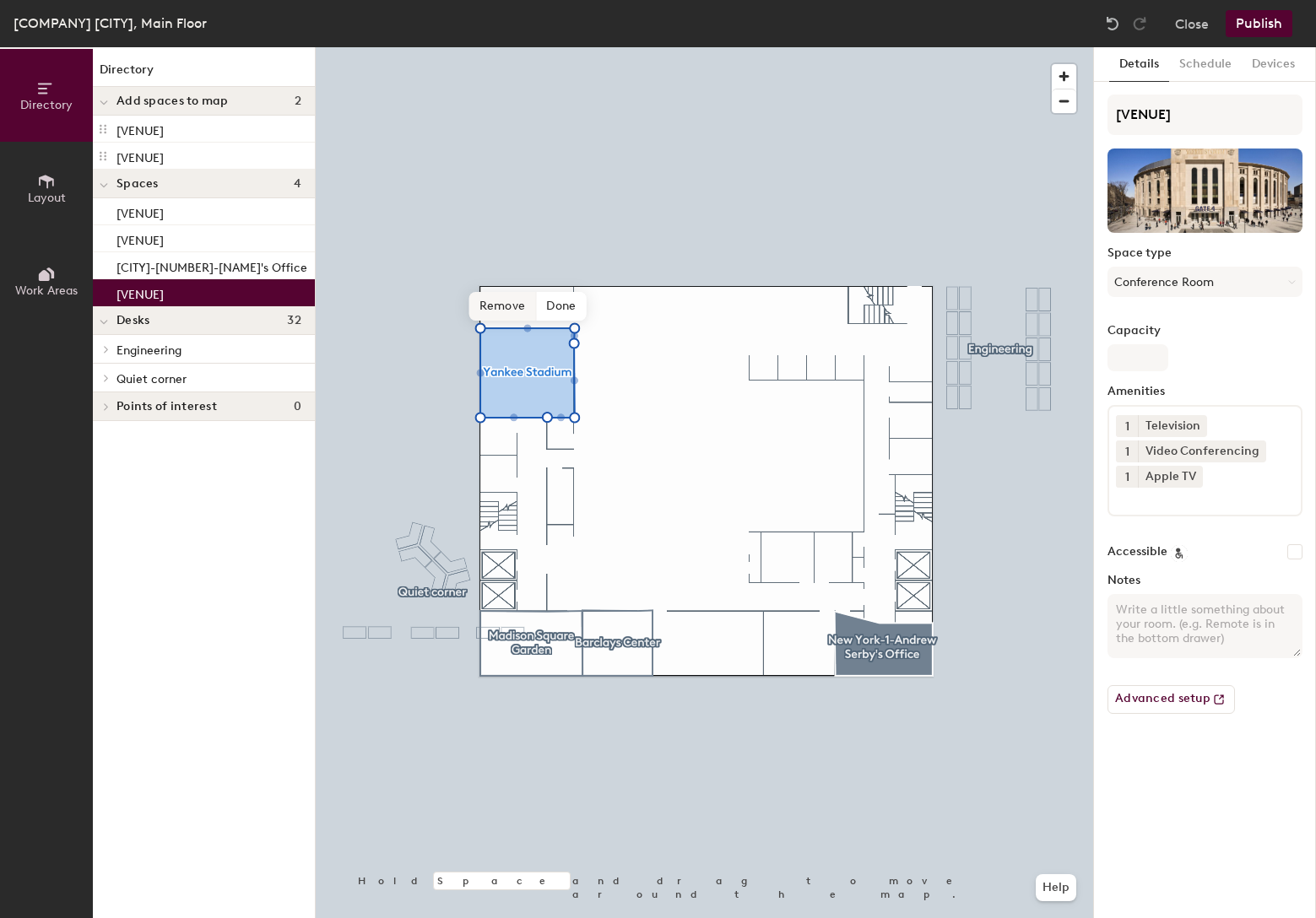 click on "Remove" 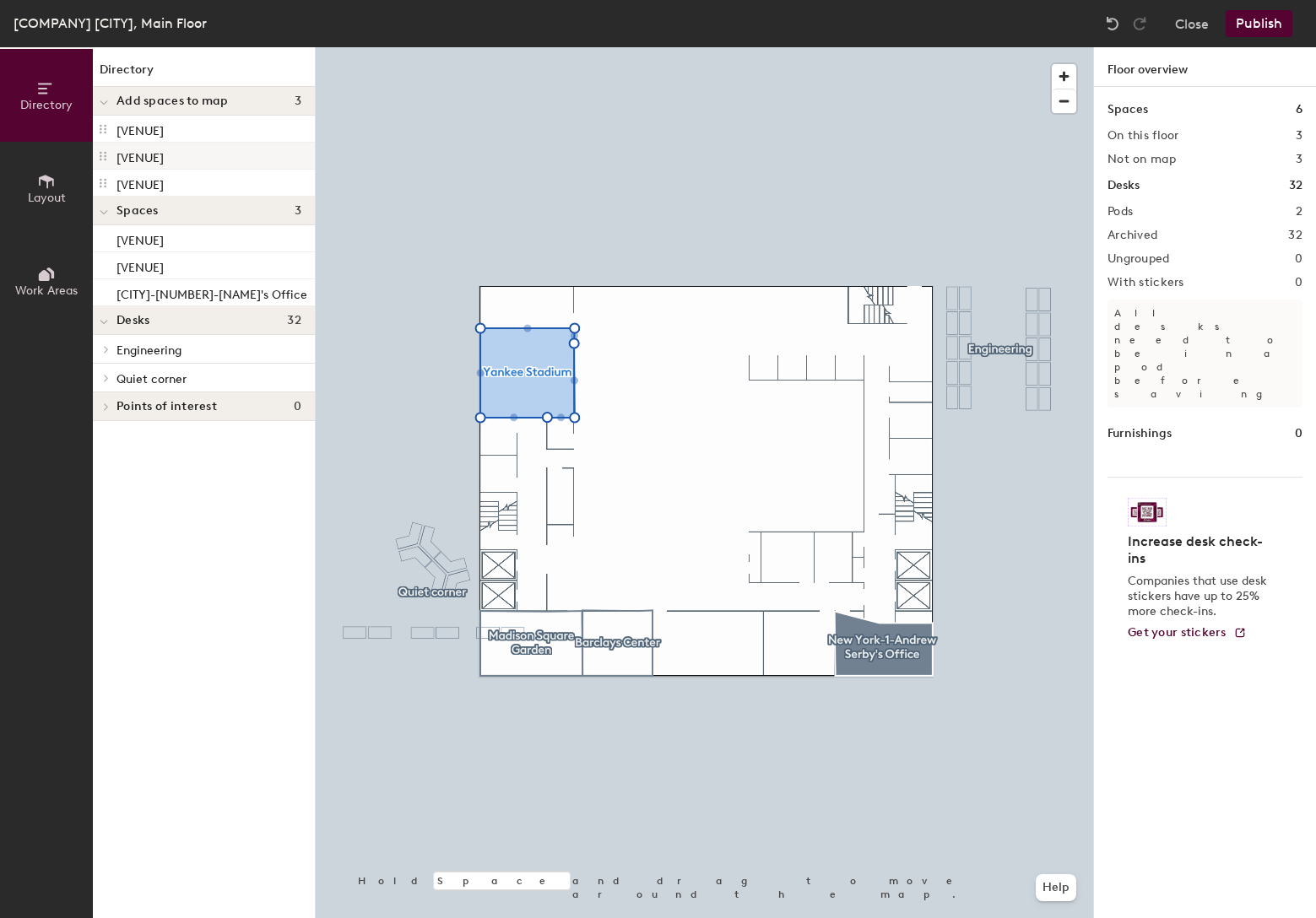 click on "Radio City Music Hall" 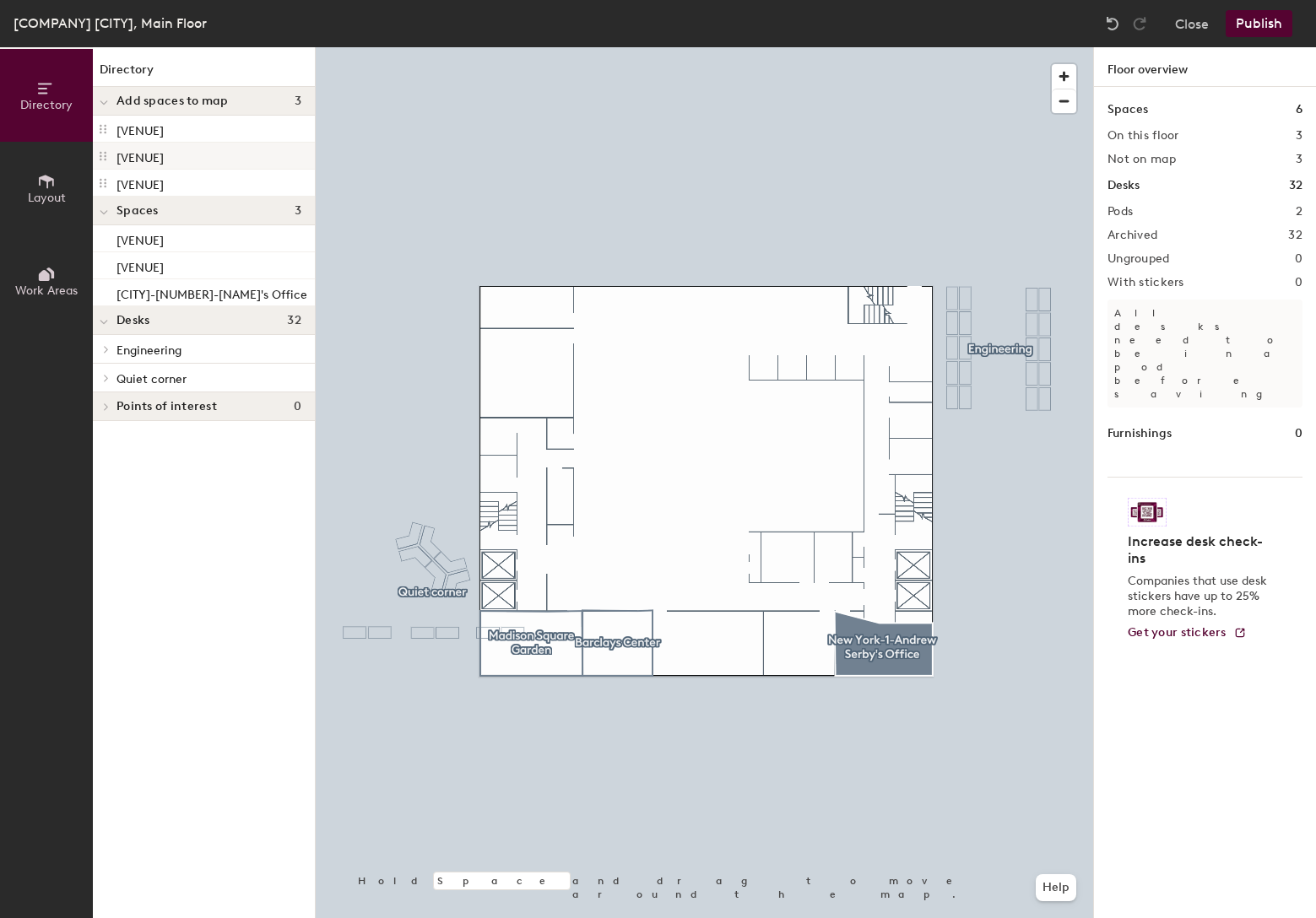 click on "Radio City Music Hall" 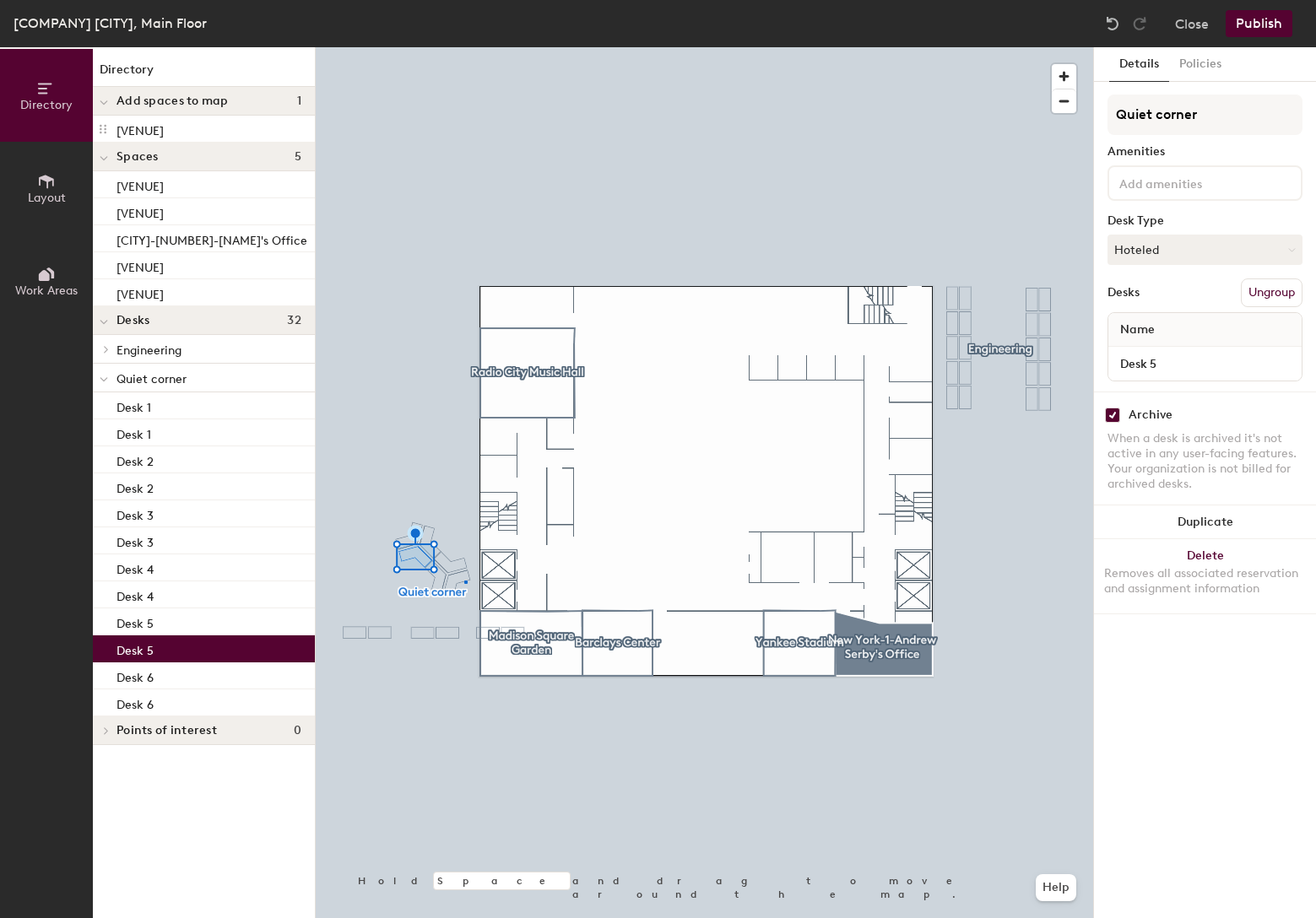 drag, startPoint x: 203, startPoint y: 150, endPoint x: 501, endPoint y: 312, distance: 339.18726 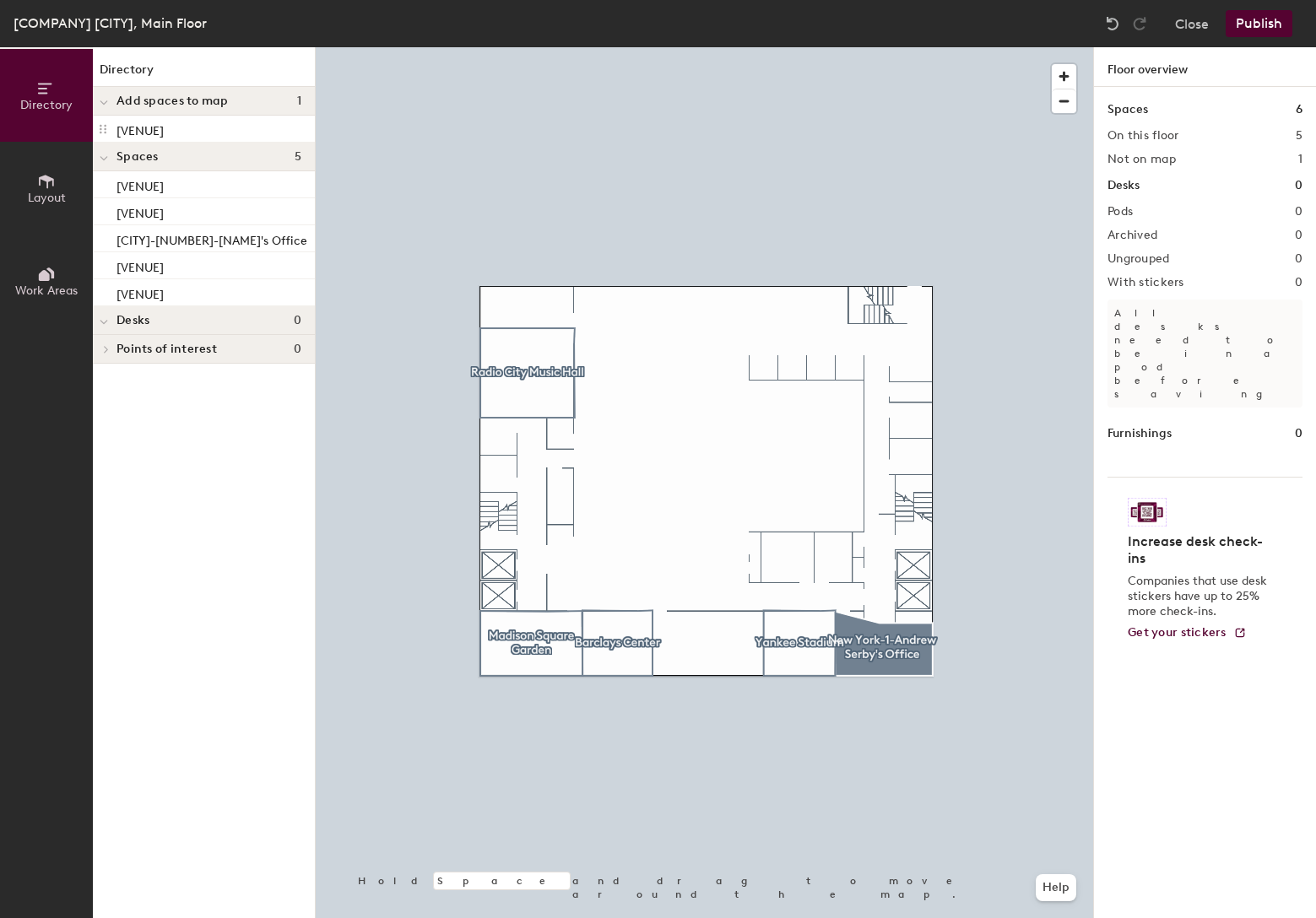 click on "Publish" 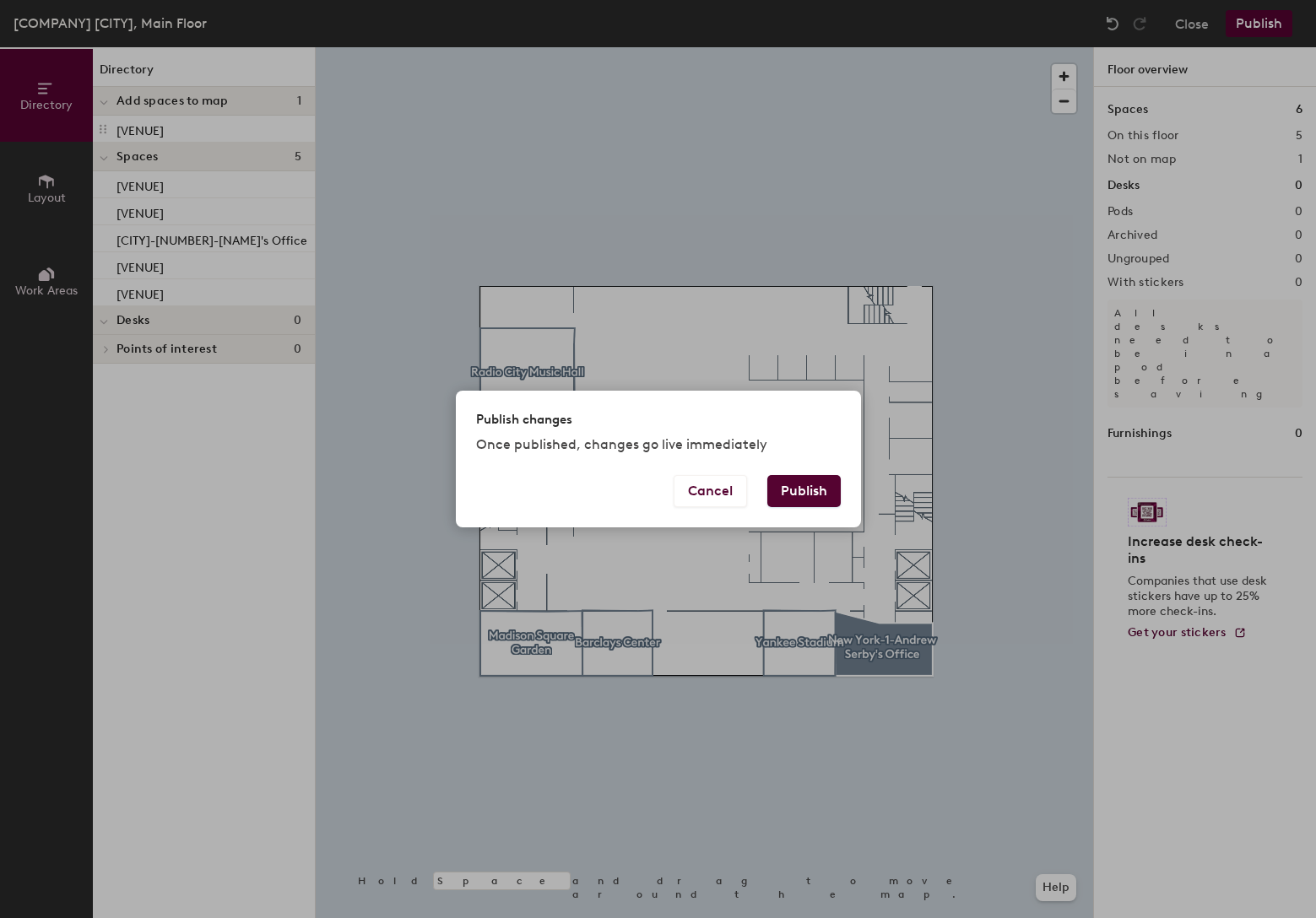 click on "Publish" at bounding box center [804, 491] 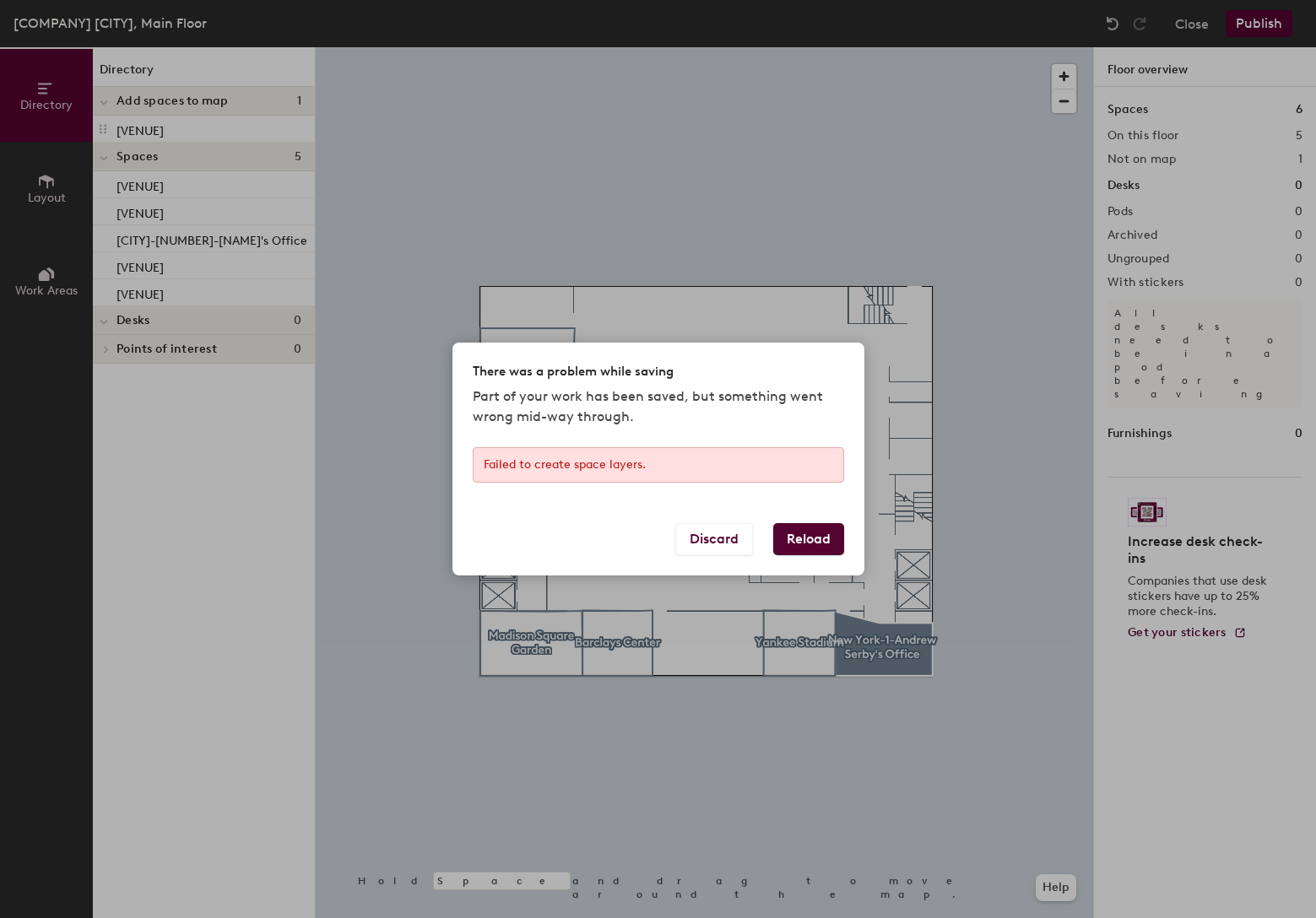 click on "Reload" at bounding box center [809, 539] 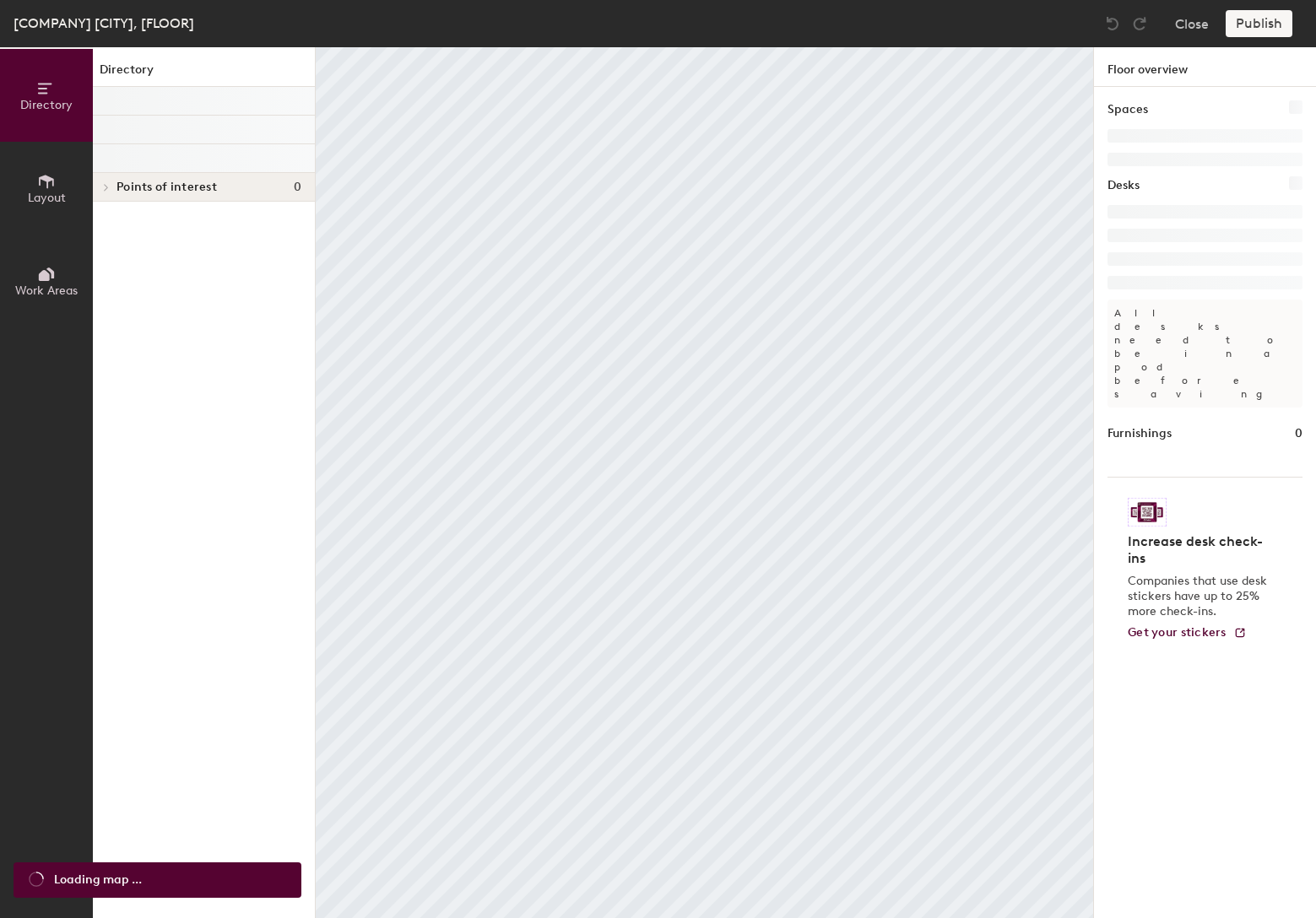 scroll, scrollTop: 0, scrollLeft: 0, axis: both 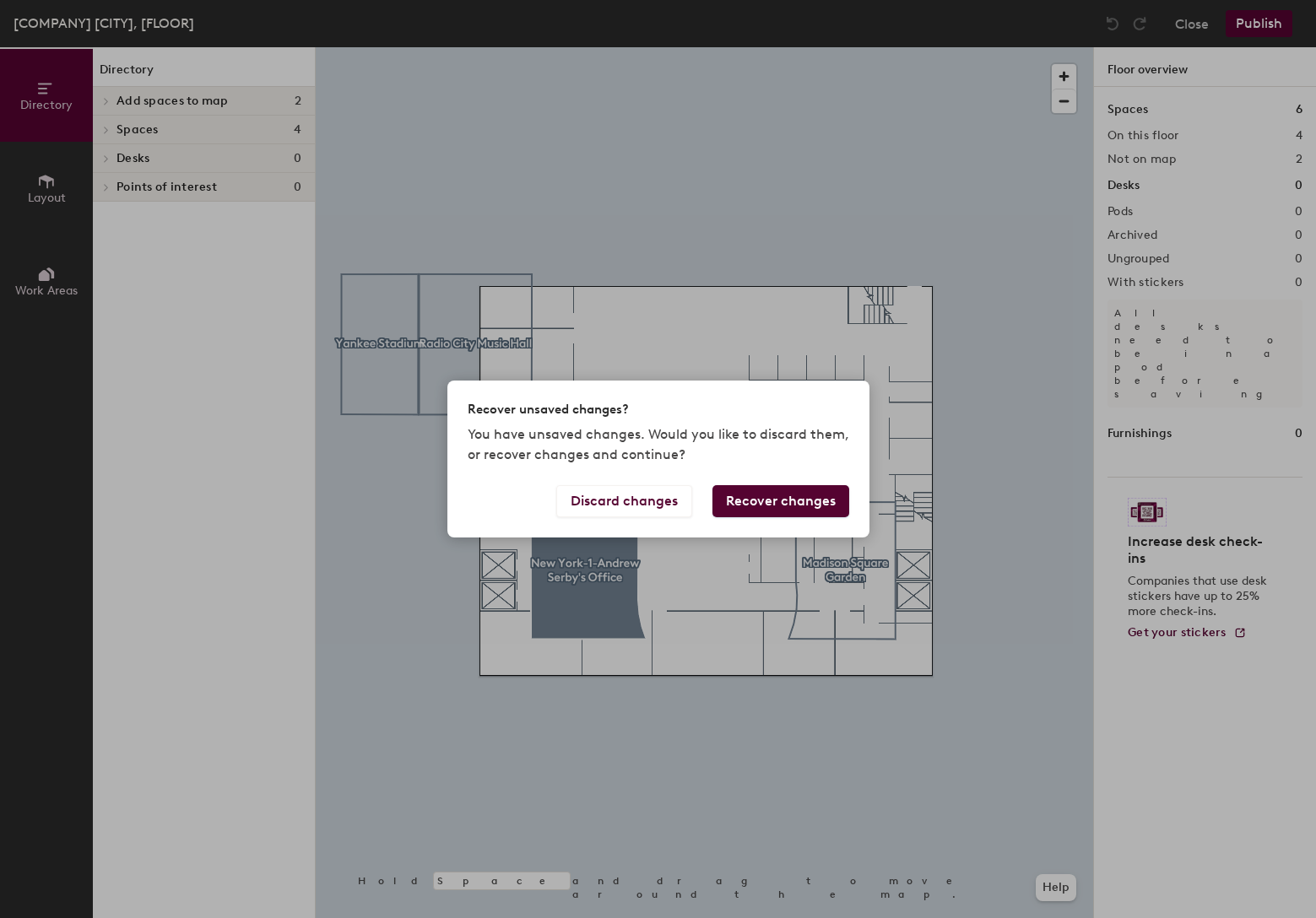 click on "Recover changes" at bounding box center [781, 501] 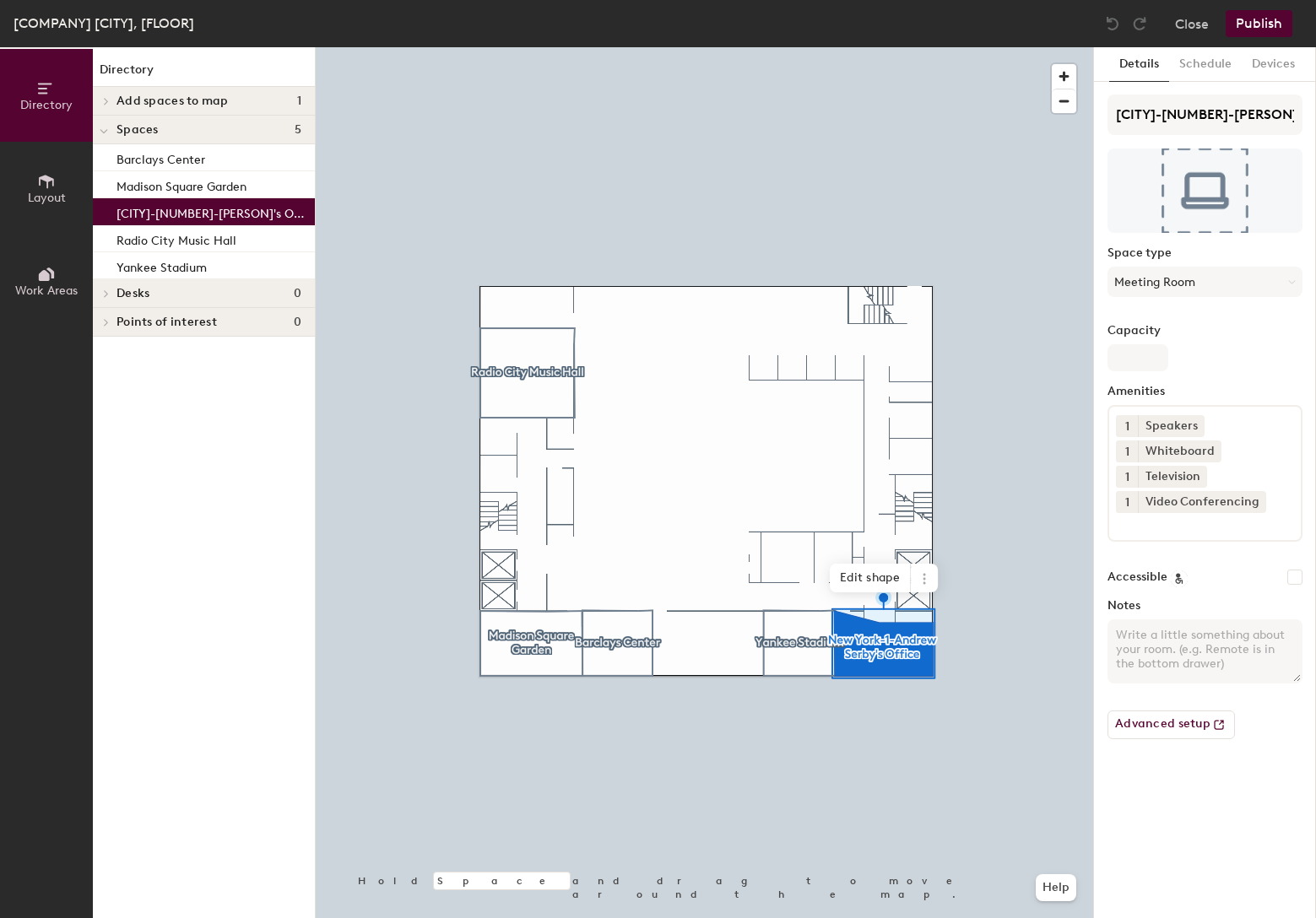 click 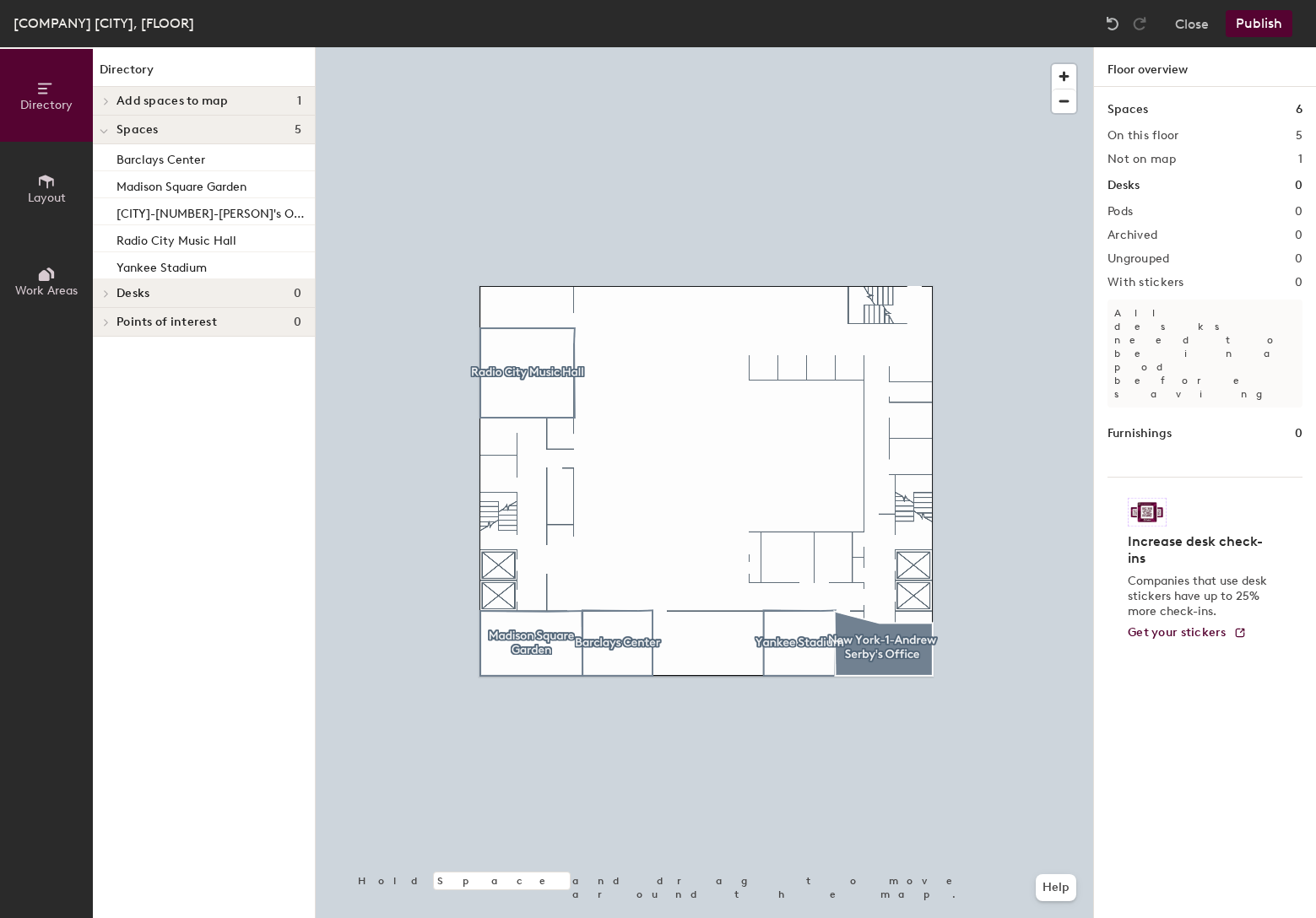 click on "Publish" 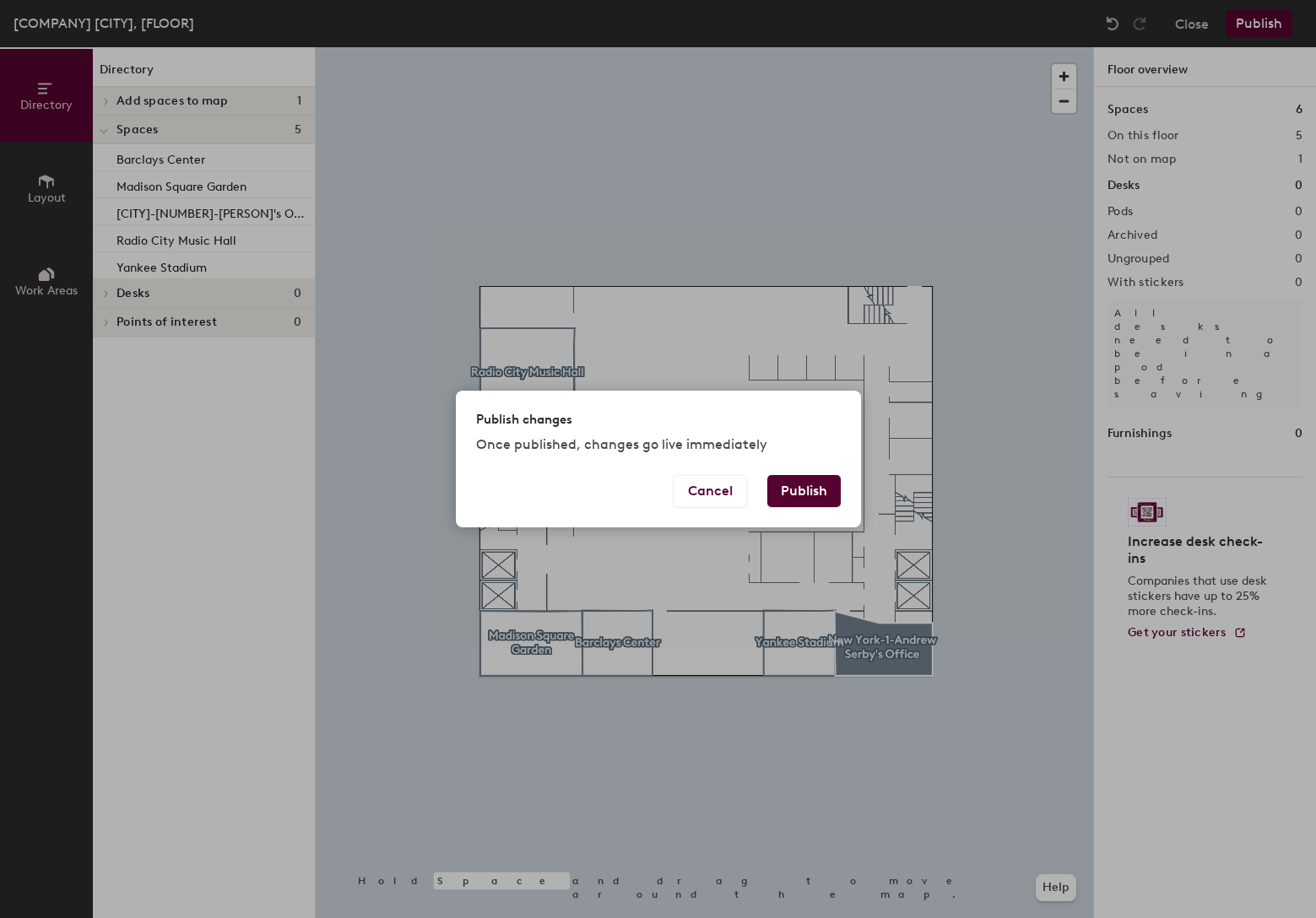 click on "Publish" at bounding box center (804, 491) 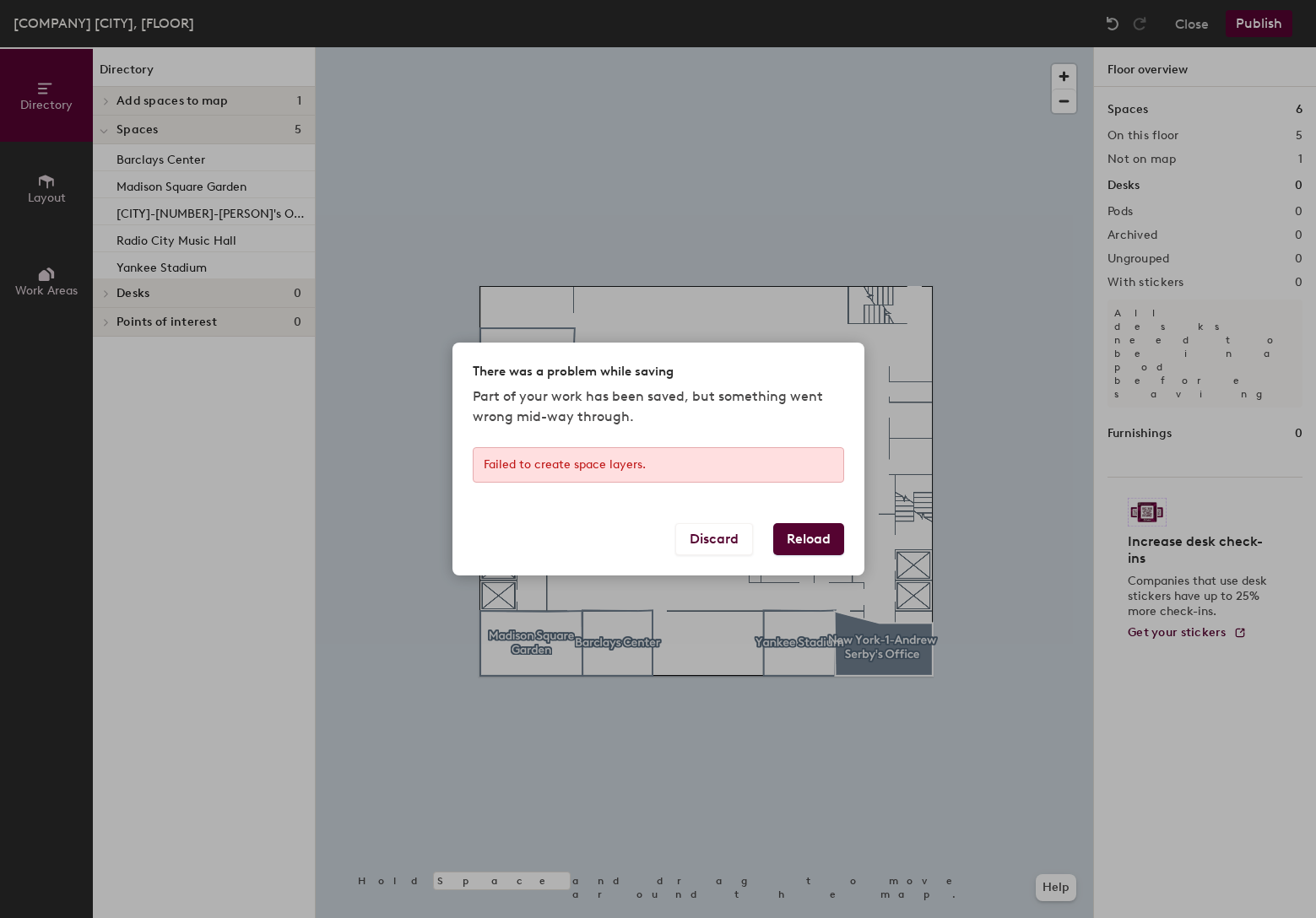 click on "Failed to create space layers." at bounding box center [658, 465] 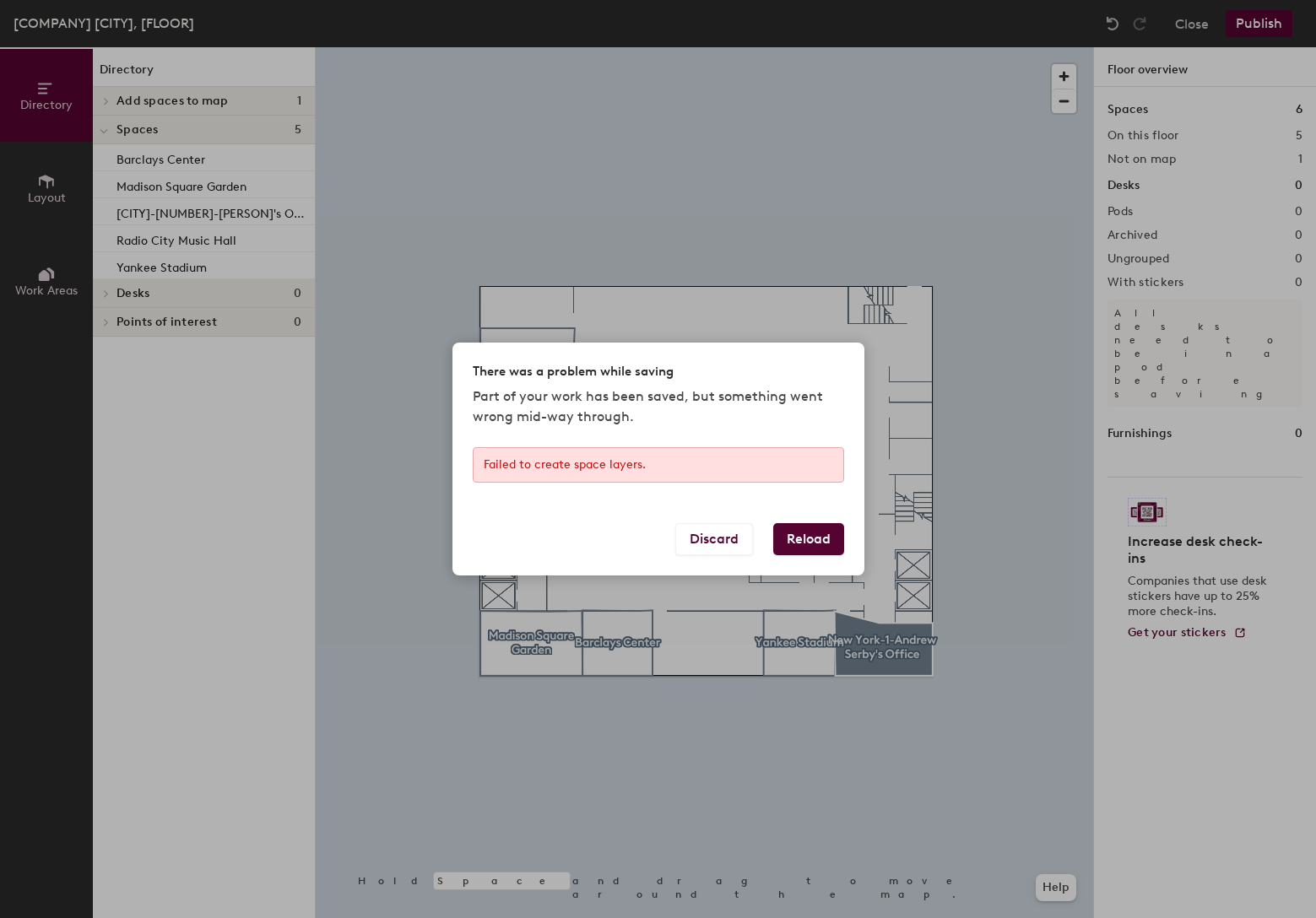 drag, startPoint x: 728, startPoint y: 537, endPoint x: 792, endPoint y: 424, distance: 129.86531 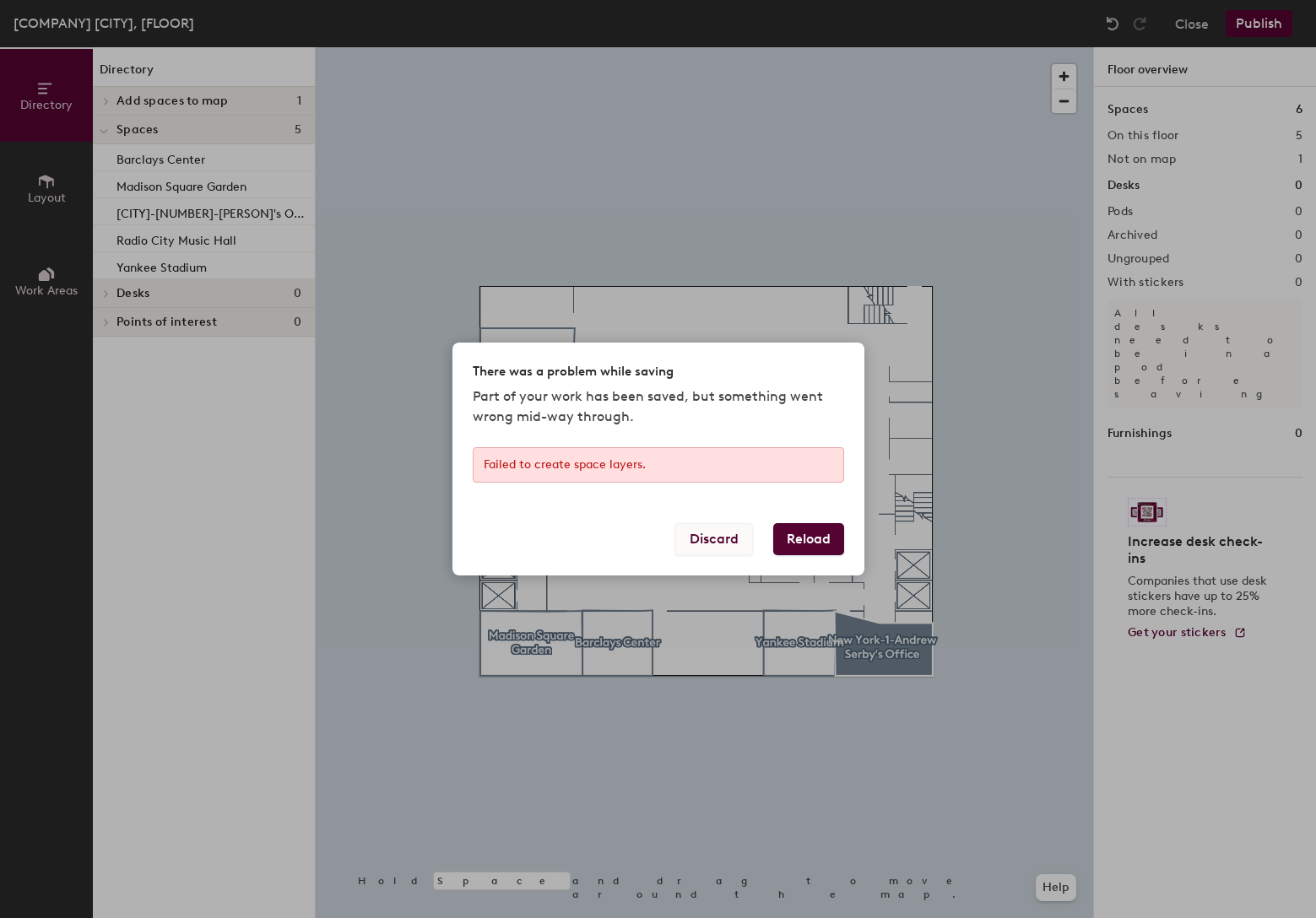 click on "Discard" at bounding box center (714, 539) 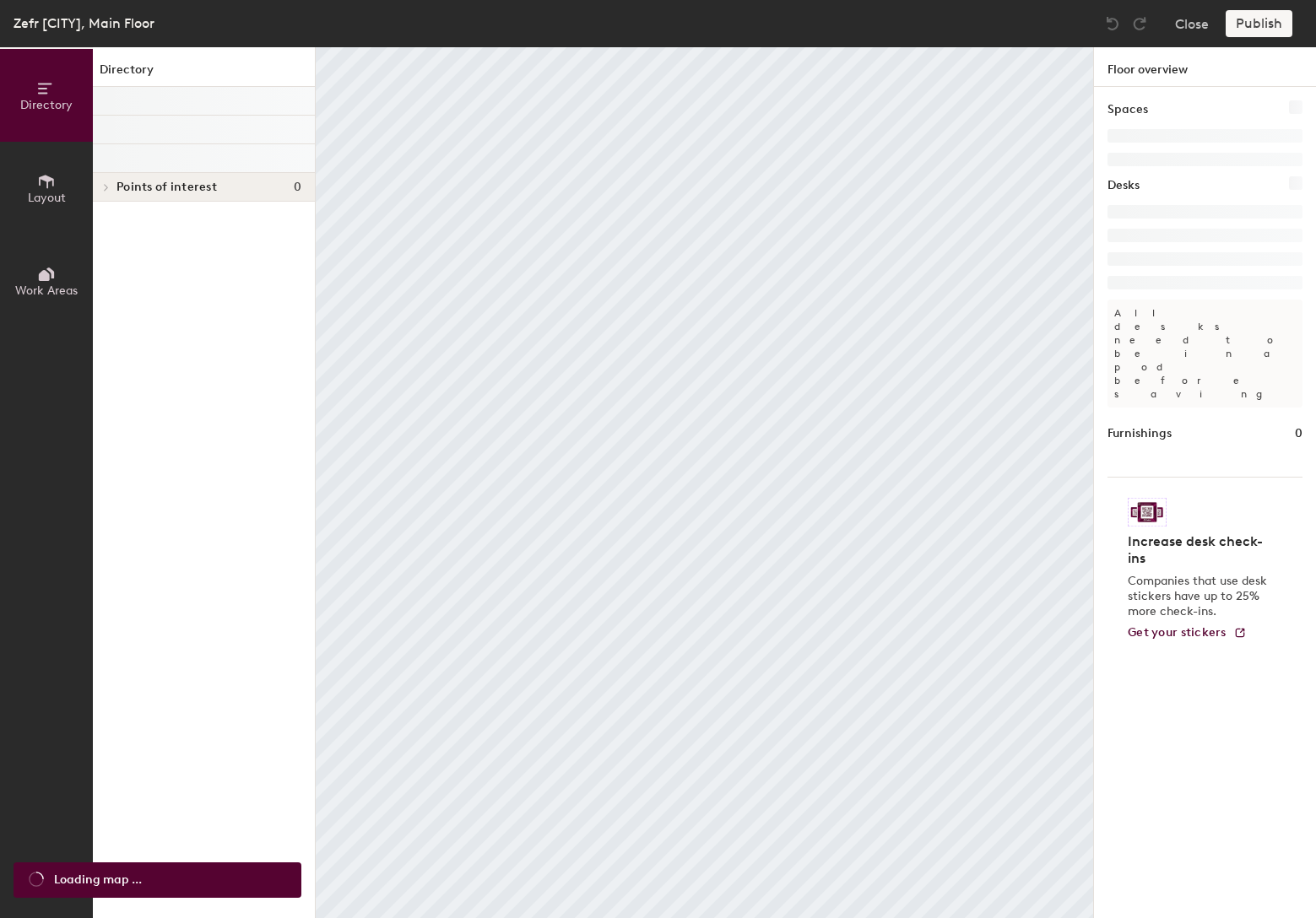 scroll, scrollTop: 0, scrollLeft: 0, axis: both 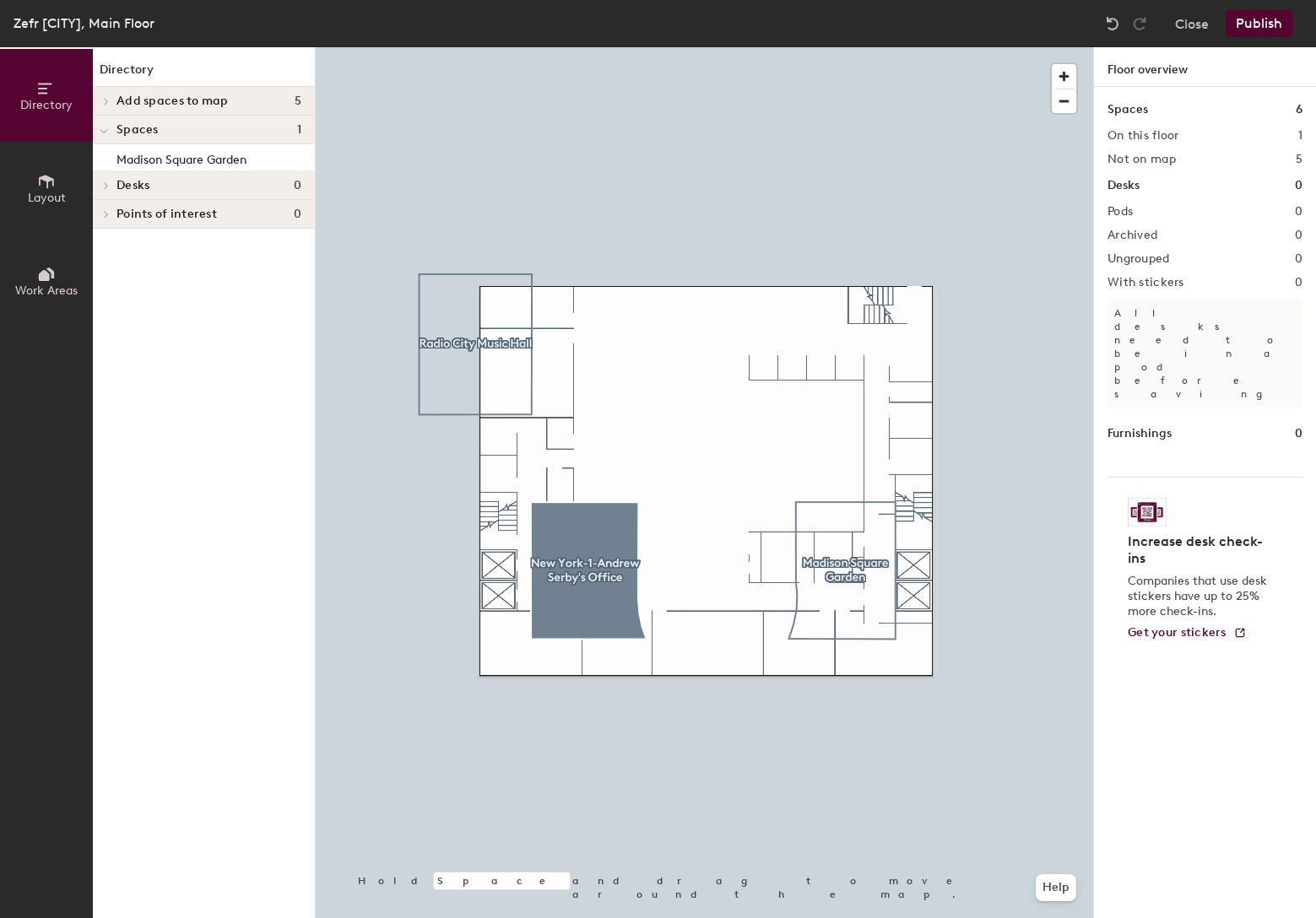 click 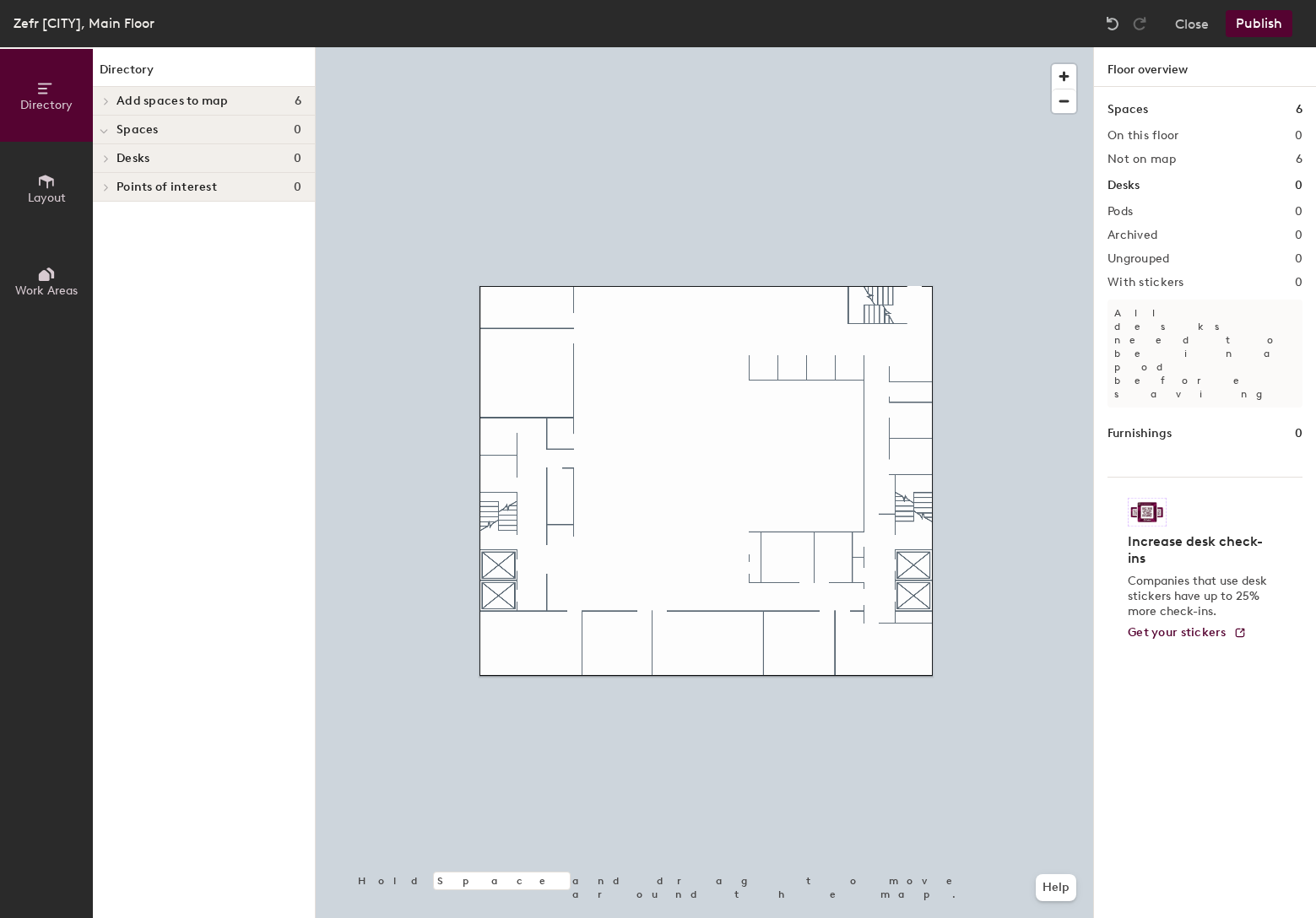 click on "Publish" 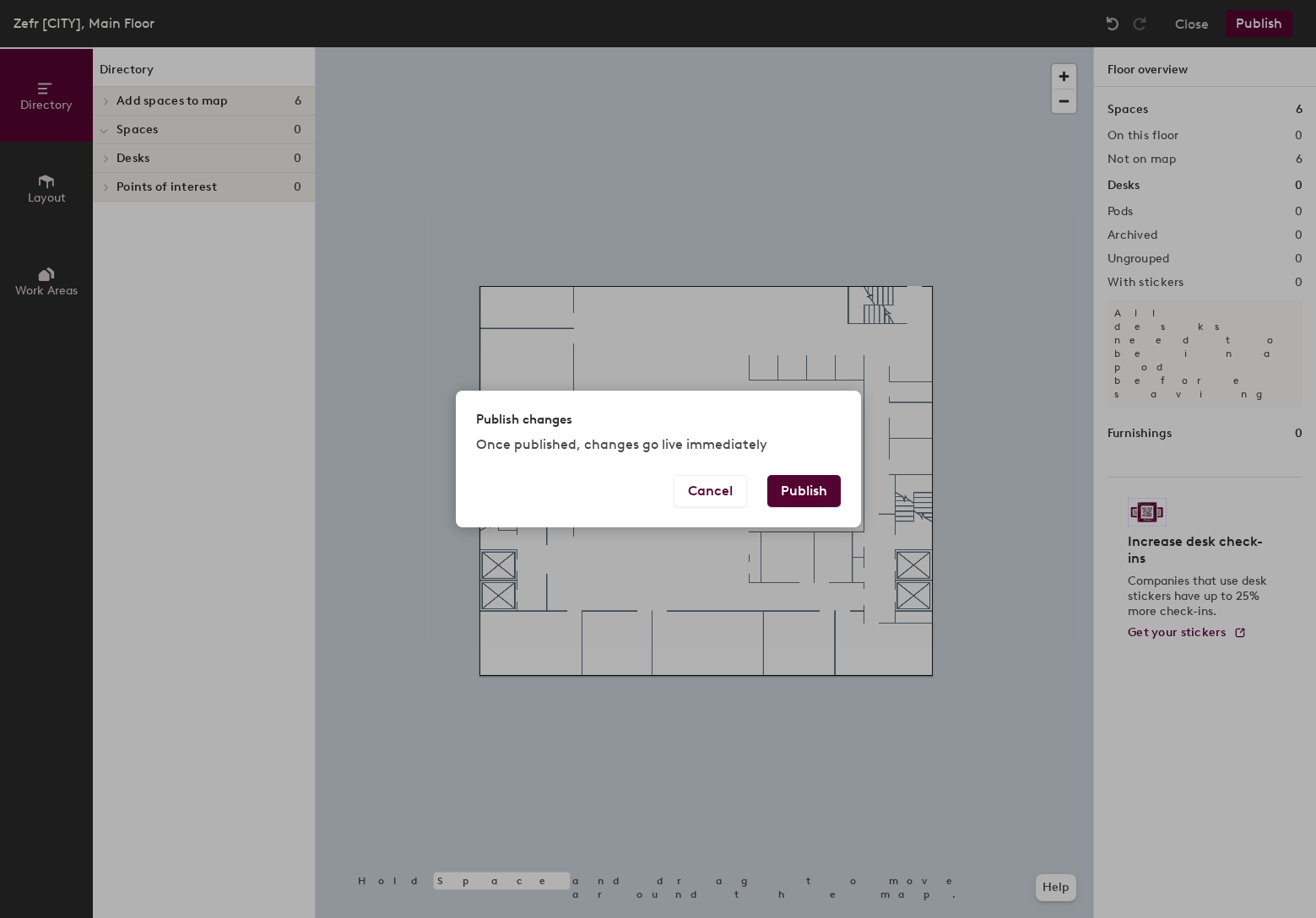 click on "Publish changes Once published, changes go live immediately" at bounding box center [658, 432] 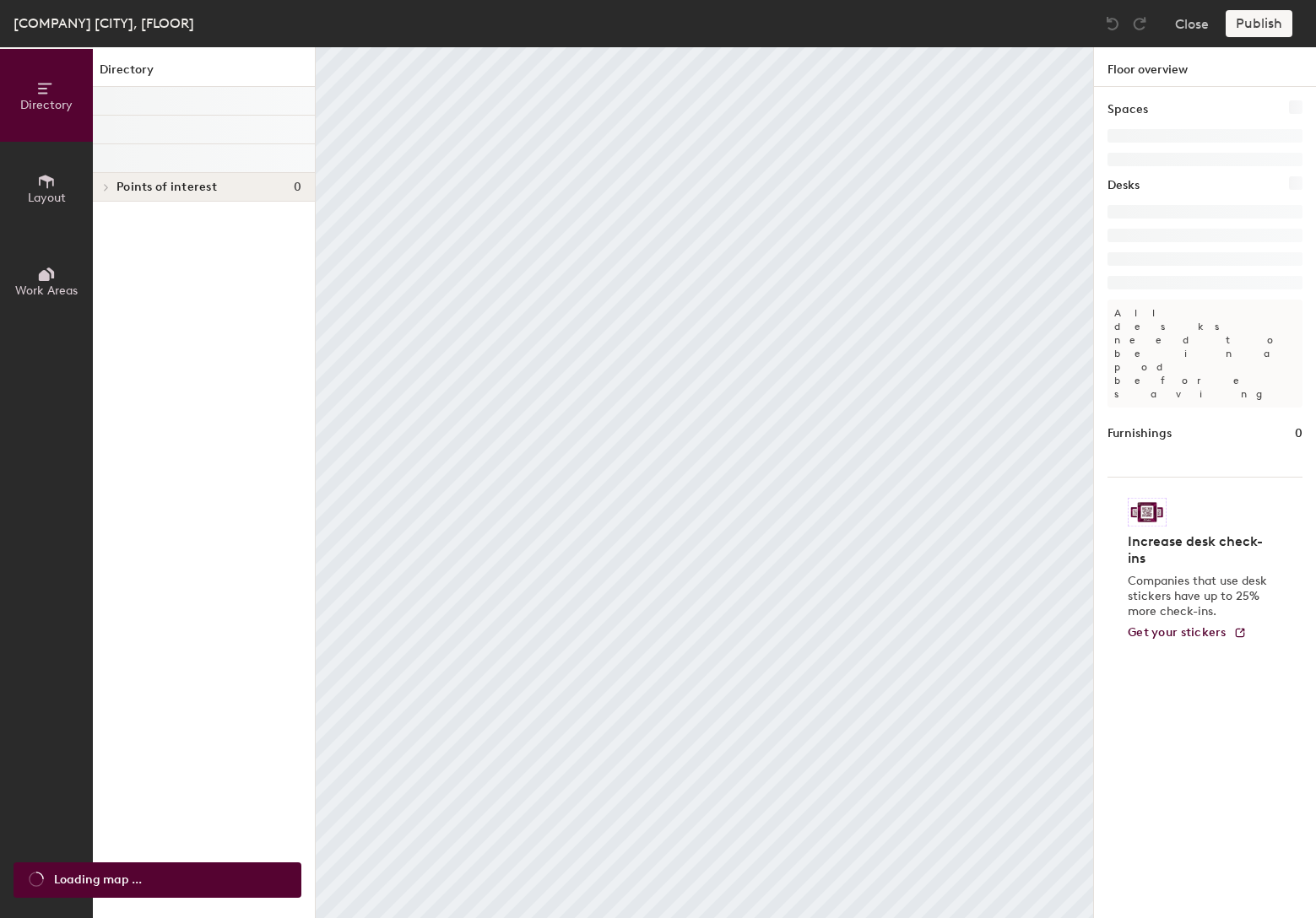 scroll, scrollTop: 0, scrollLeft: 0, axis: both 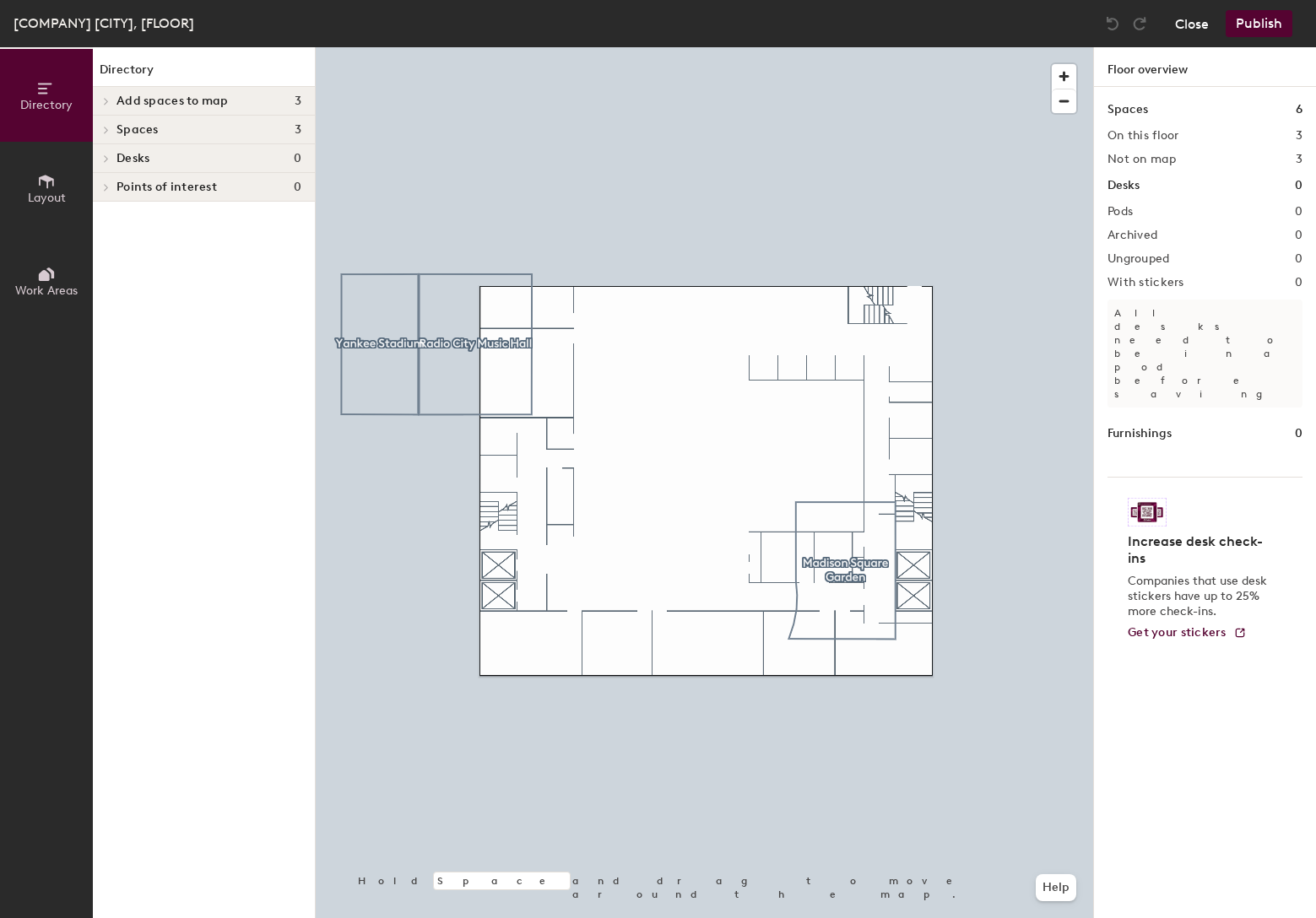 click on "Close" 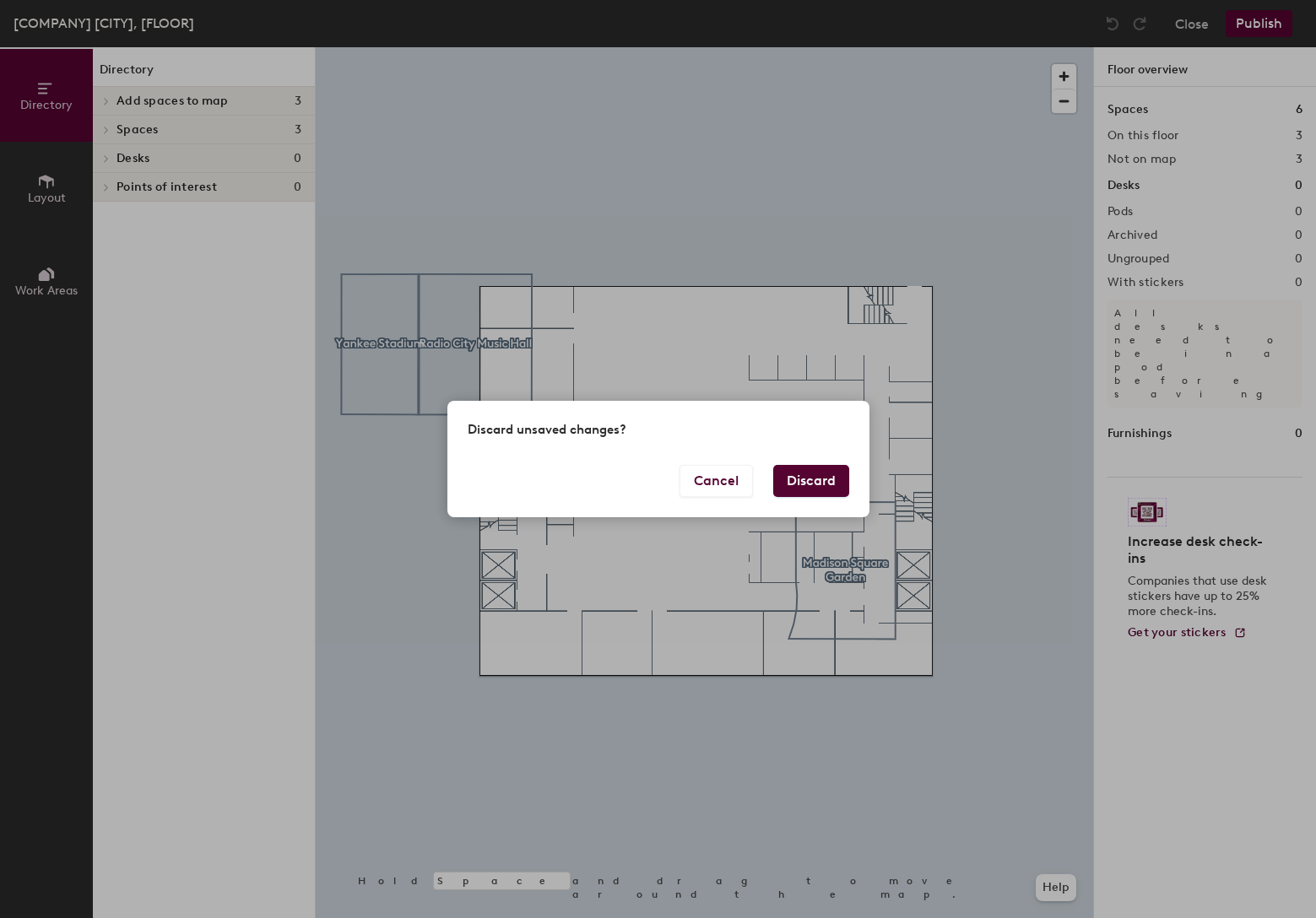 click on "Discard" at bounding box center [811, 481] 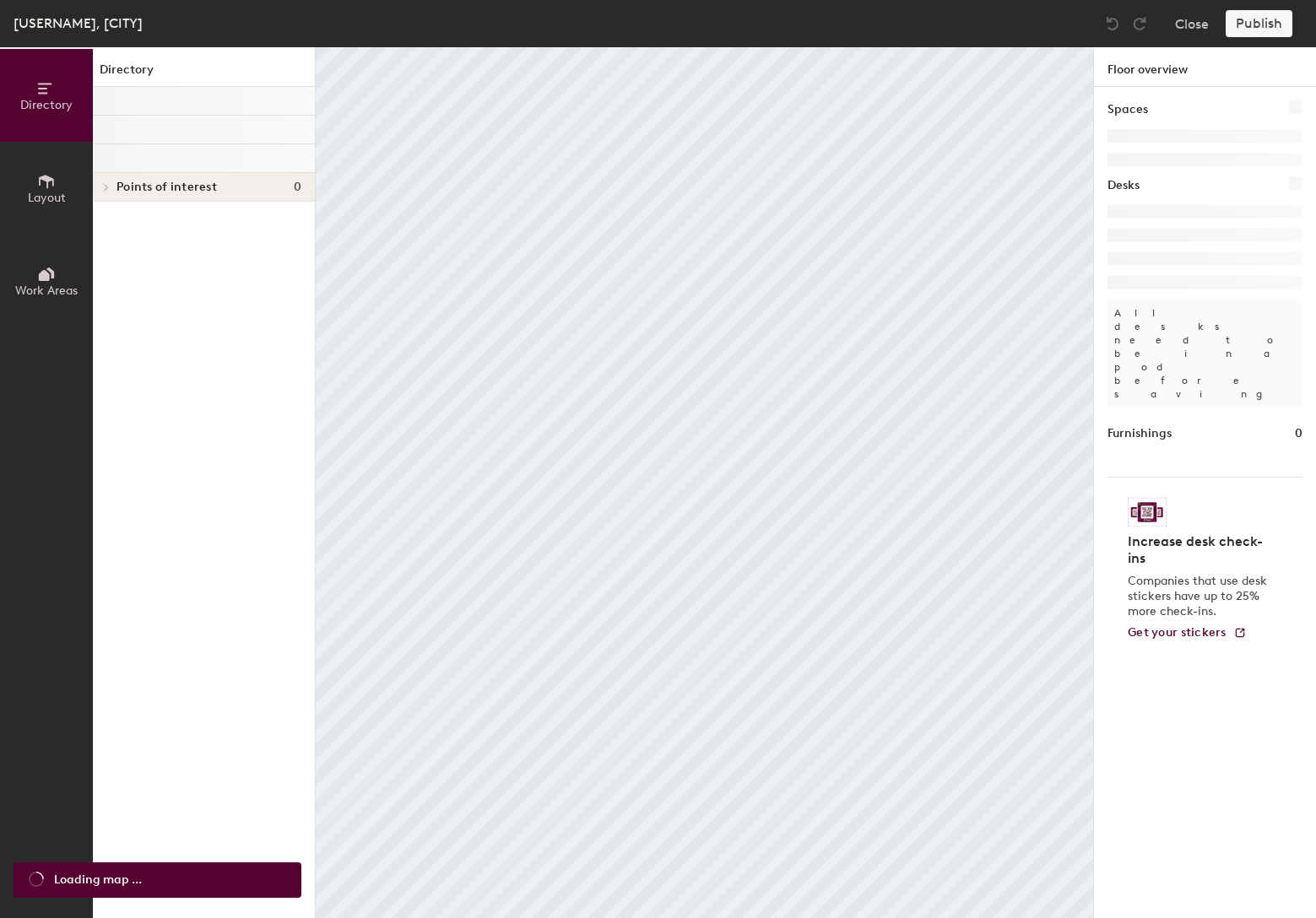 scroll, scrollTop: 0, scrollLeft: 0, axis: both 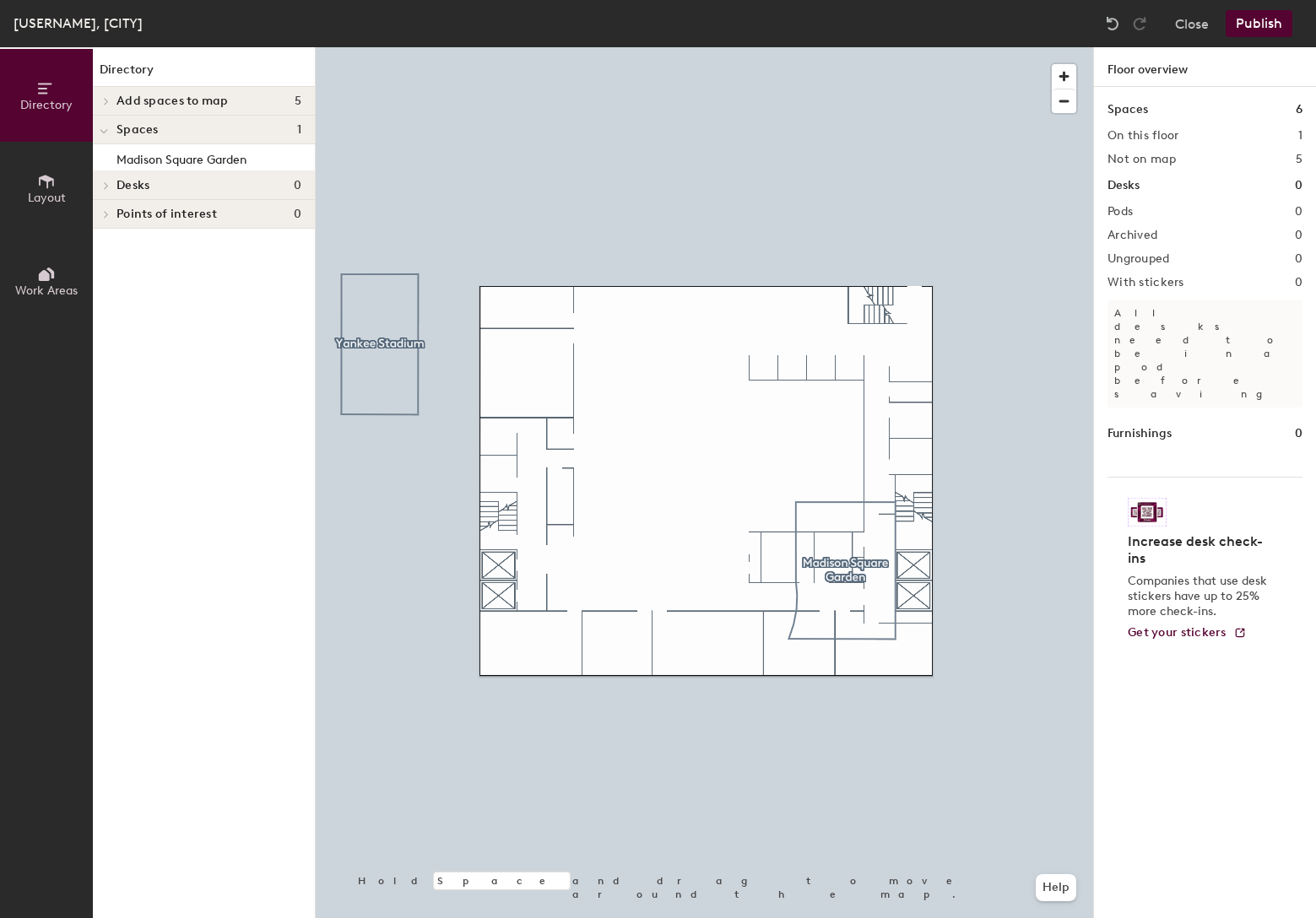 click 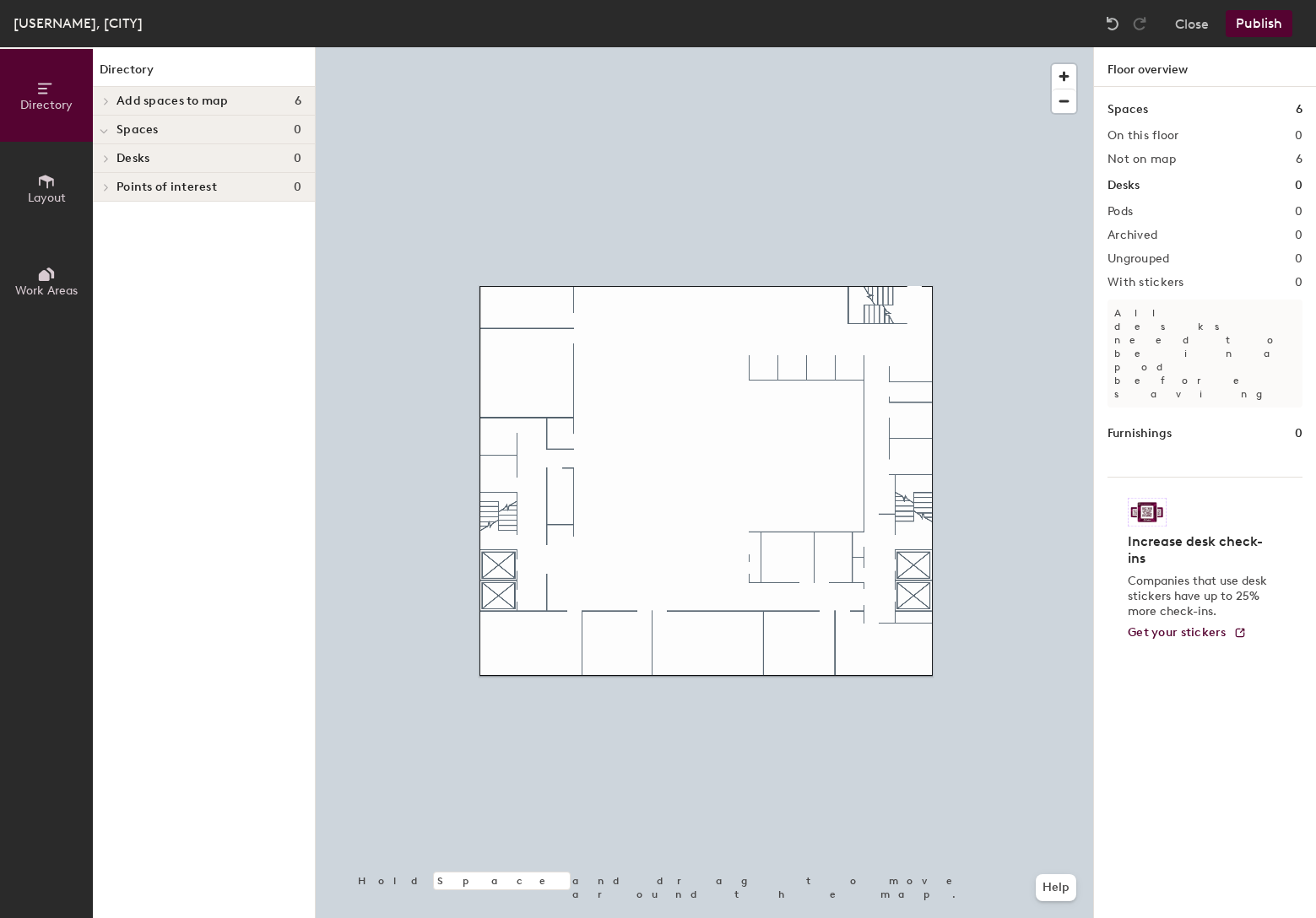 click on "Add spaces to map" 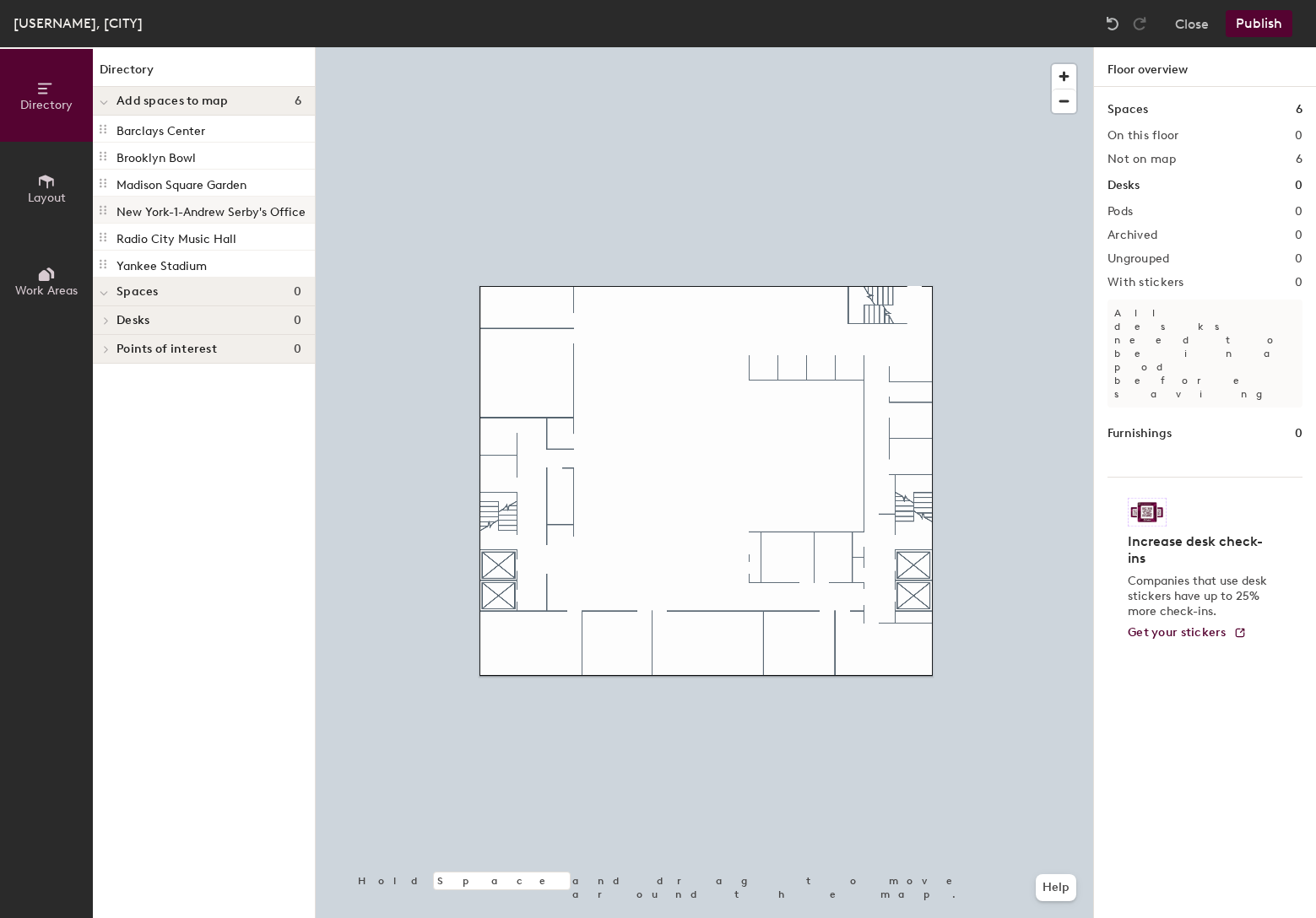 click on "New York-1-Andrew Serby's Office" 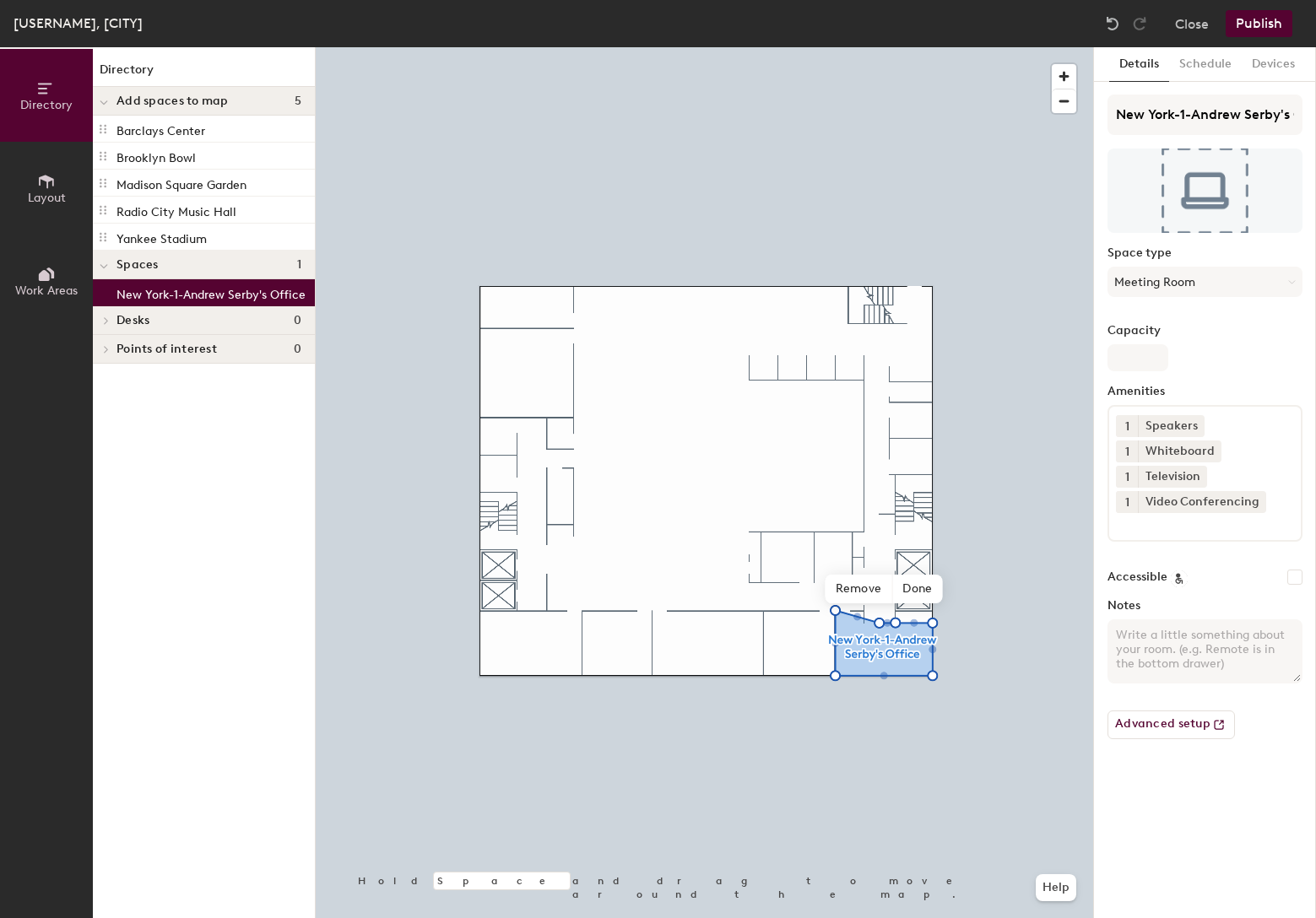 click on "Publish" 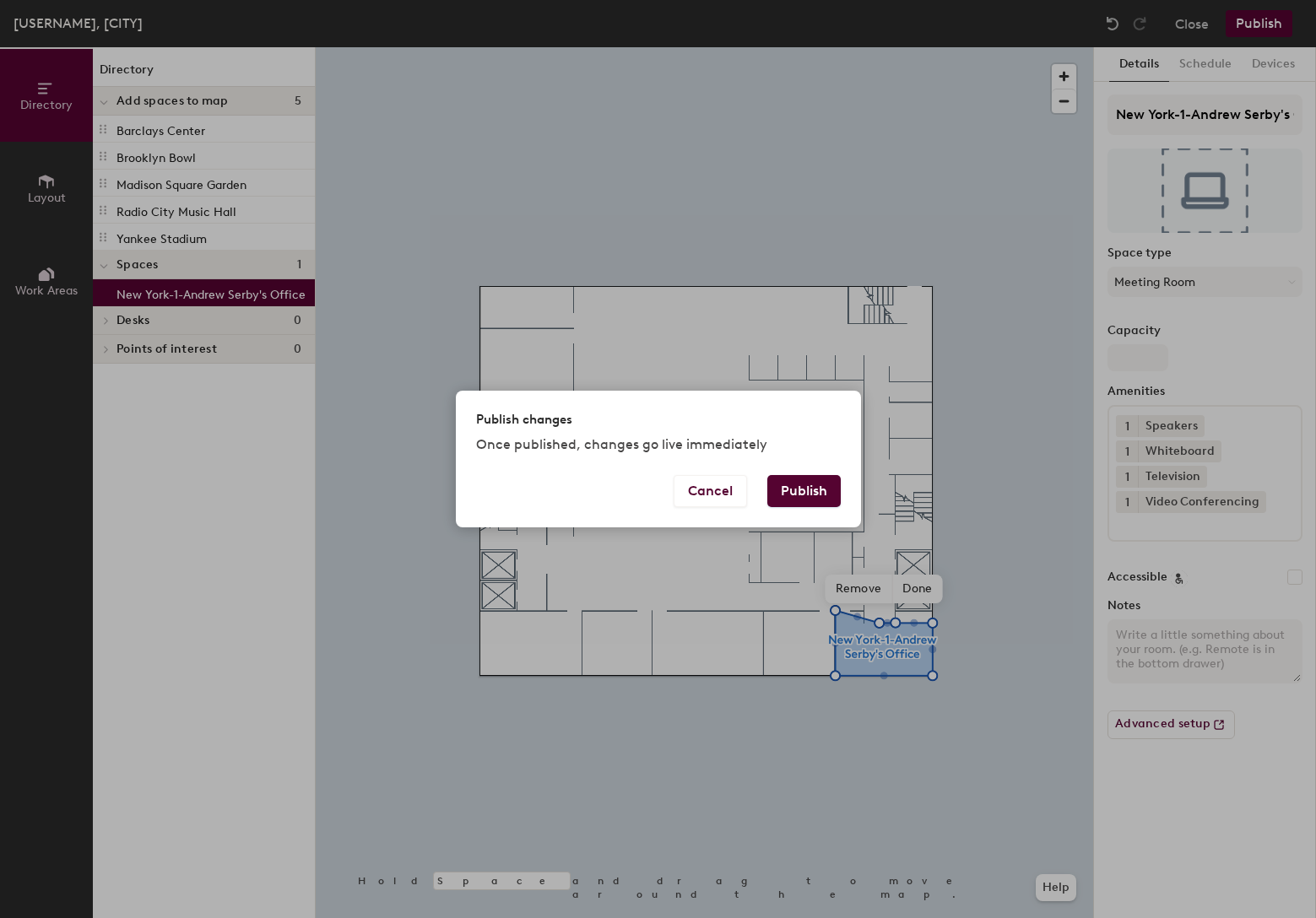 click on "Publish" at bounding box center (804, 491) 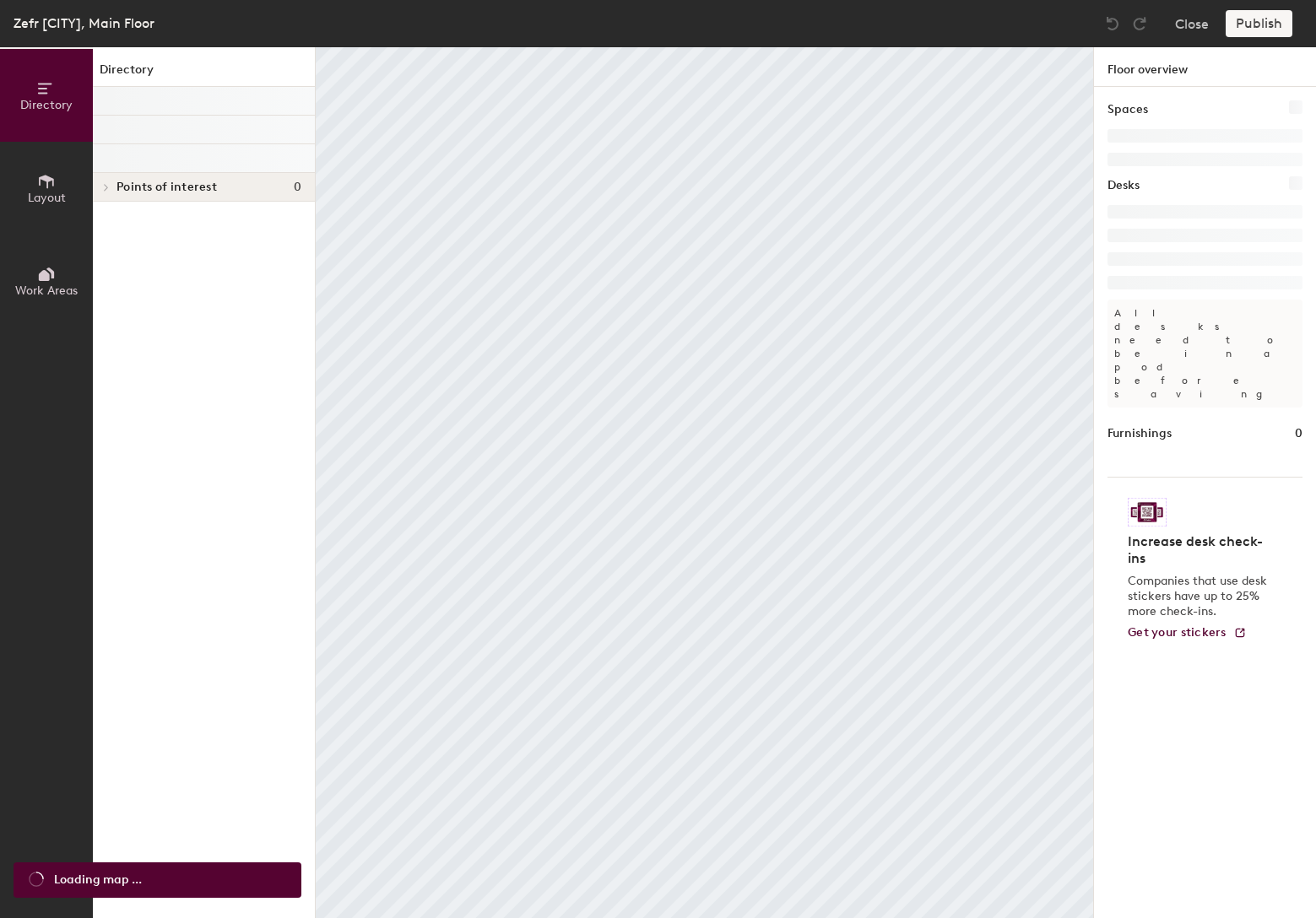 scroll, scrollTop: 0, scrollLeft: 0, axis: both 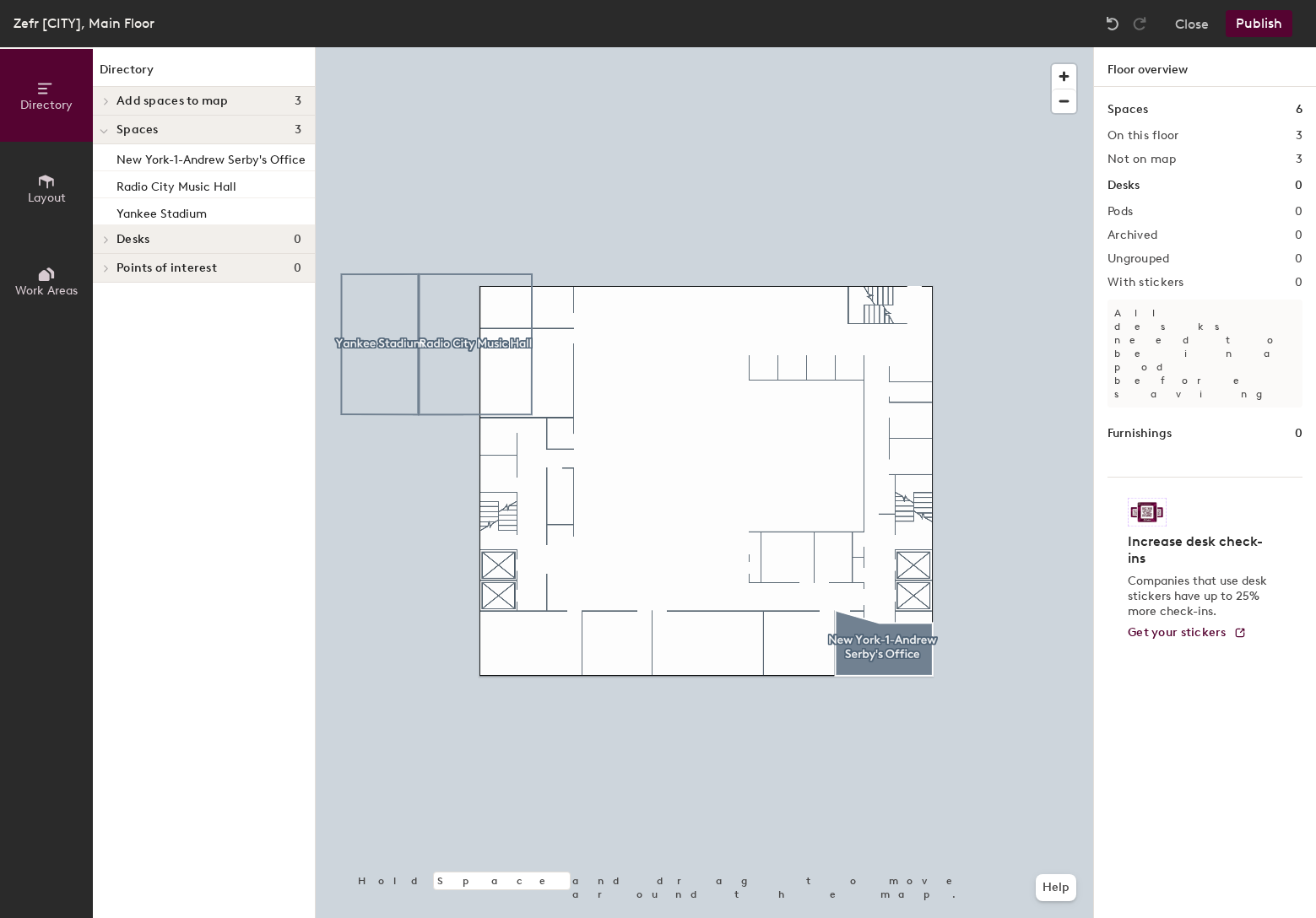 click 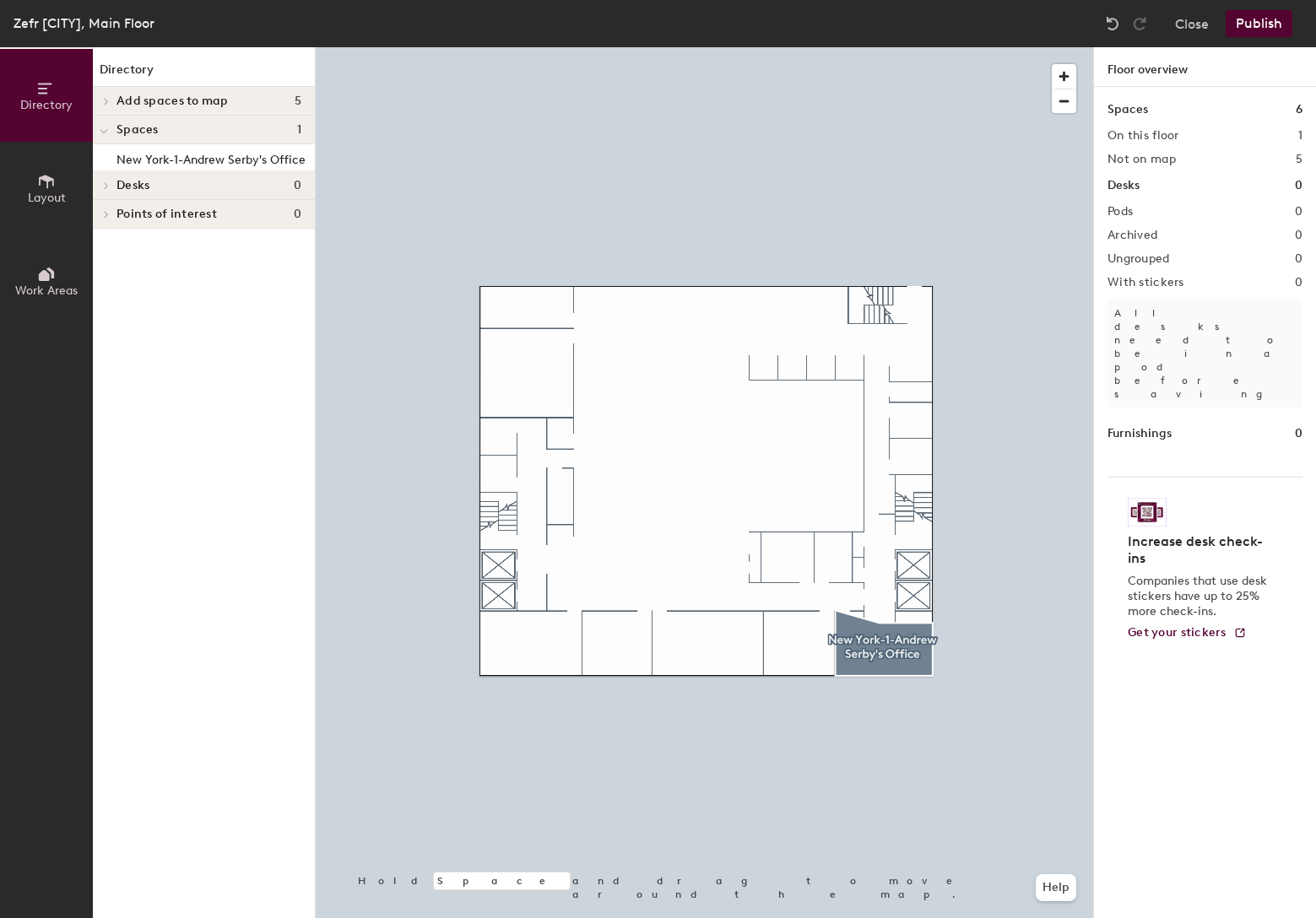 click on "Add spaces to map" 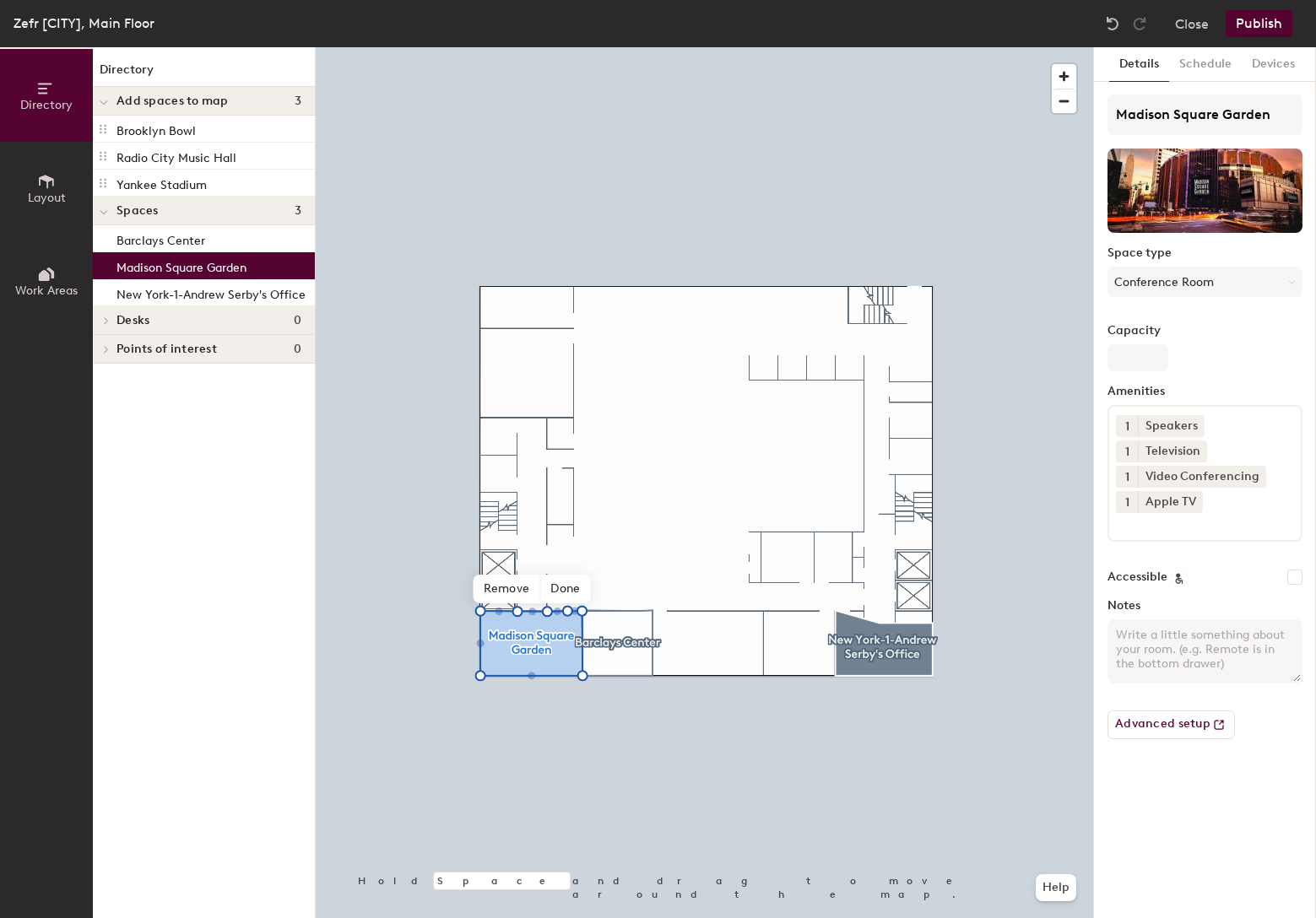 click on "Publish" 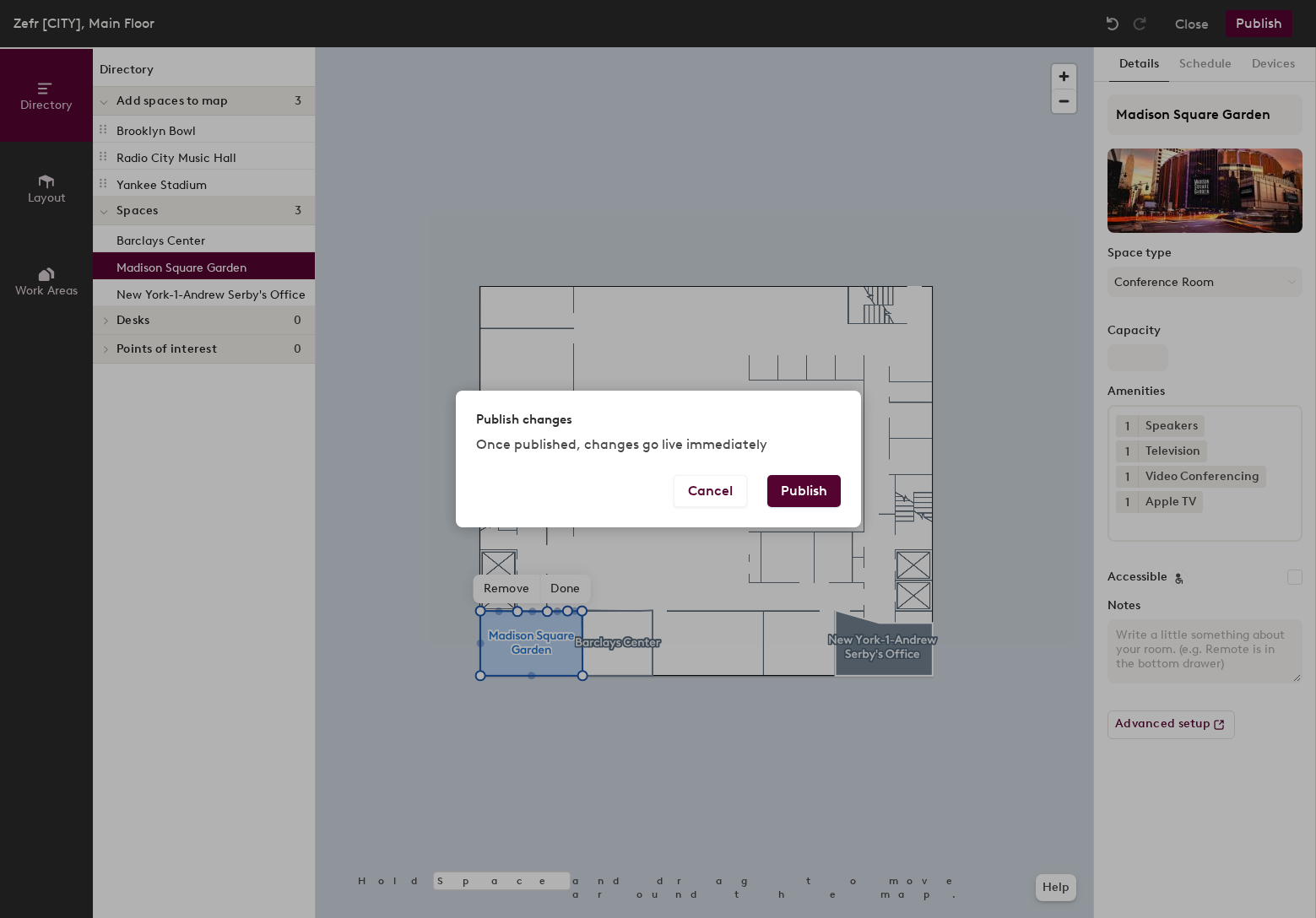 click on "Publish" at bounding box center [804, 491] 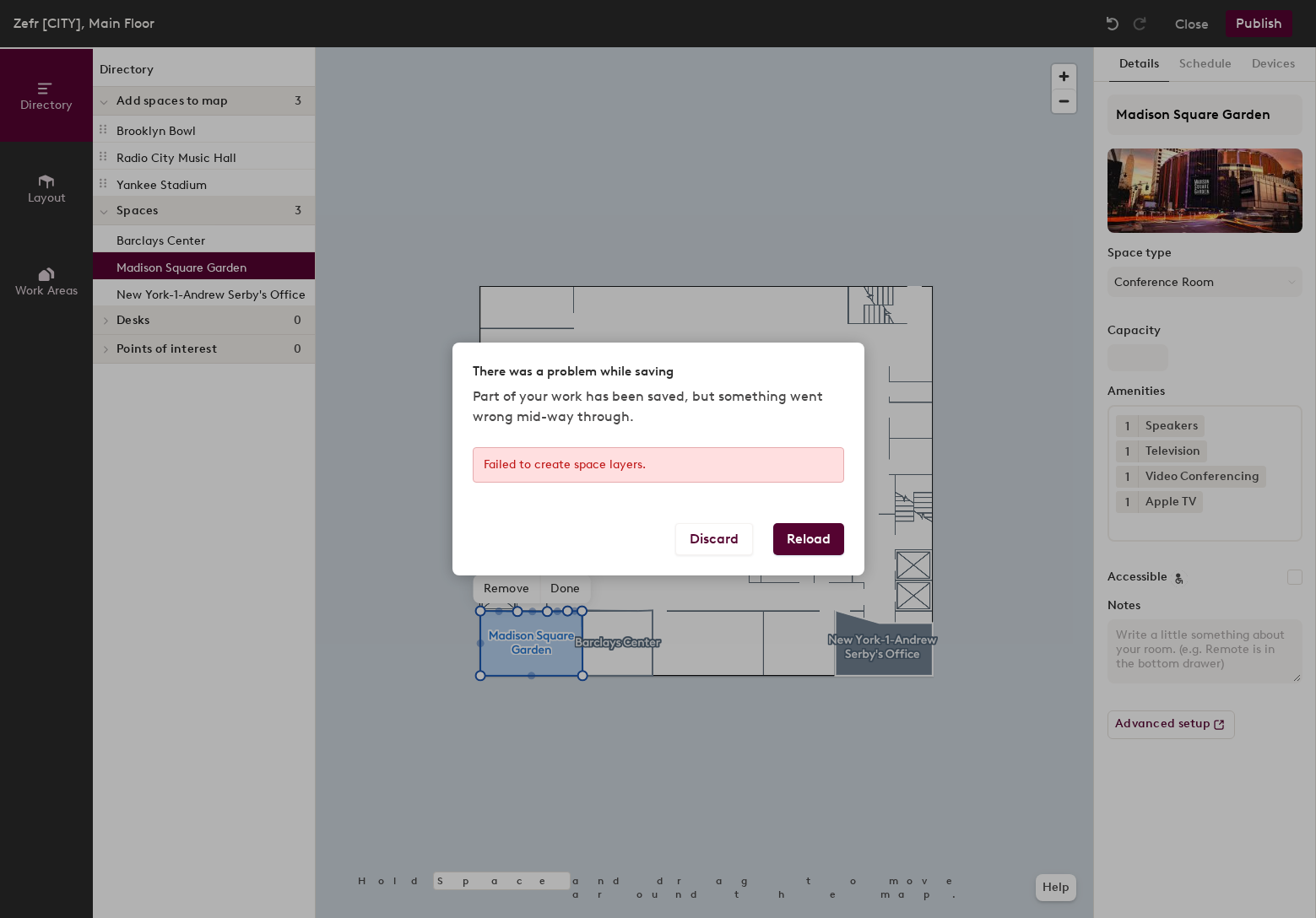 click on "Reload" at bounding box center [809, 539] 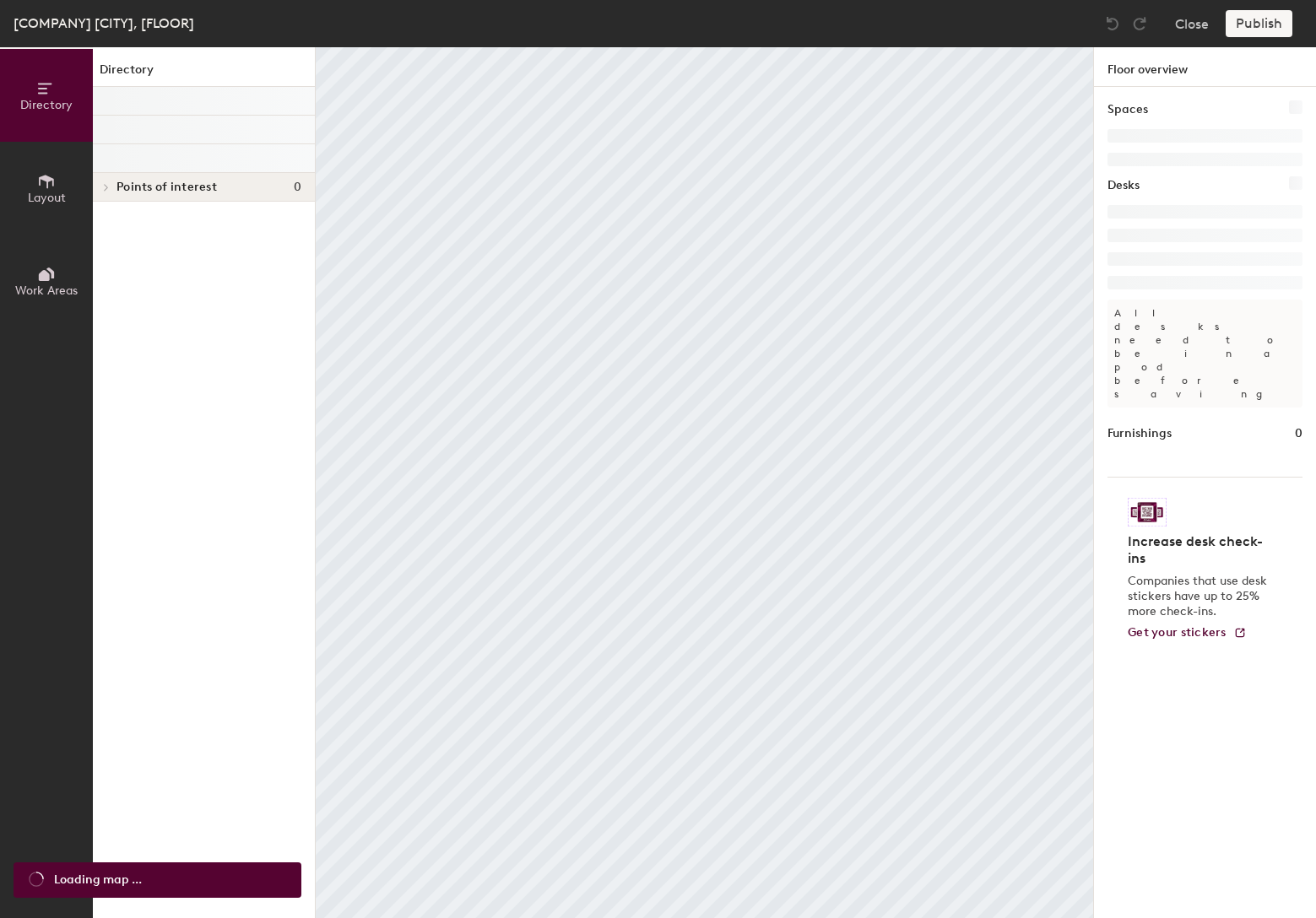 scroll, scrollTop: 0, scrollLeft: 0, axis: both 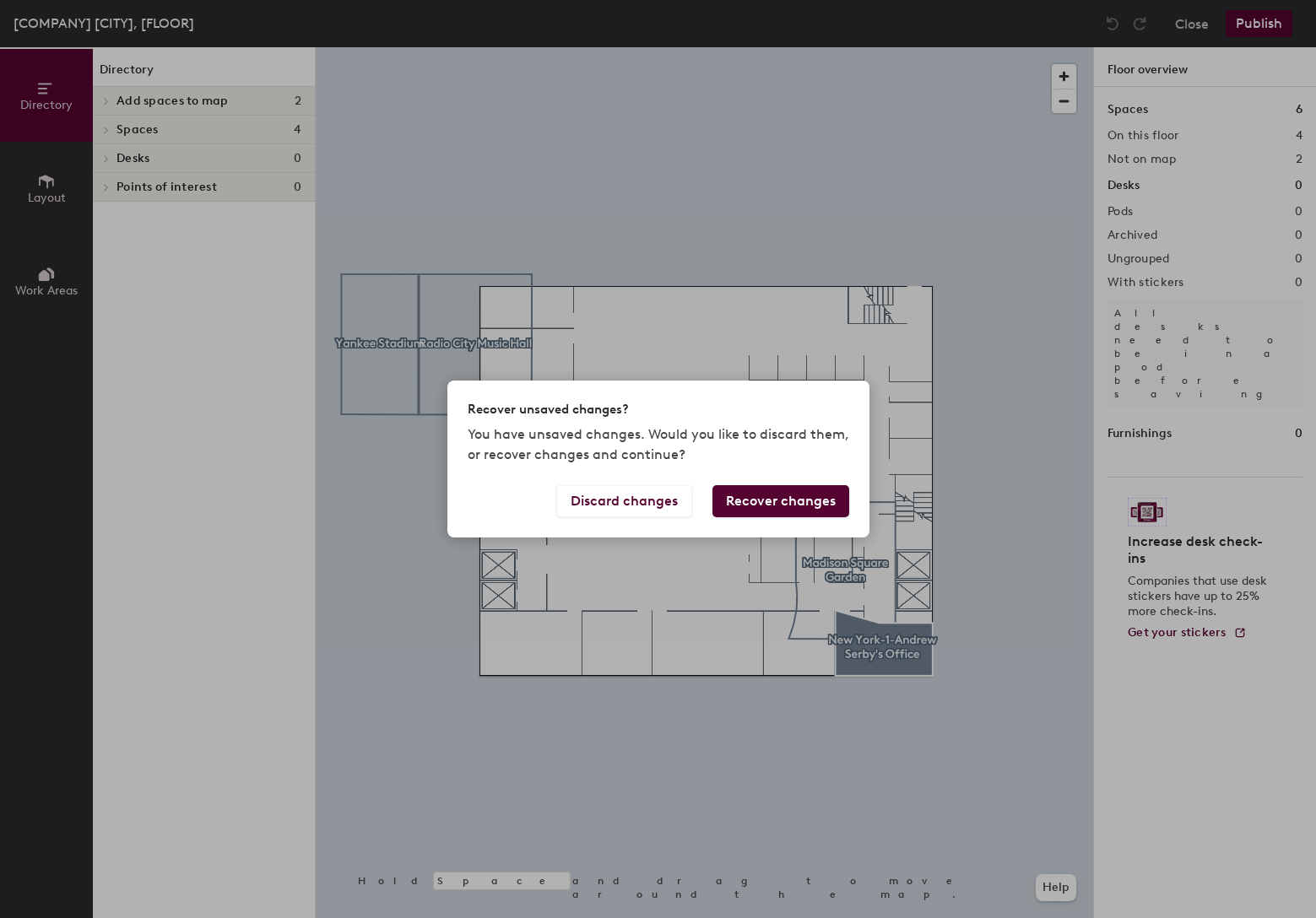 click on "Recover changes" at bounding box center [781, 501] 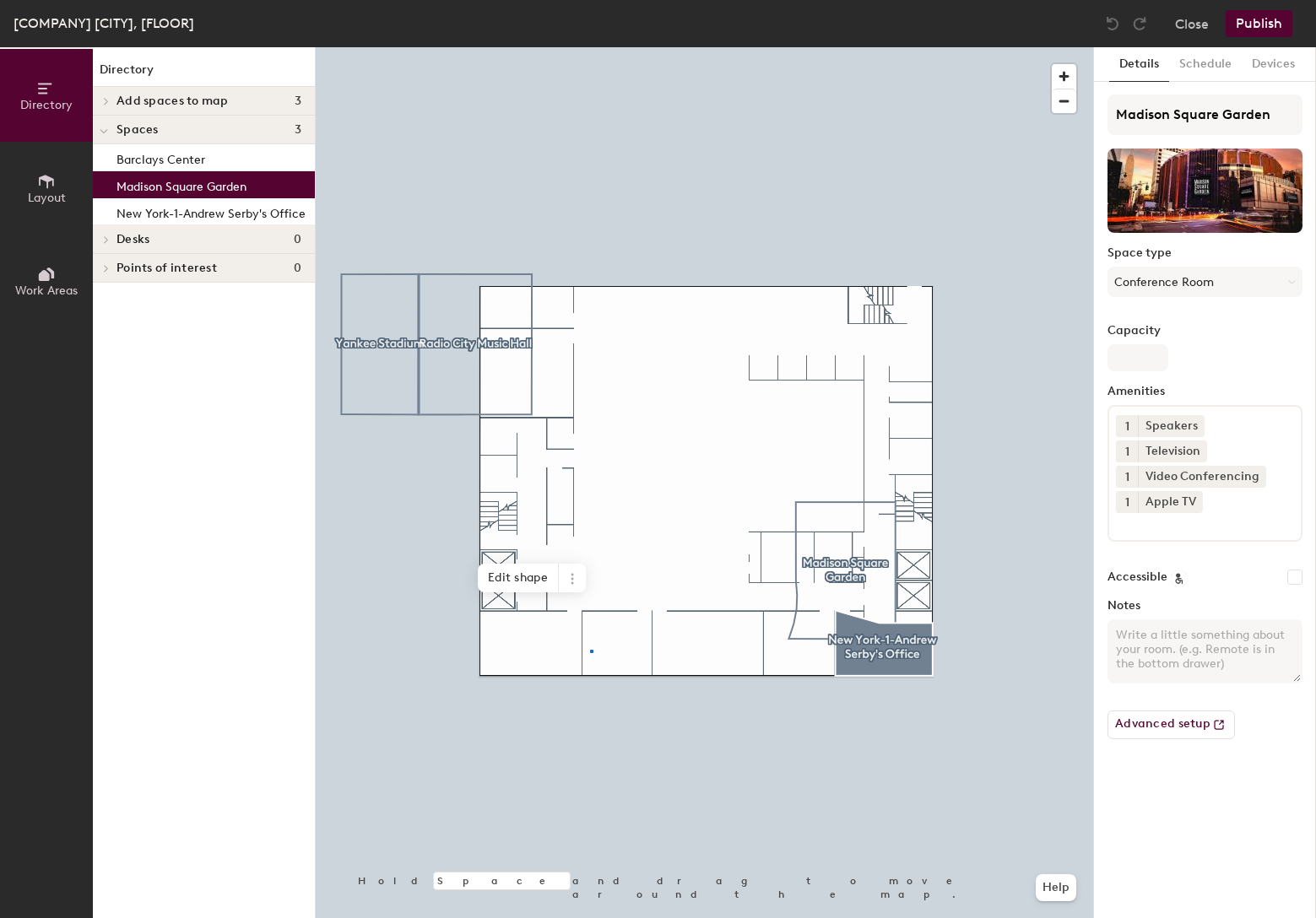 click 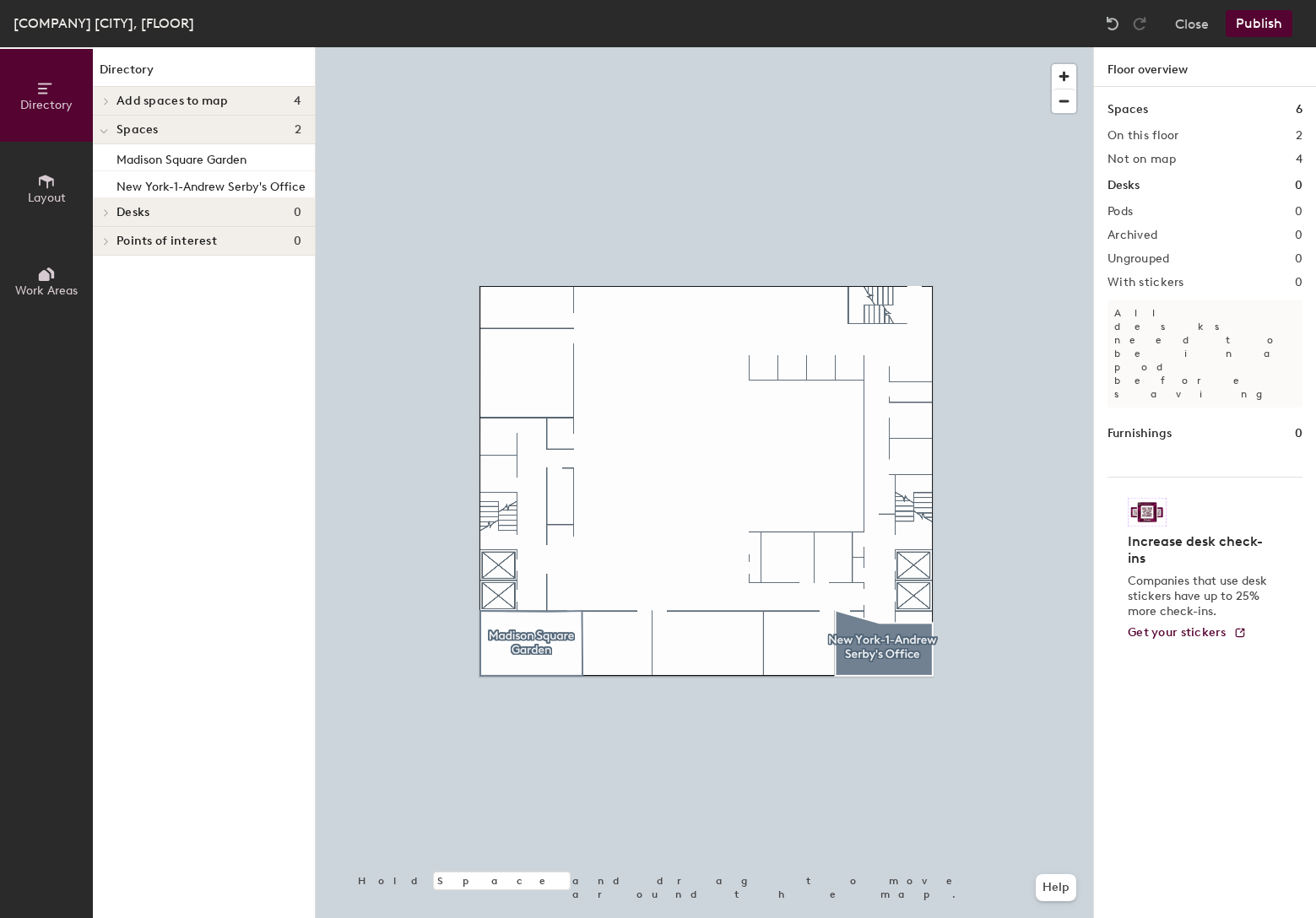 click on "Publish" 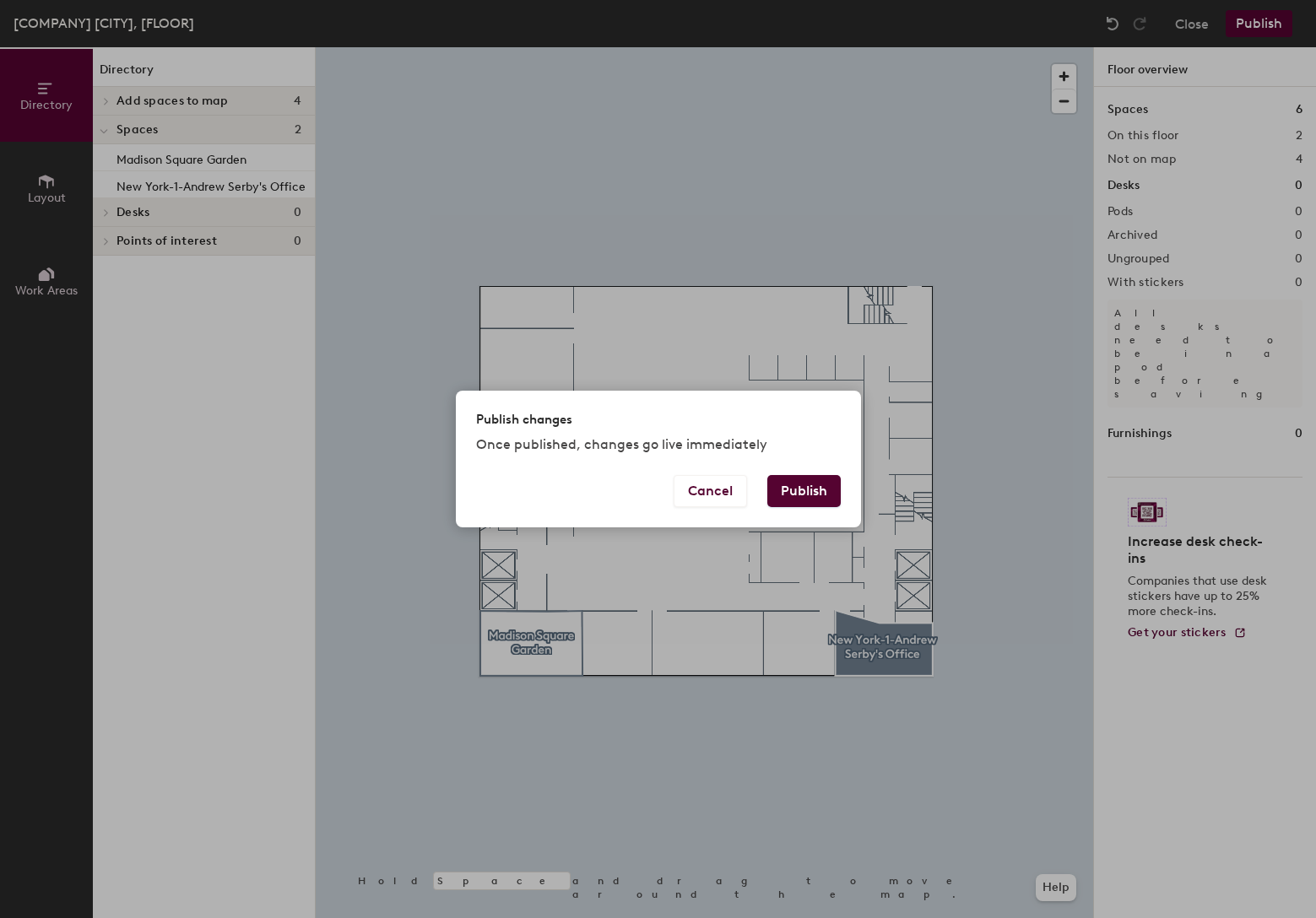 click on "Publish" at bounding box center (804, 491) 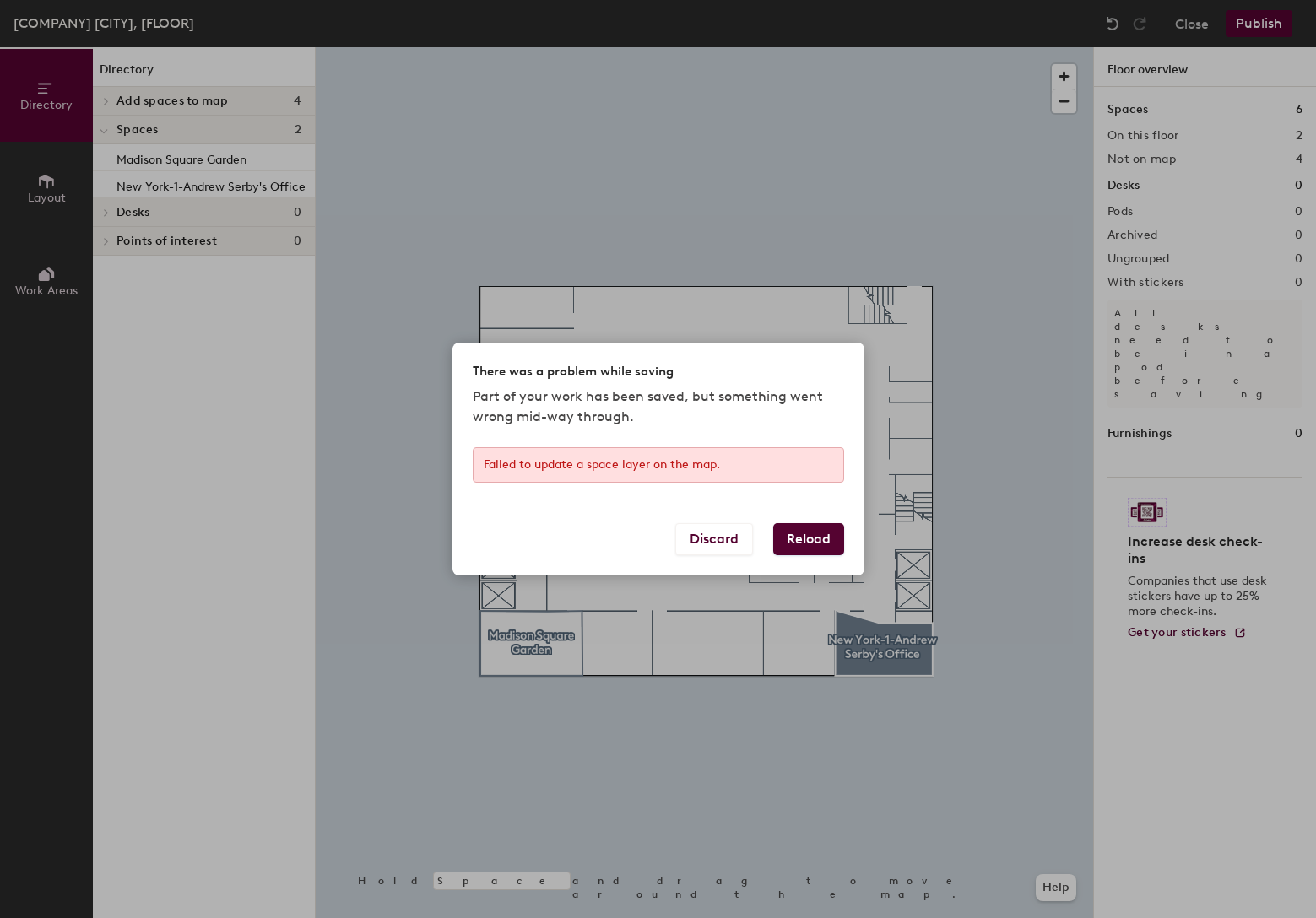 click on "Reload" at bounding box center [809, 539] 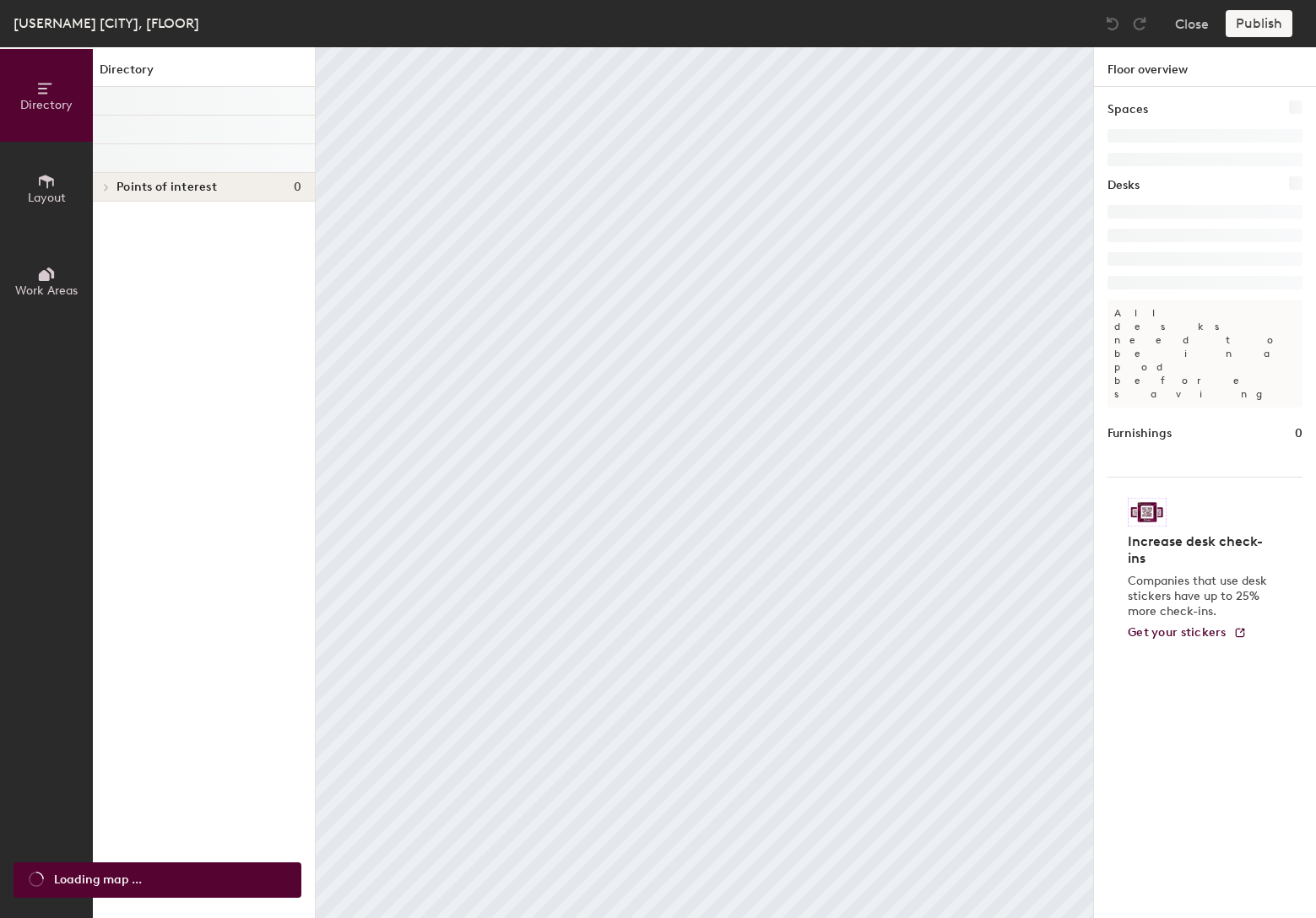 scroll, scrollTop: 0, scrollLeft: 0, axis: both 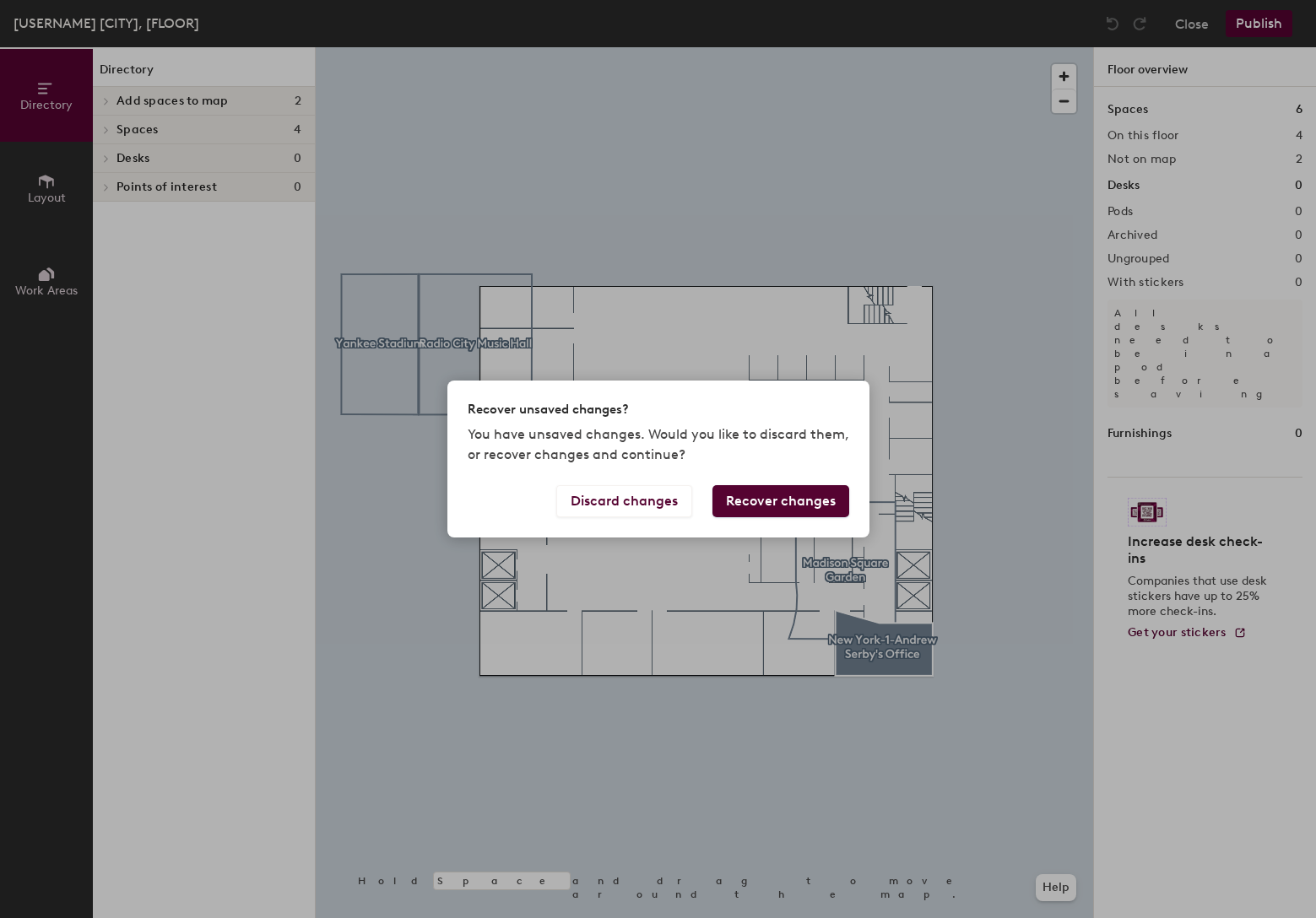 click on "Recover changes" at bounding box center [781, 501] 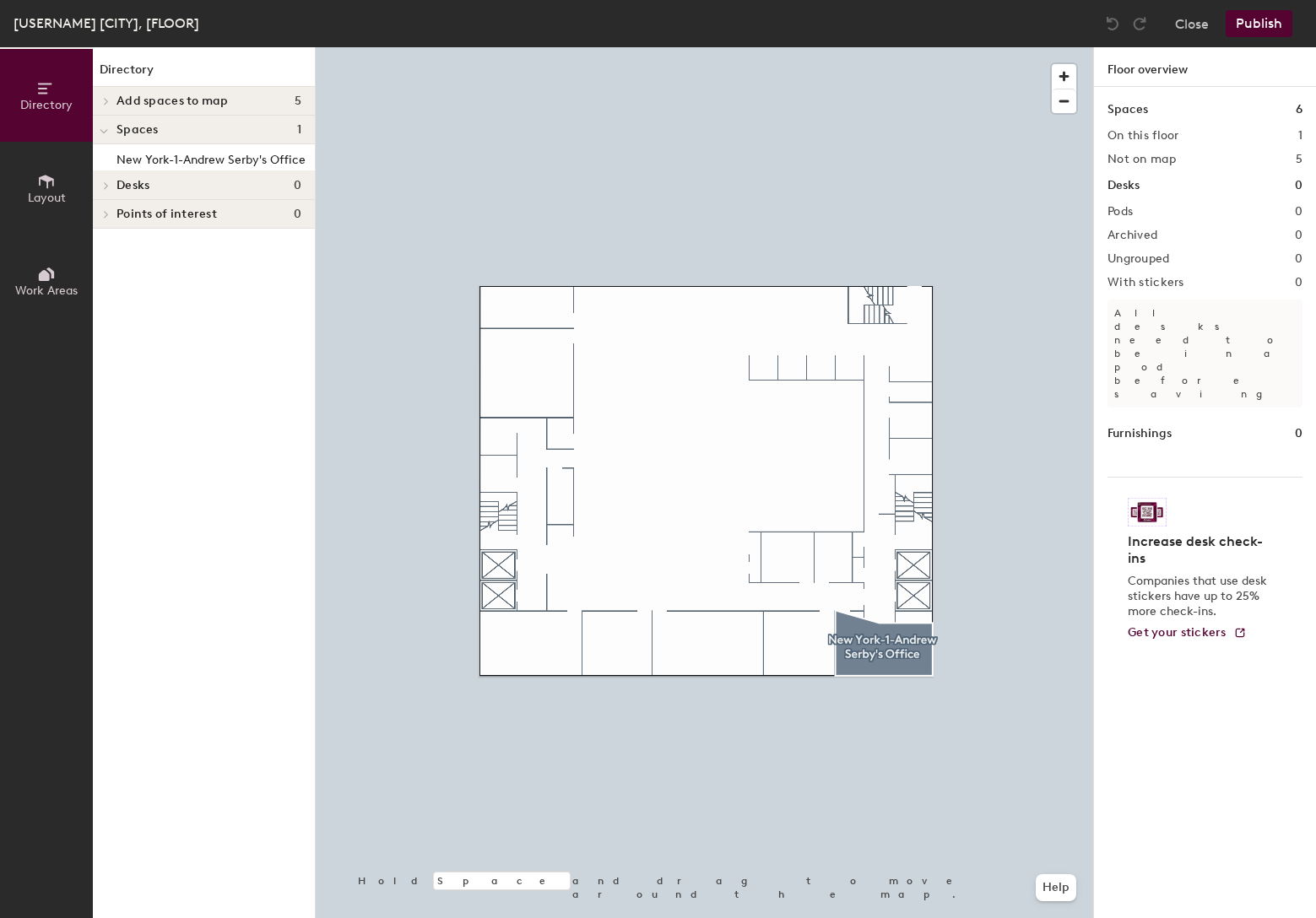 click on "Publish" 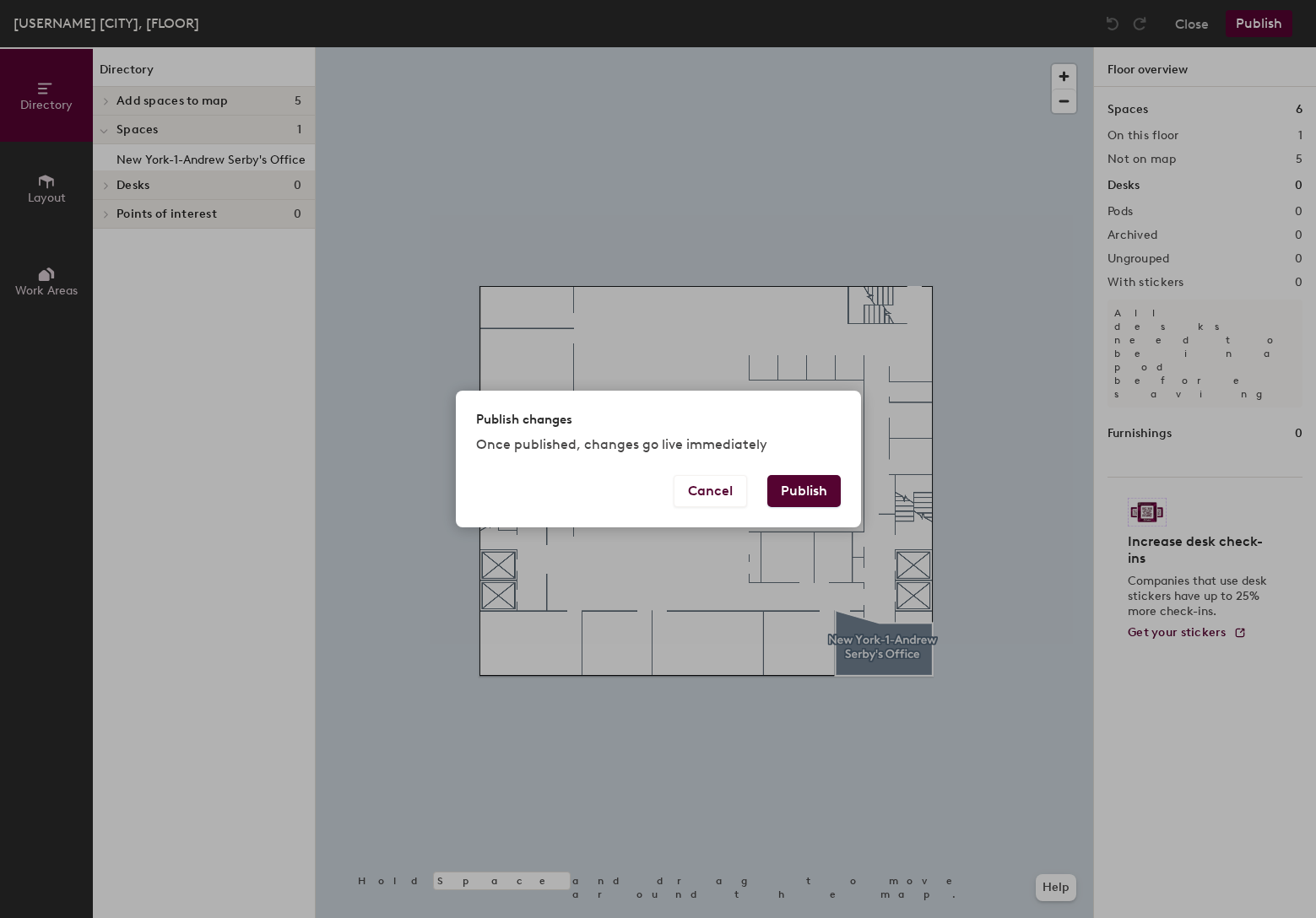 click on "Cancel Publish" at bounding box center [658, 501] 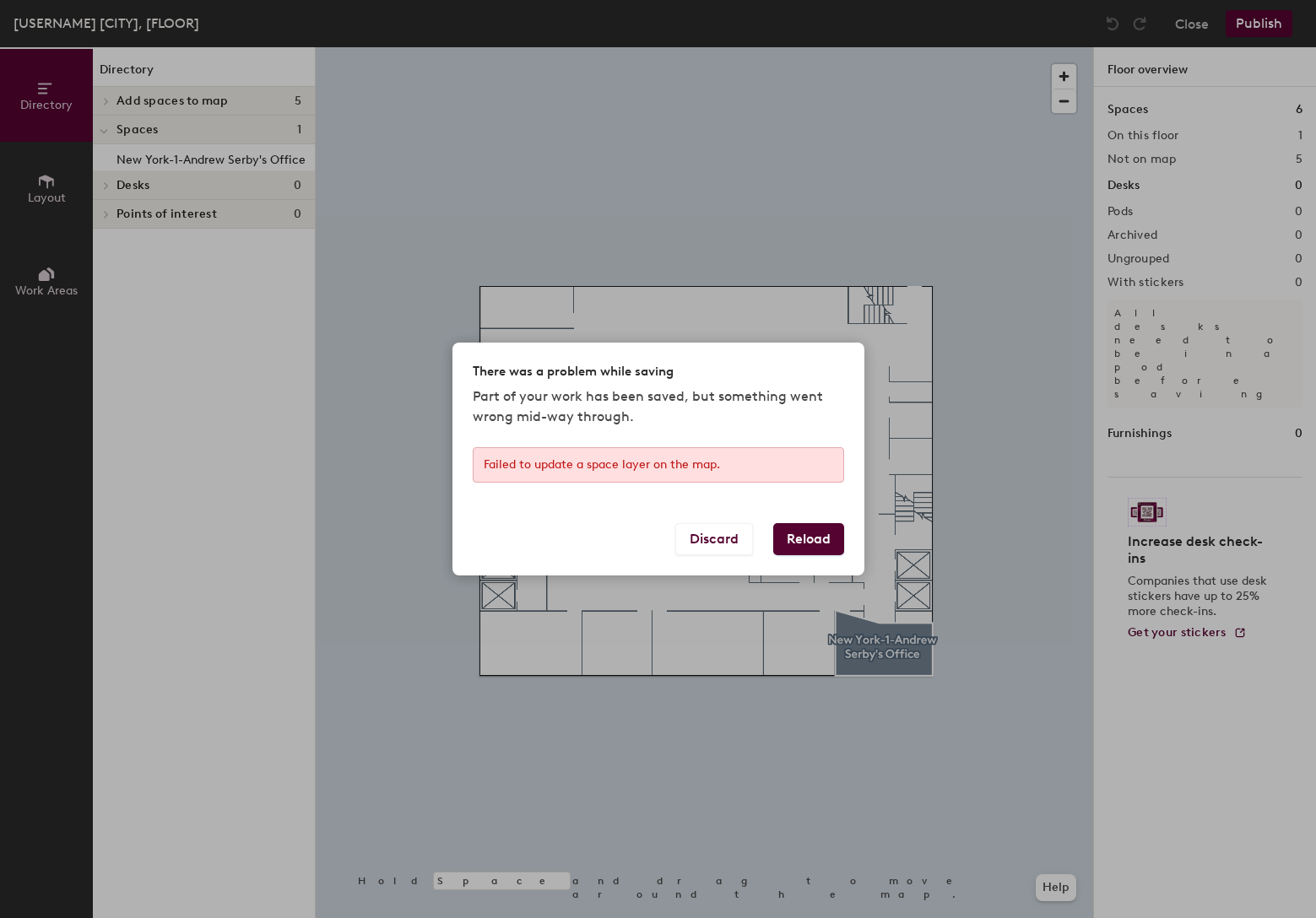 click on "Reload" at bounding box center (809, 539) 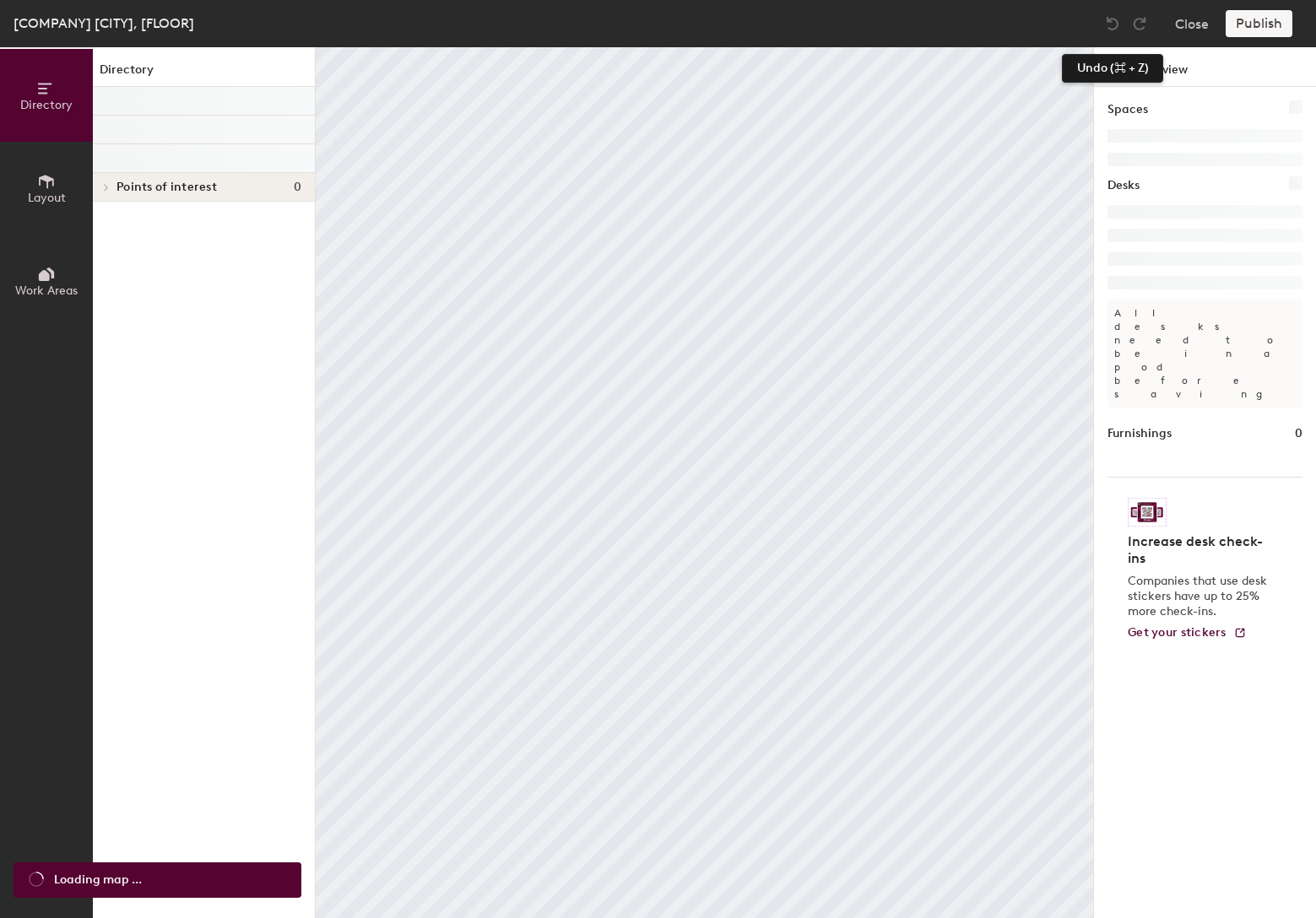 scroll, scrollTop: 0, scrollLeft: 0, axis: both 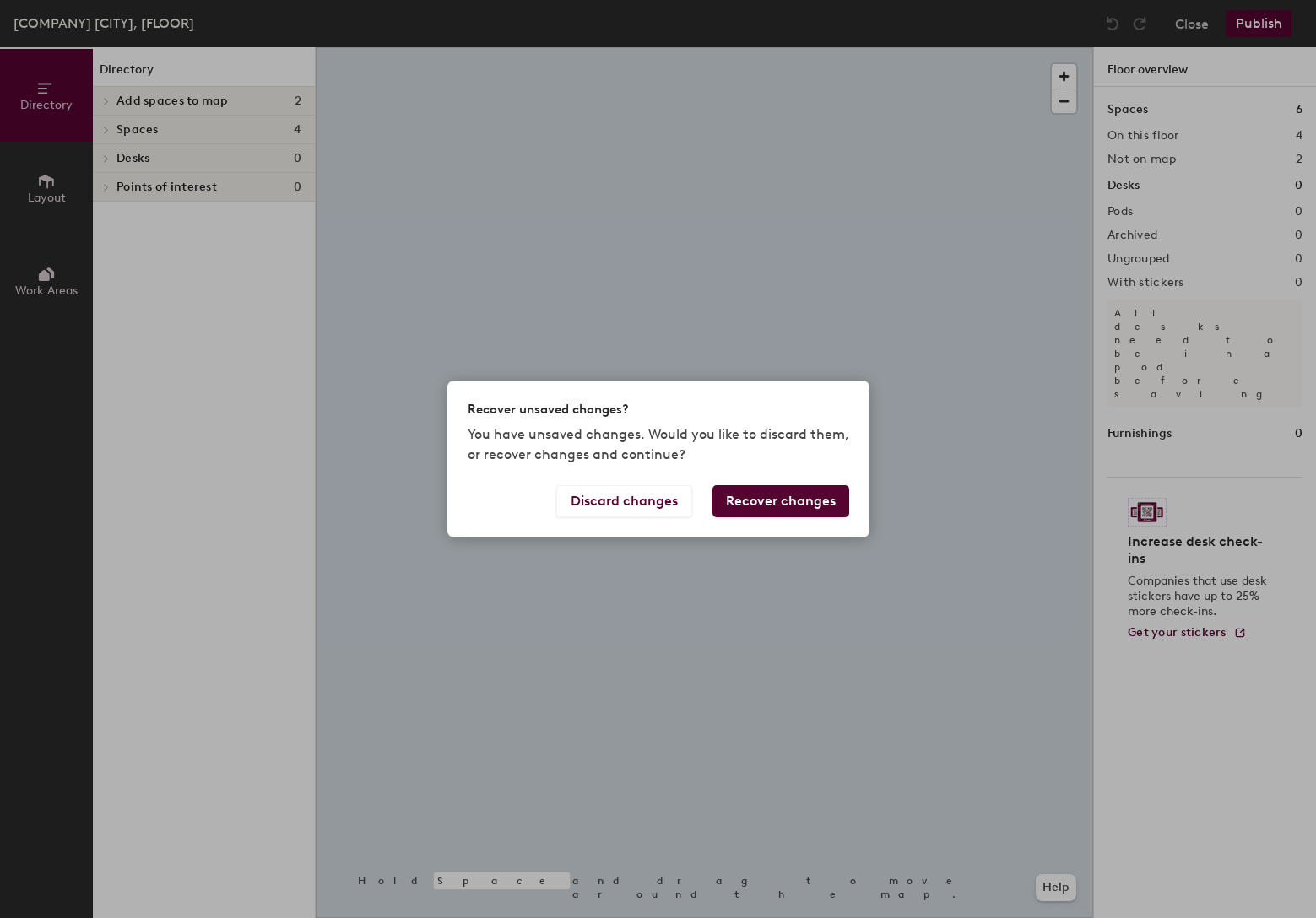 click on "Recover unsaved changes? You have unsaved changes. Would you like to discard them, or recover changes and continue? Discard changes Recover changes" at bounding box center (658, 459) 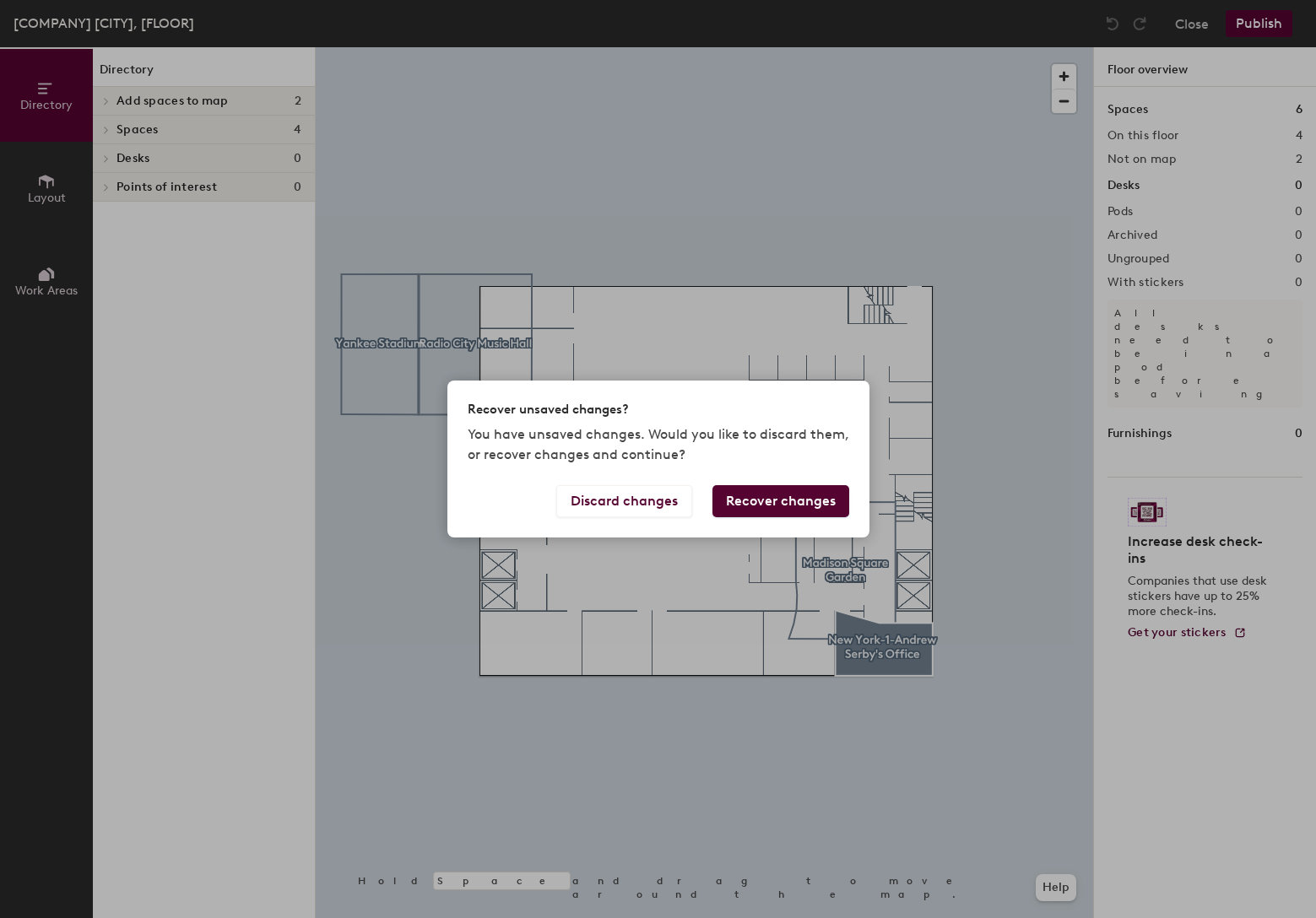 click on "Discard changes Recover changes" at bounding box center [658, 511] 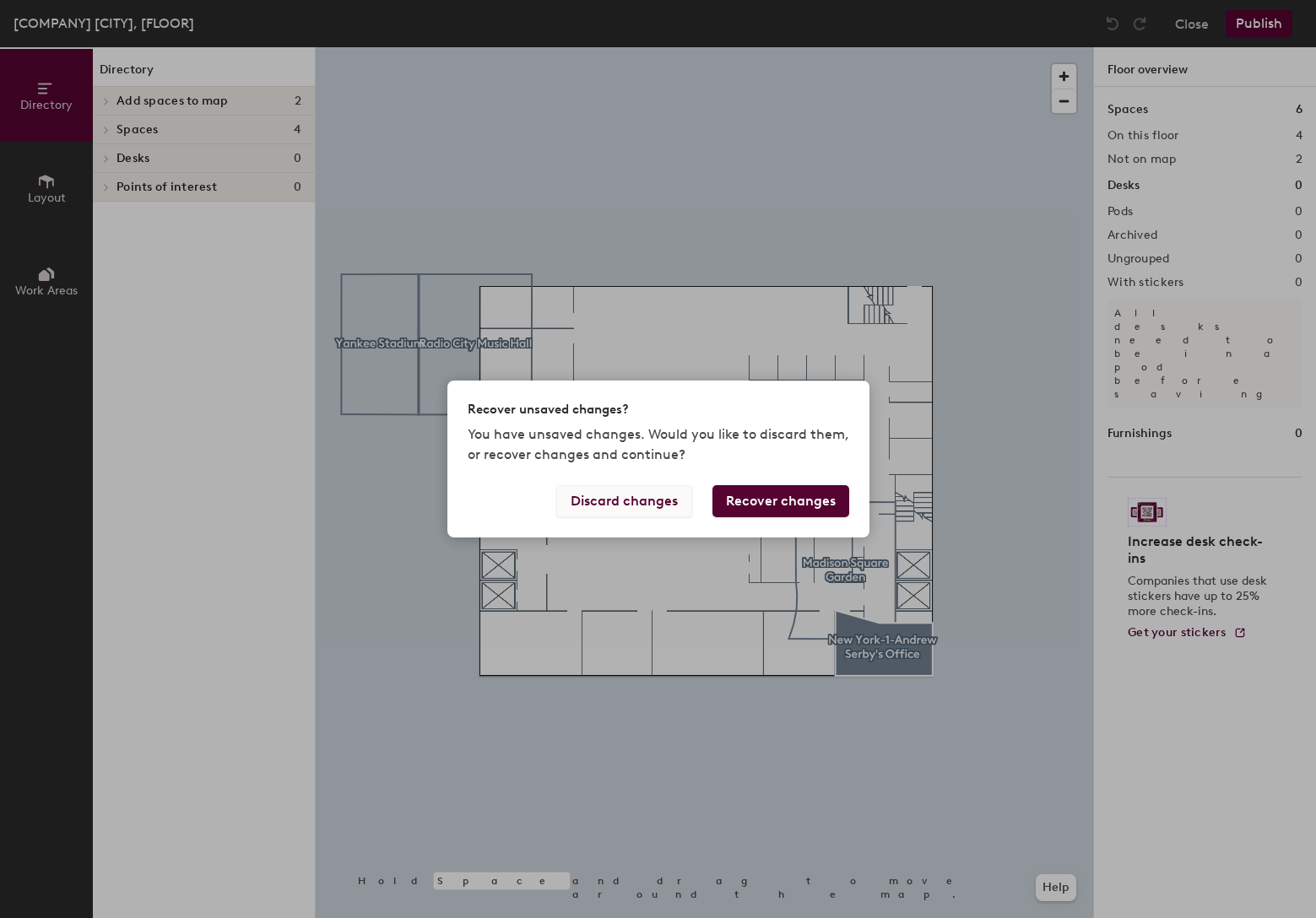 click on "Discard changes" at bounding box center [624, 501] 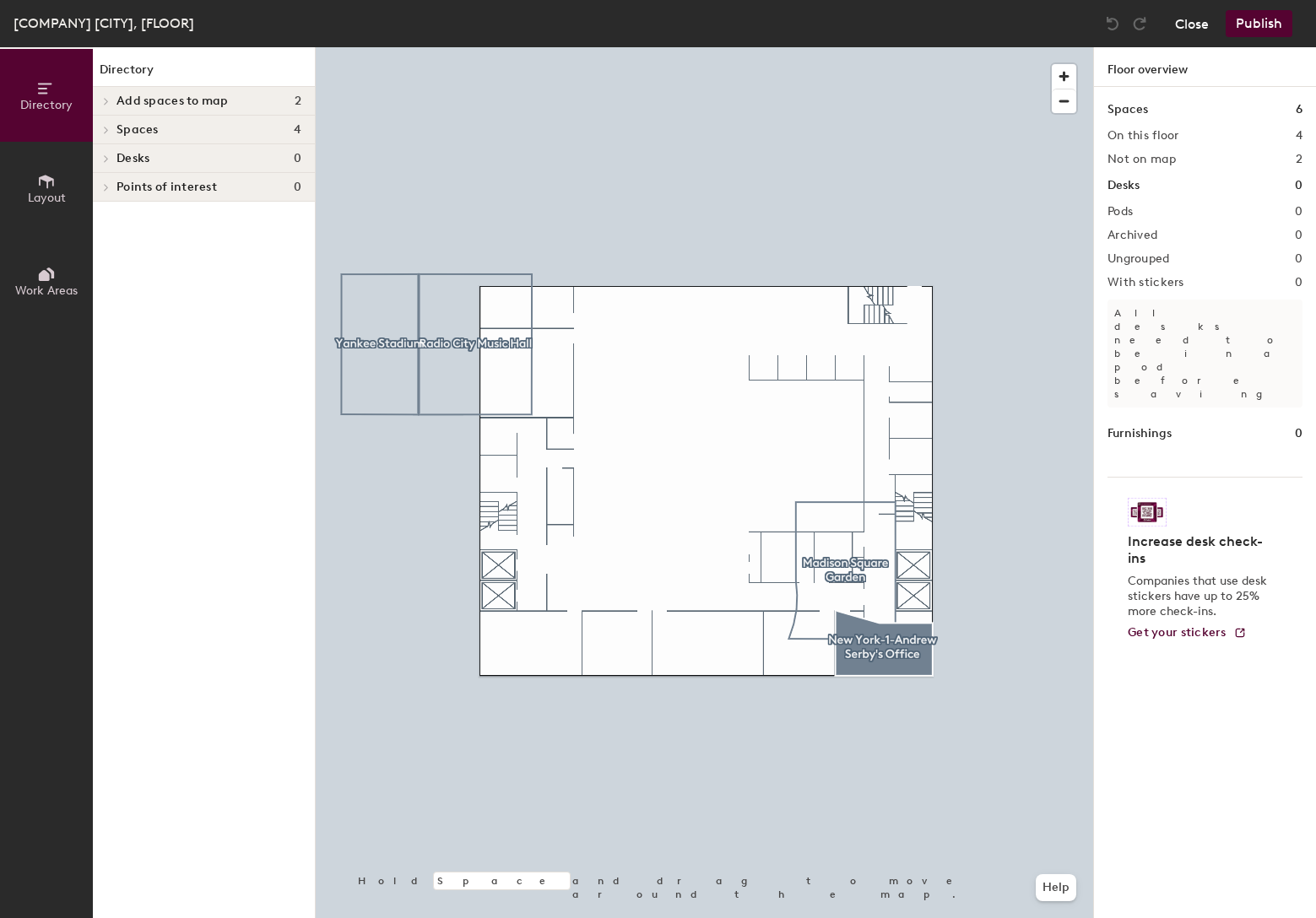 click on "Close" 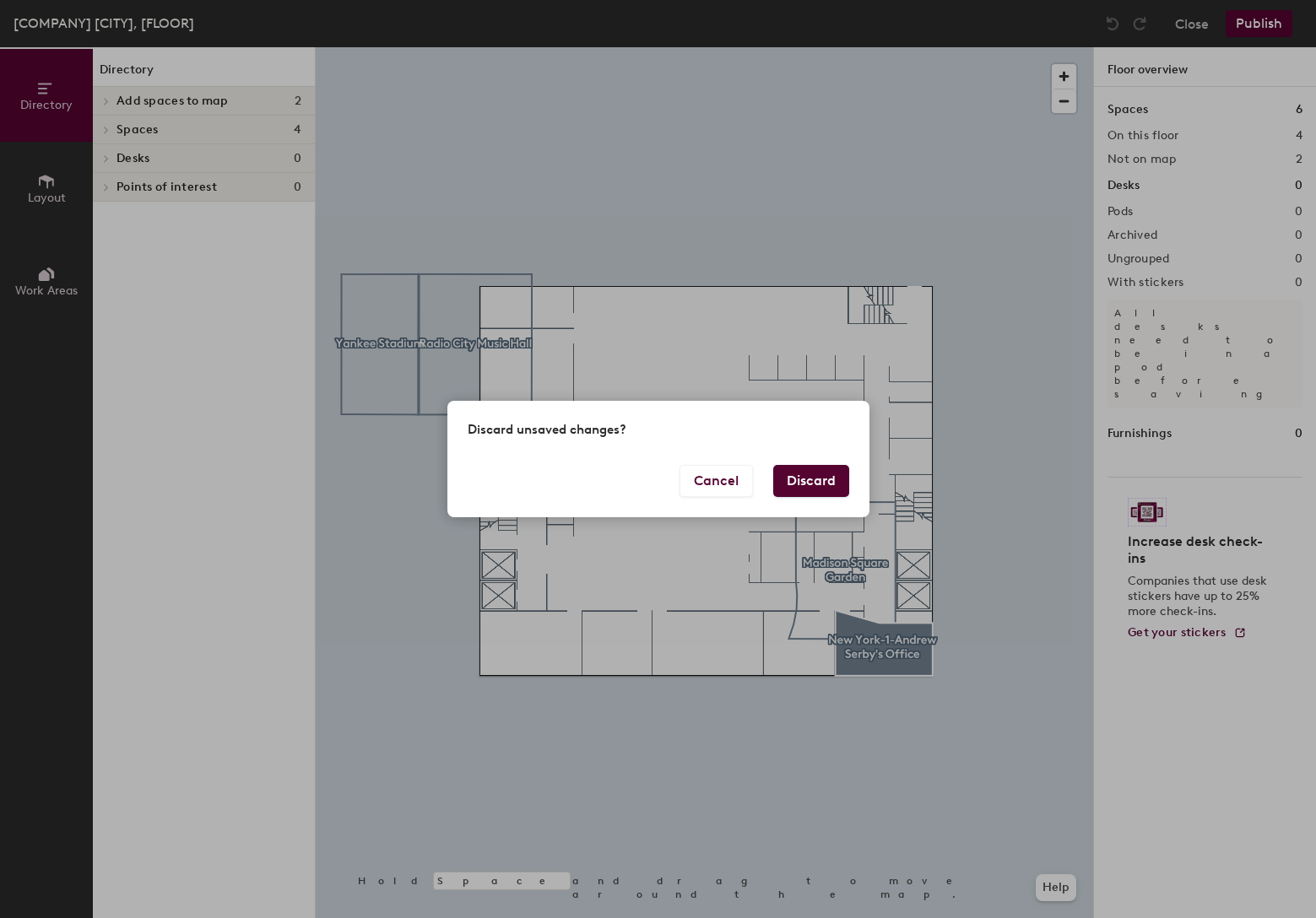 click on "Cancel Discard" at bounding box center (658, 491) 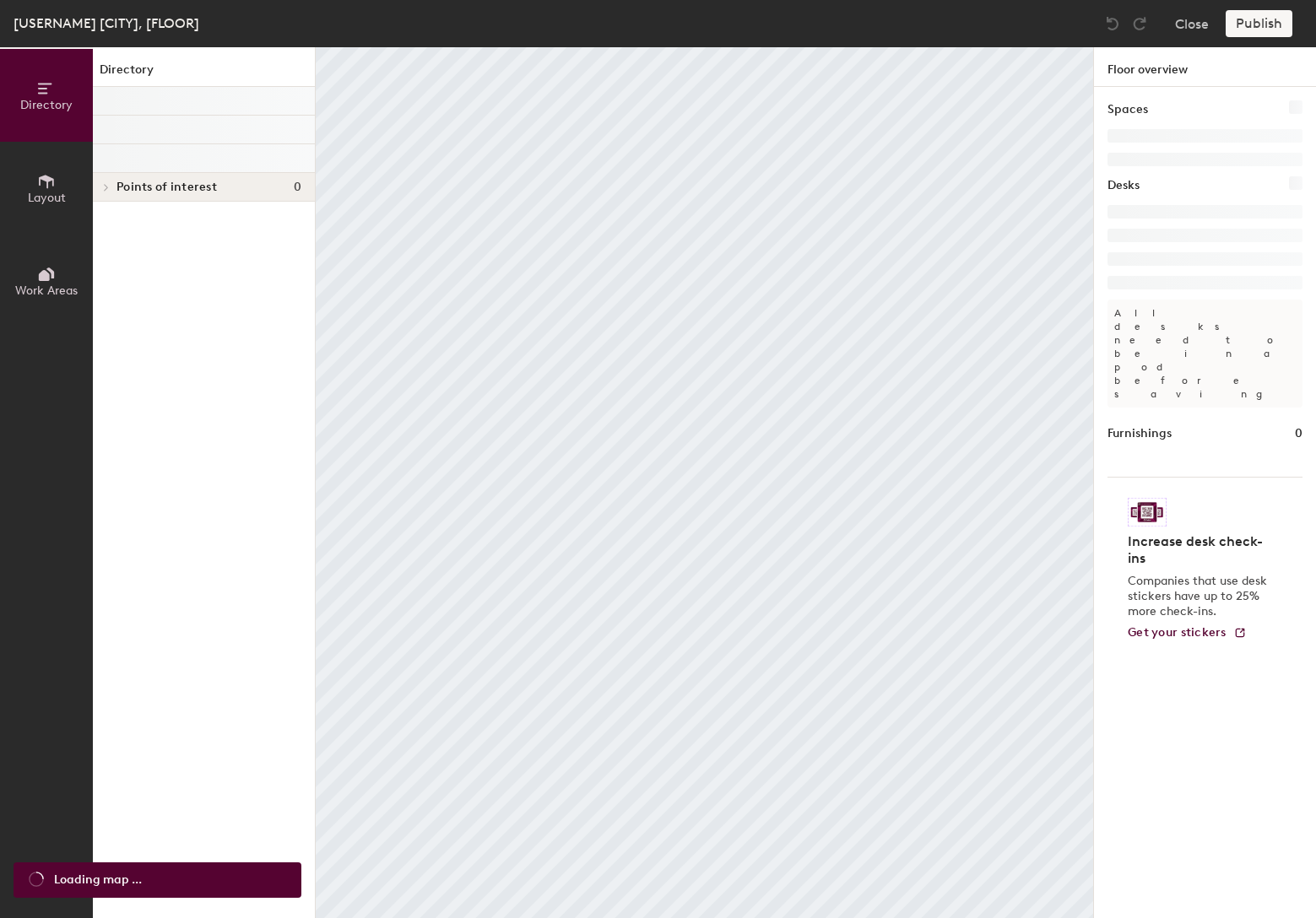 scroll, scrollTop: 0, scrollLeft: 0, axis: both 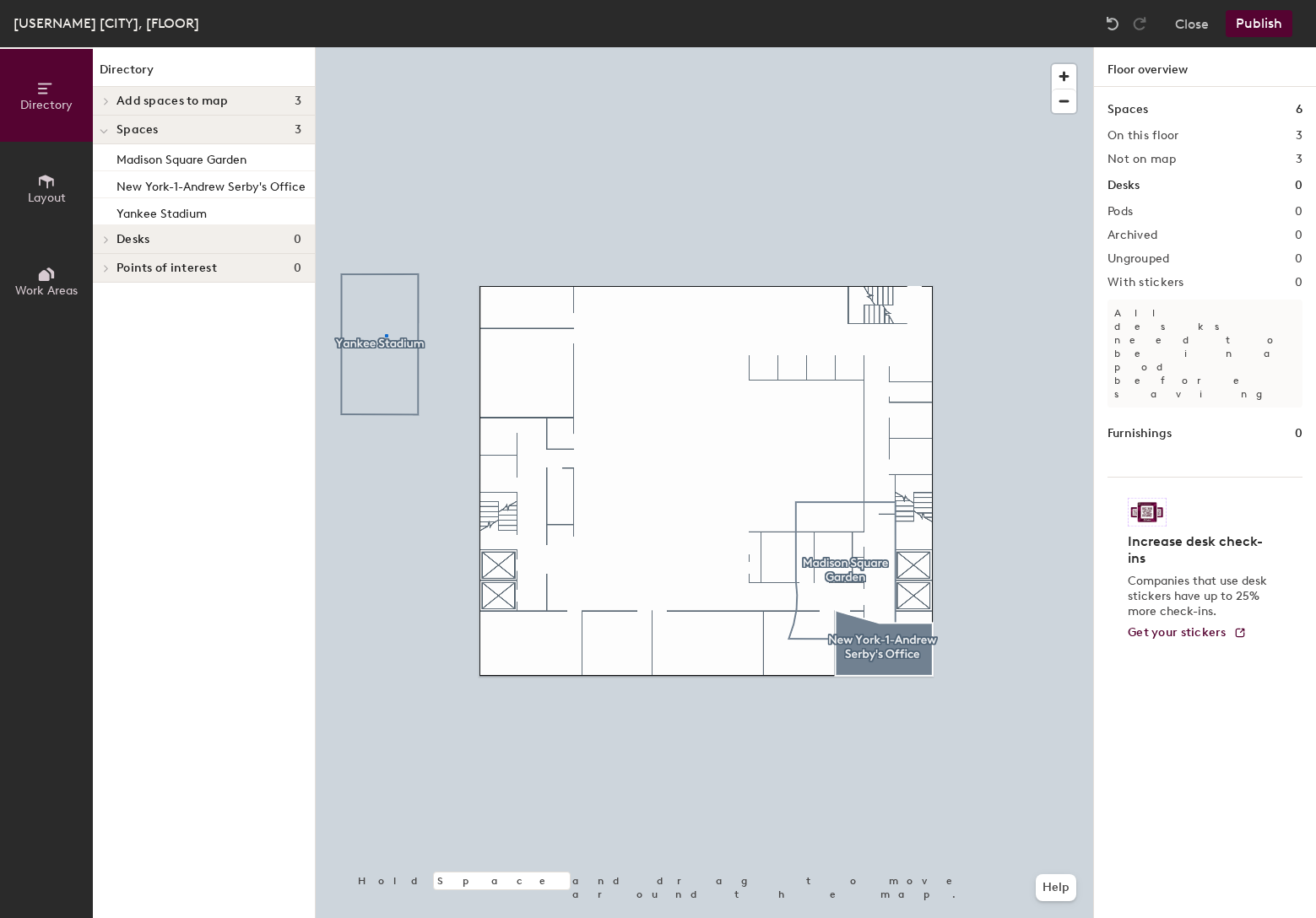 click 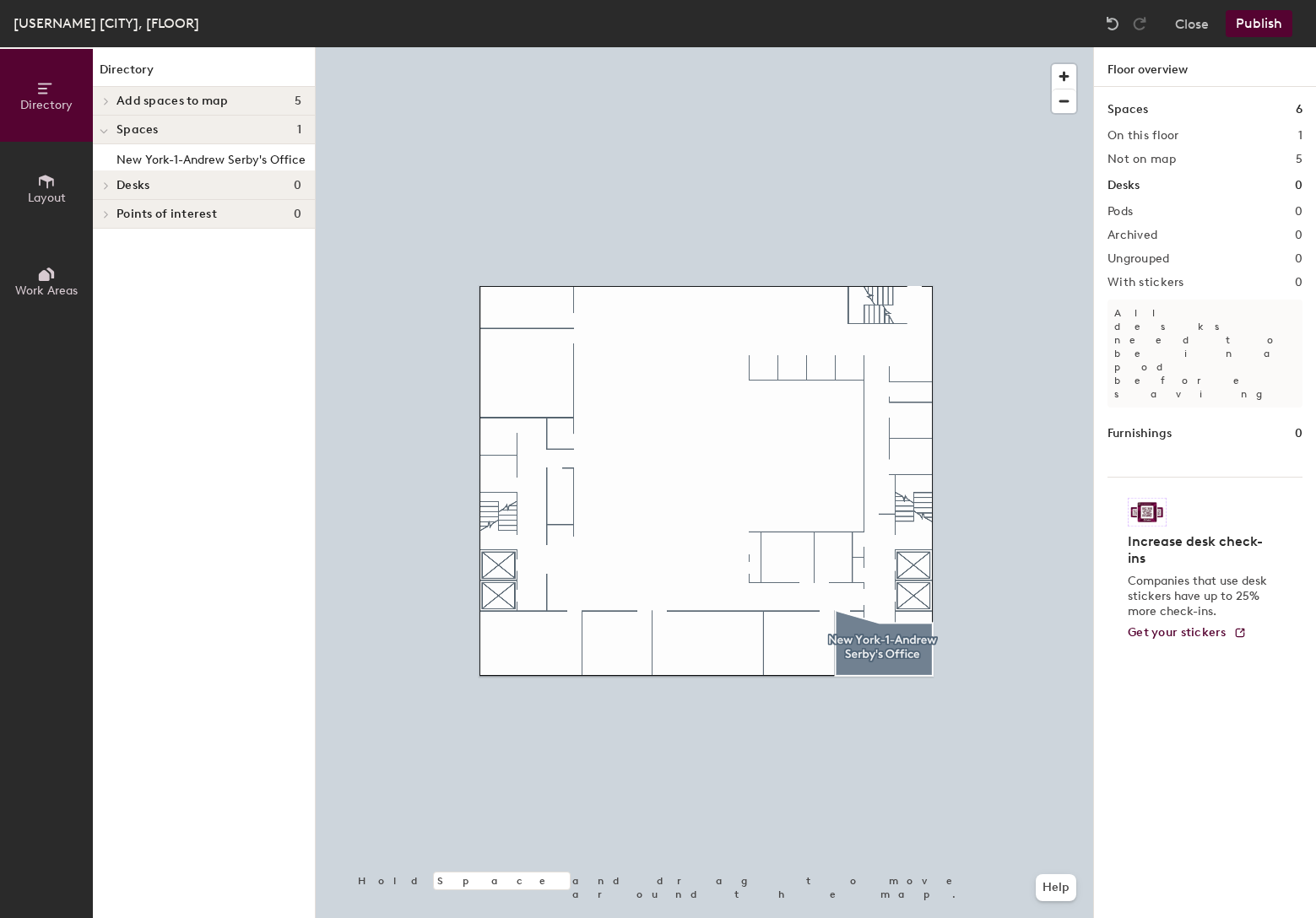 click 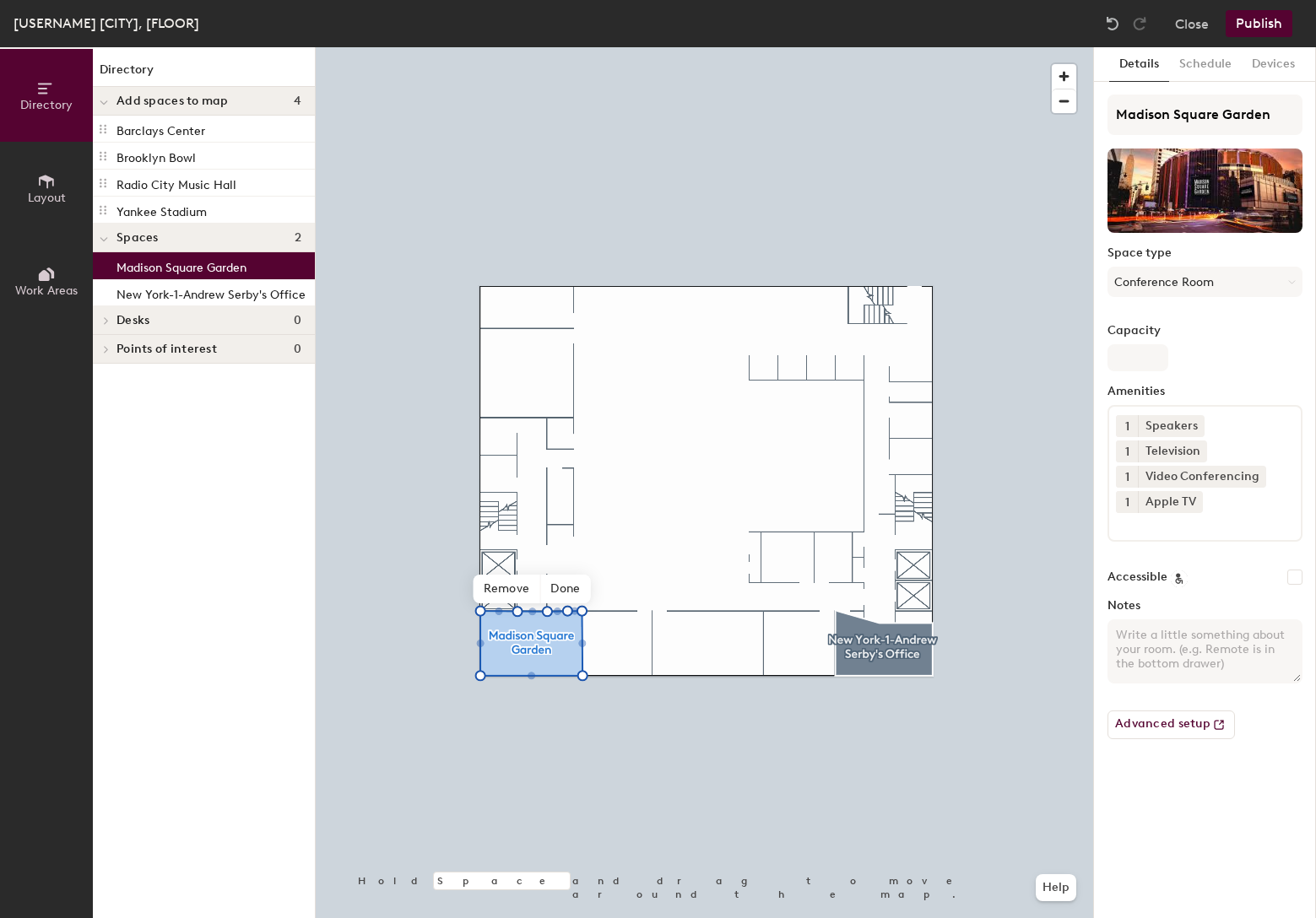 click on "Publish" 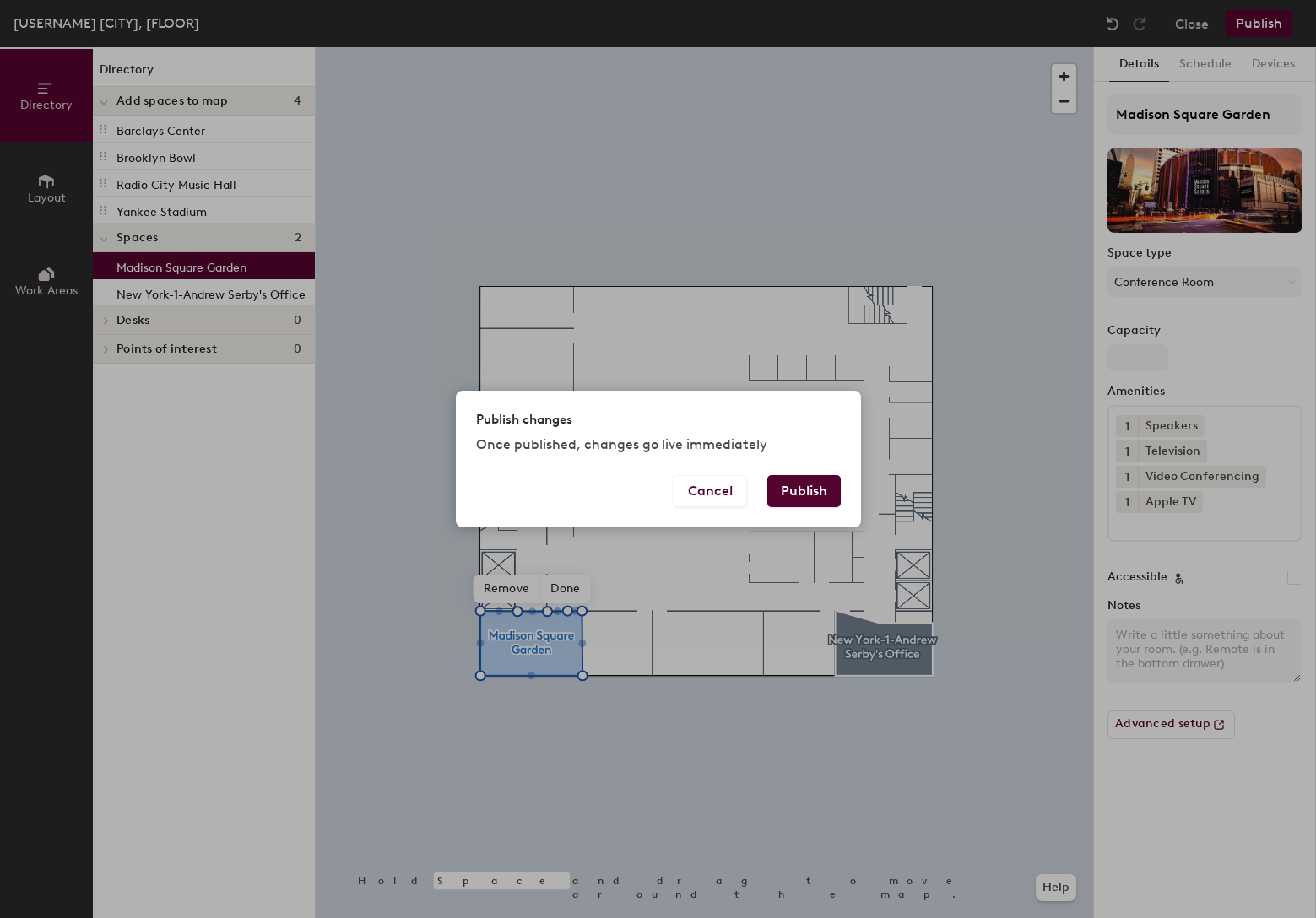 click on "Publish" at bounding box center [804, 491] 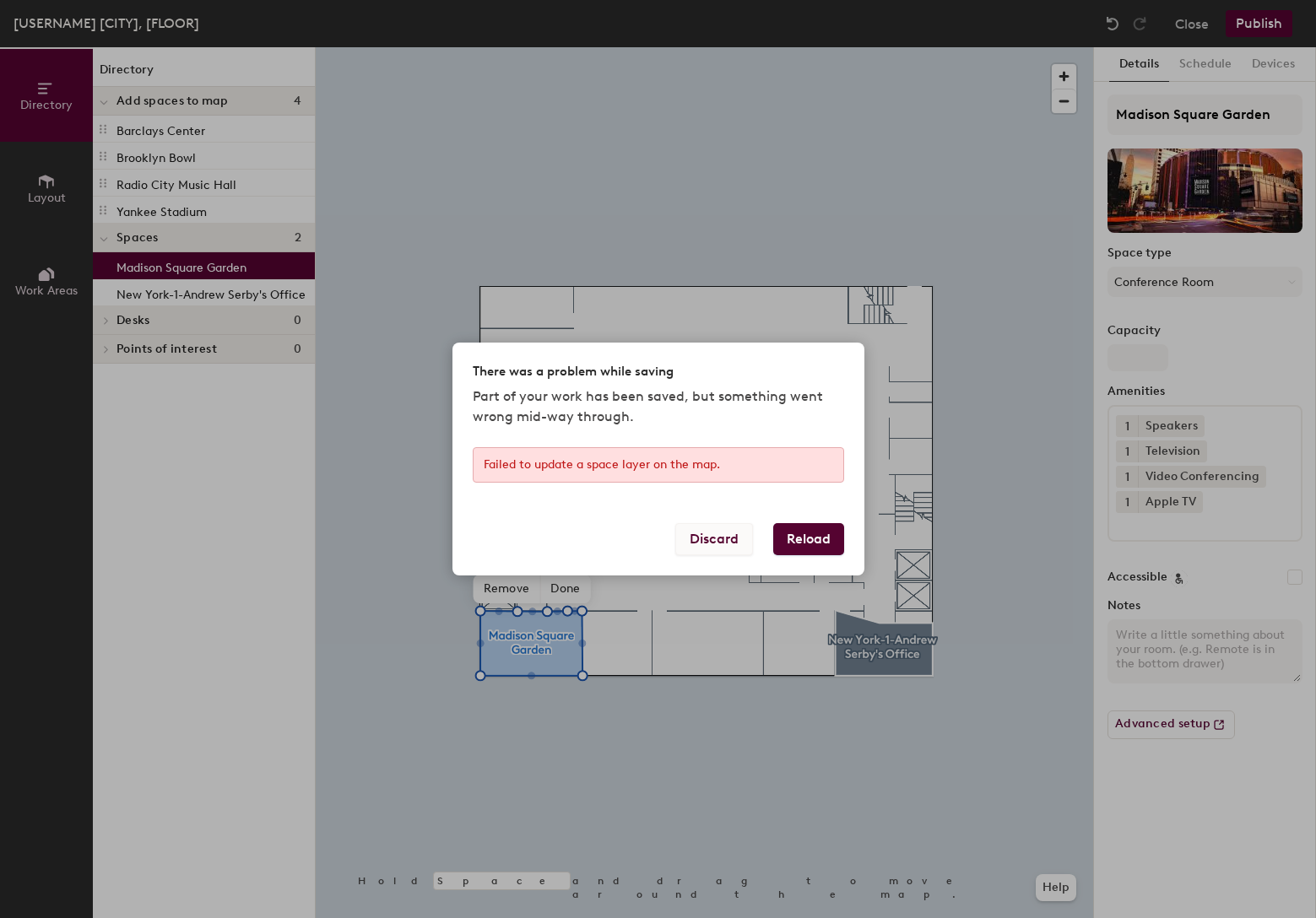 click on "Discard" at bounding box center [714, 539] 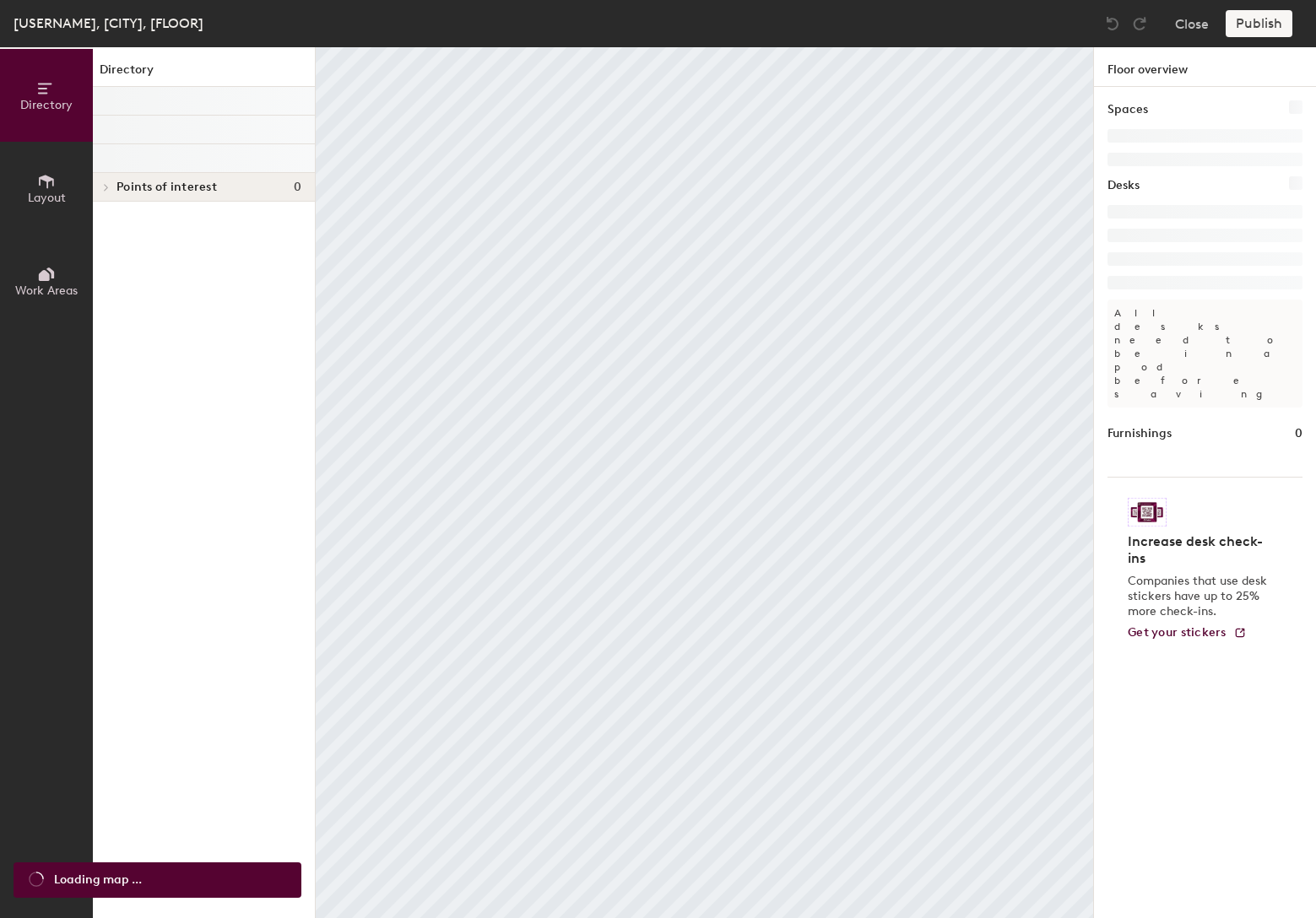 scroll, scrollTop: 0, scrollLeft: 0, axis: both 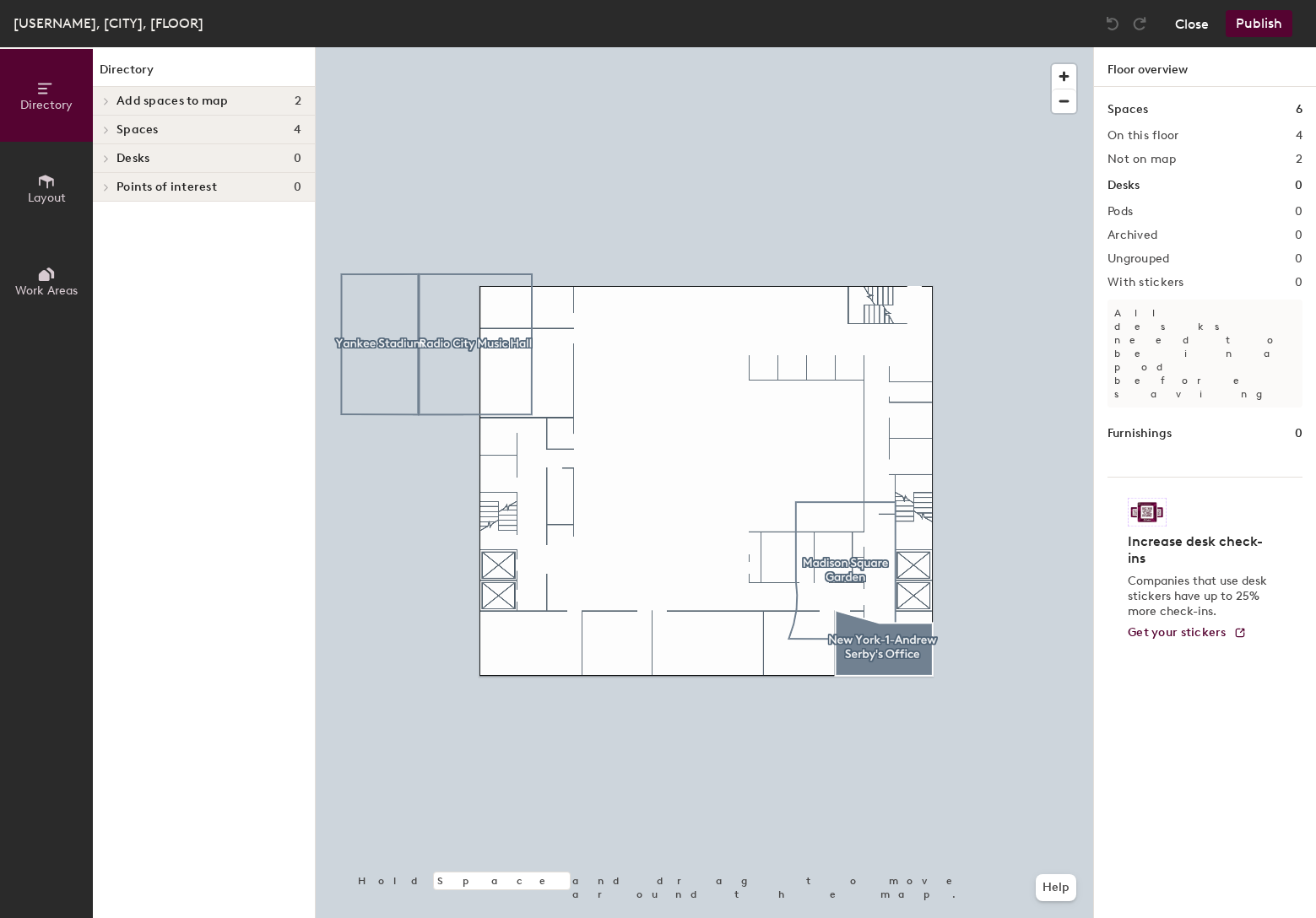 click on "Close" 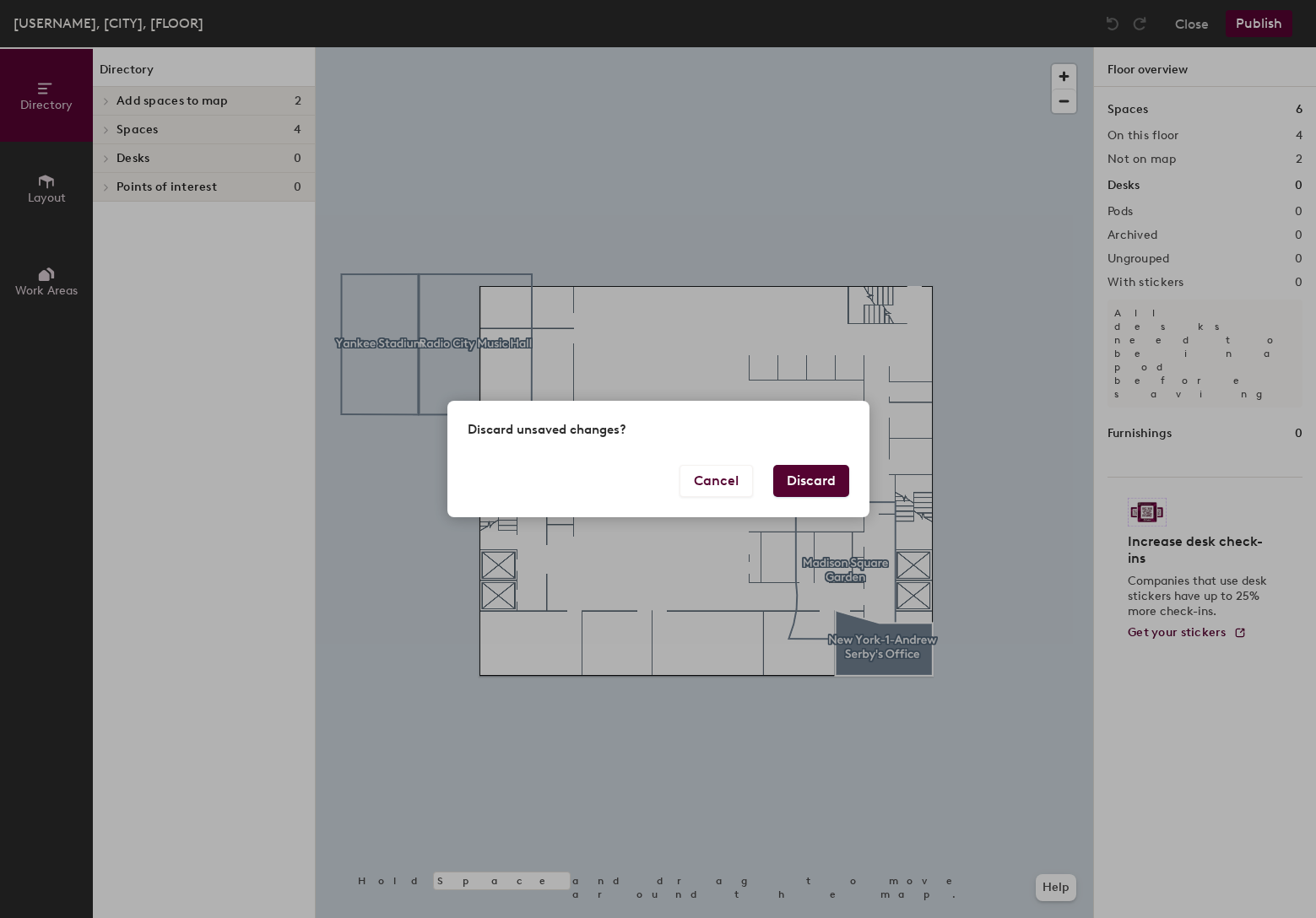 click on "Discard" at bounding box center [811, 481] 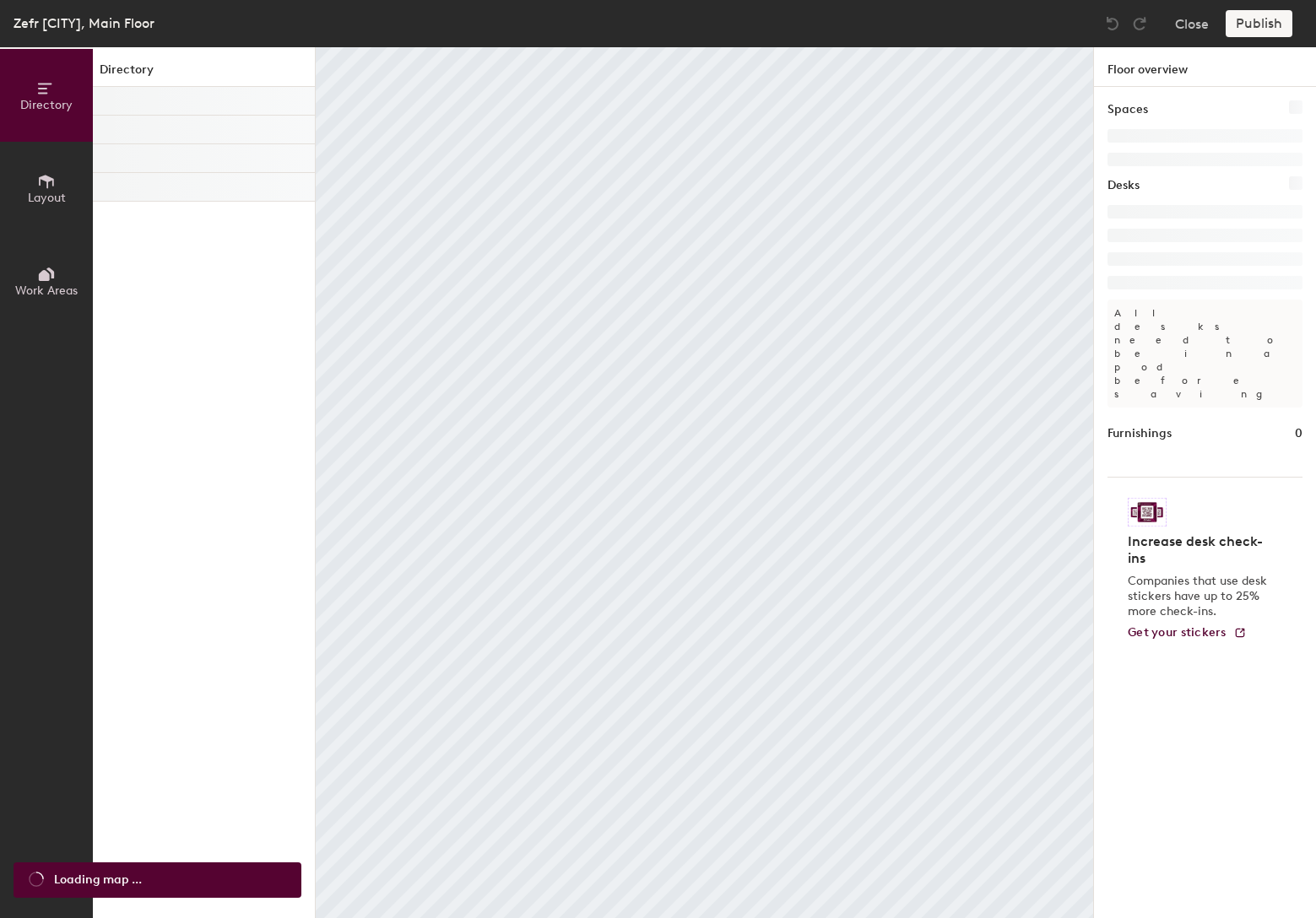 scroll, scrollTop: 0, scrollLeft: 0, axis: both 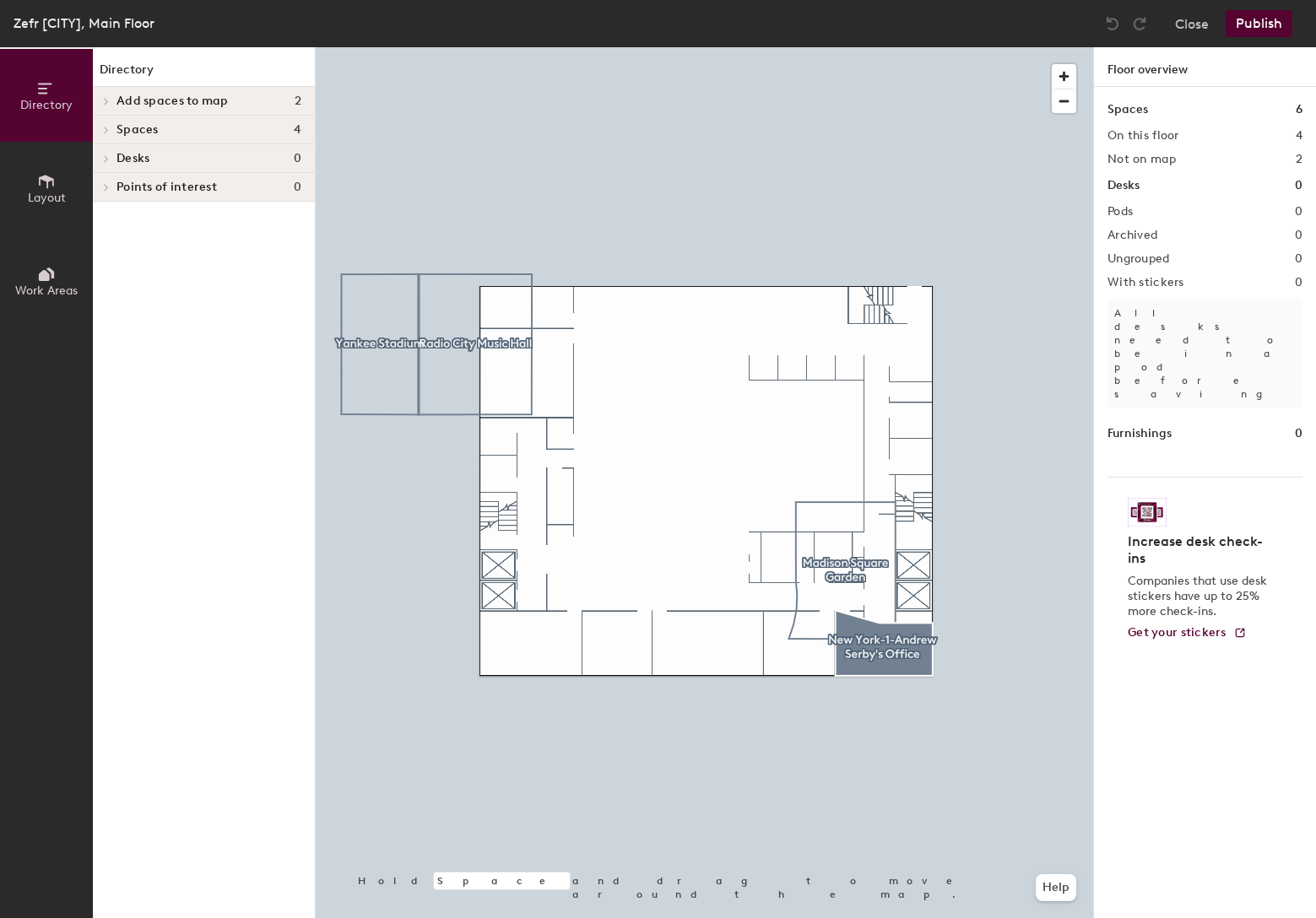 click 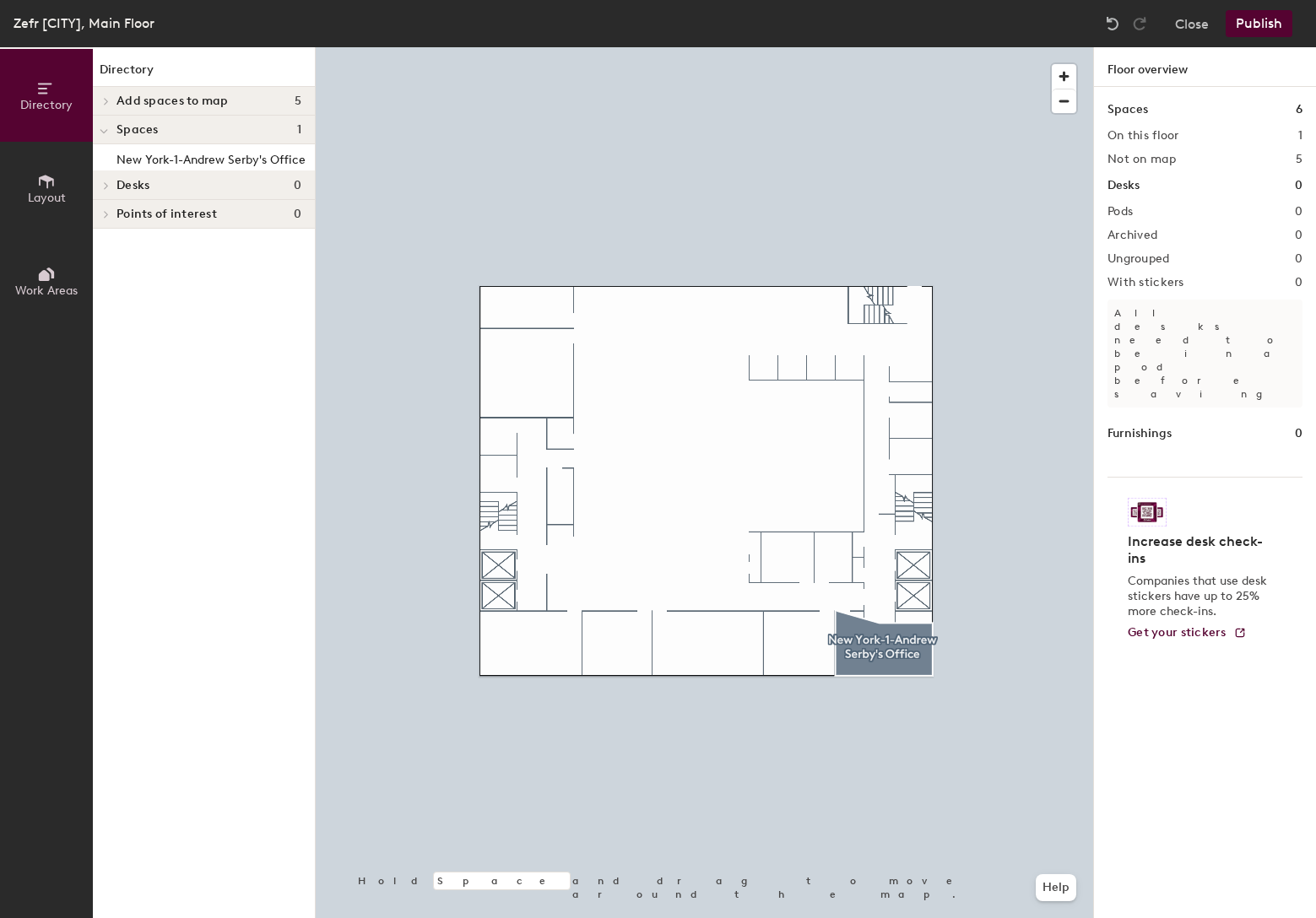 click on "Spaces 1" 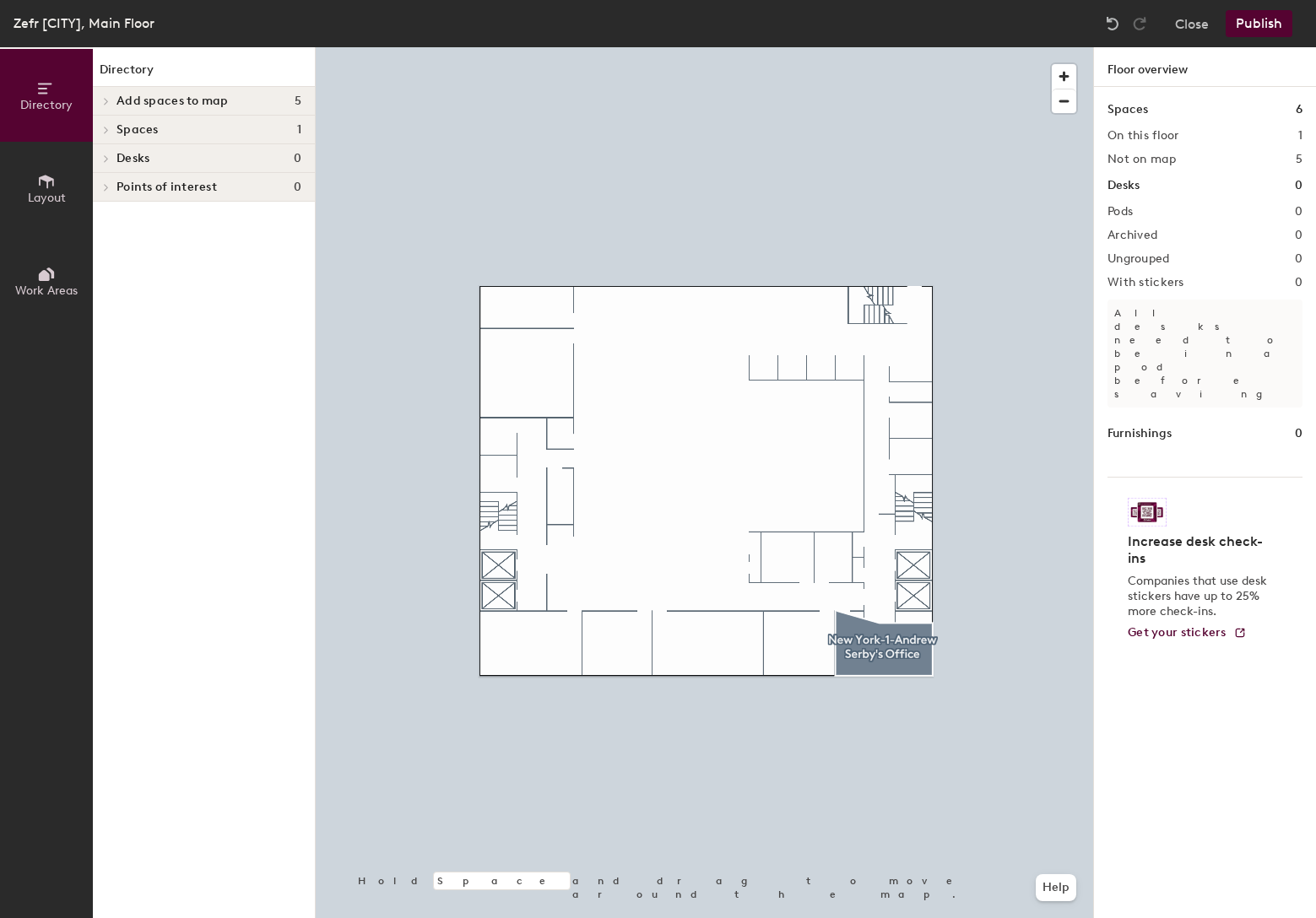 click on "Add spaces to map 5" 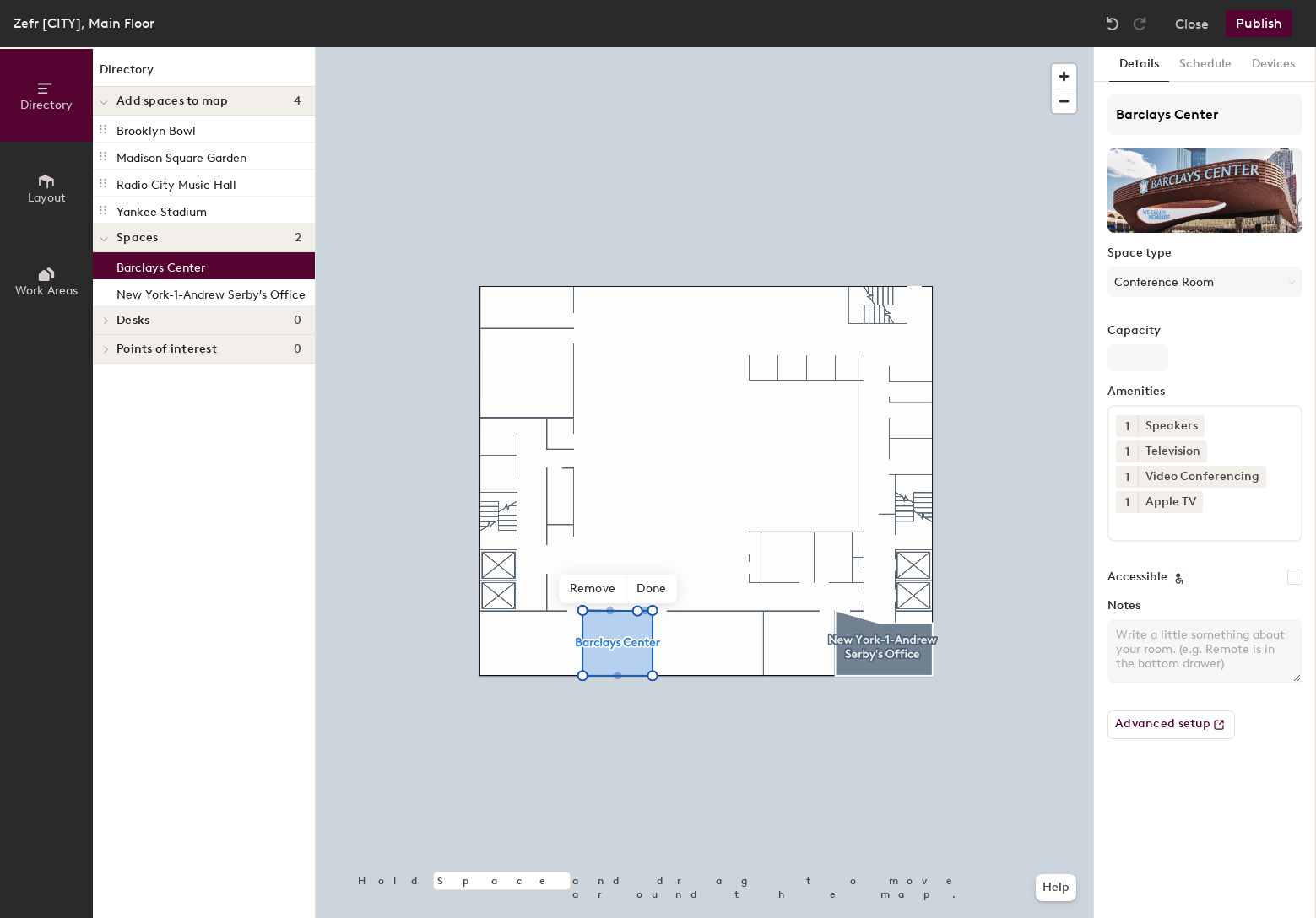 click on "Publish" 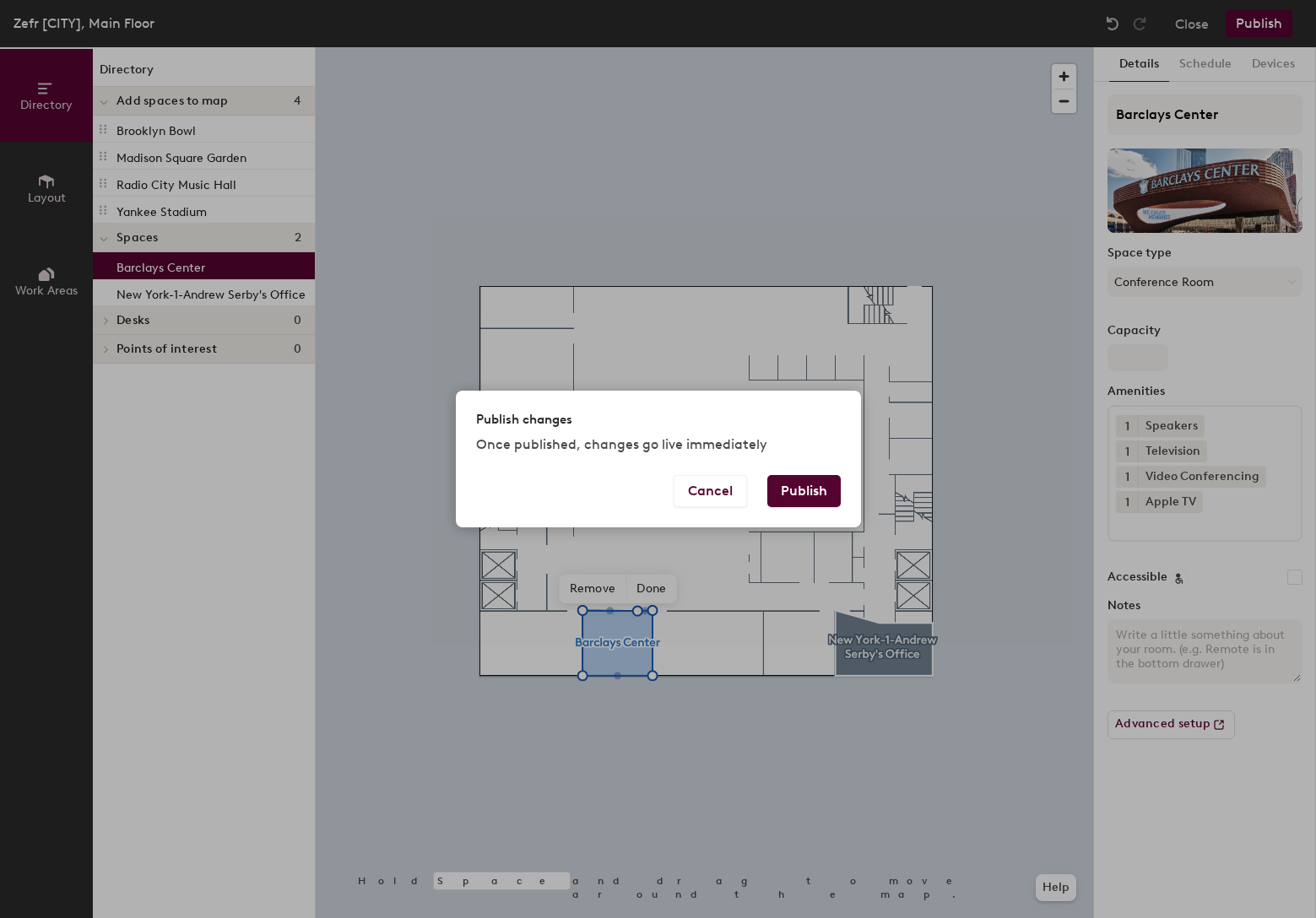 click on "Publish" at bounding box center (804, 491) 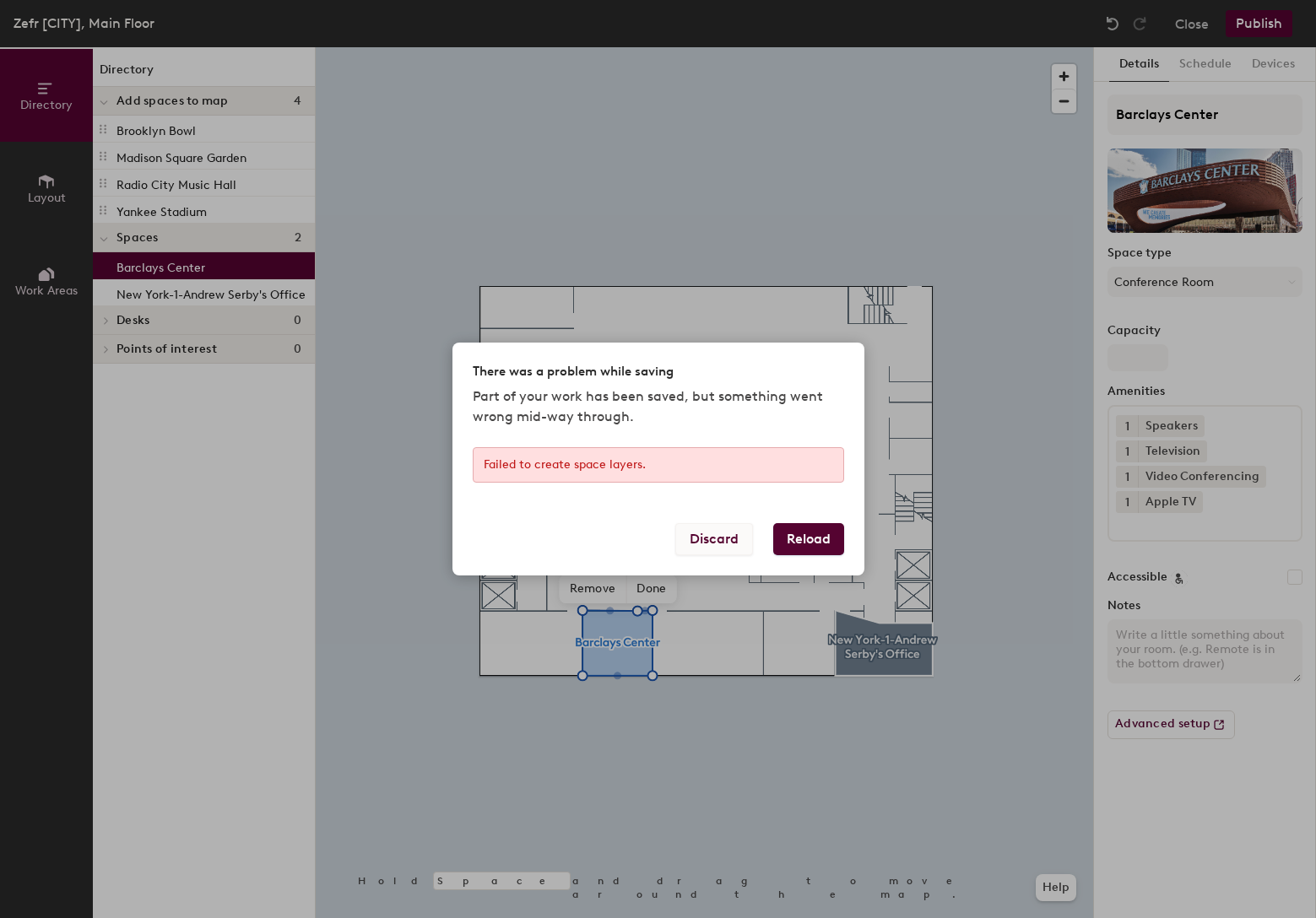 click on "Discard" at bounding box center [714, 539] 